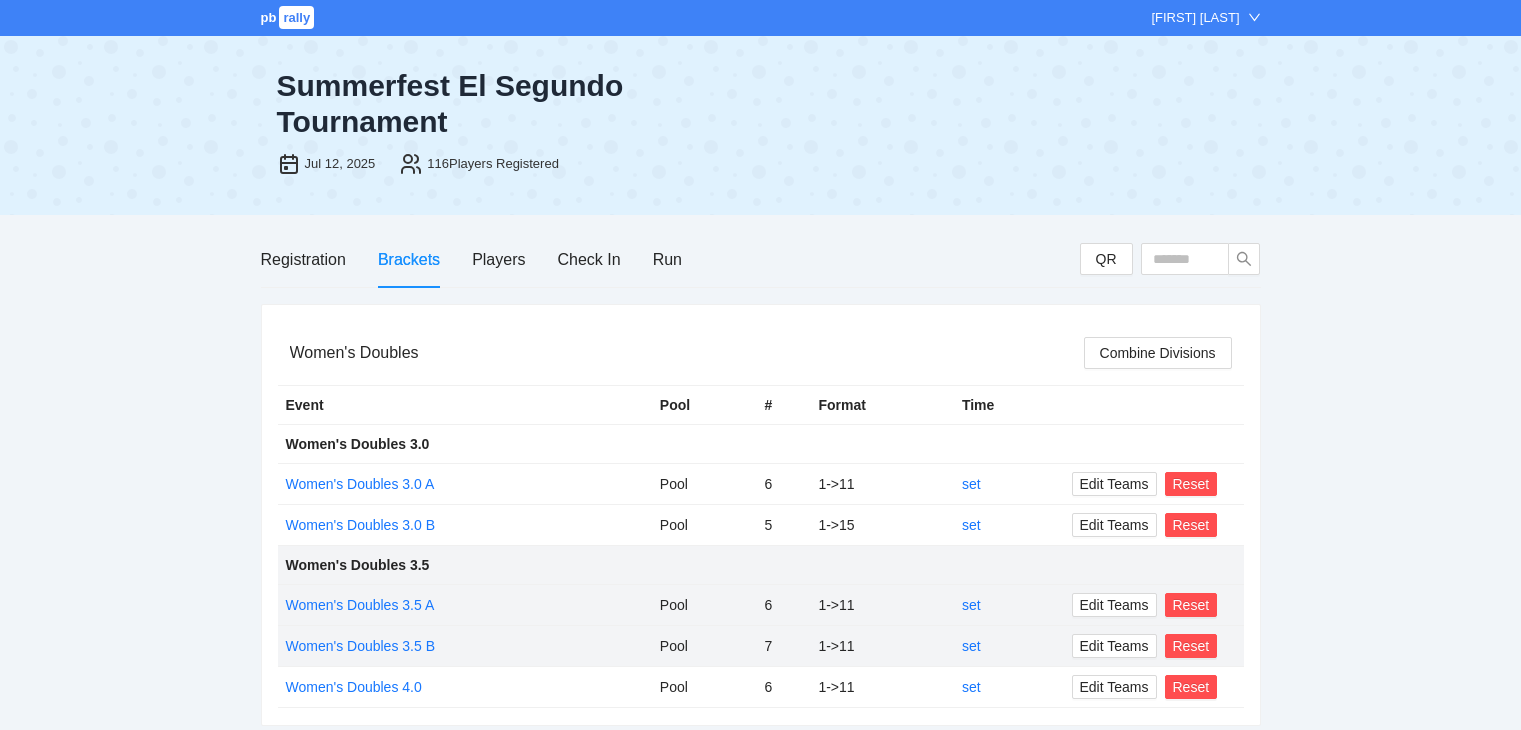 scroll, scrollTop: 534, scrollLeft: 0, axis: vertical 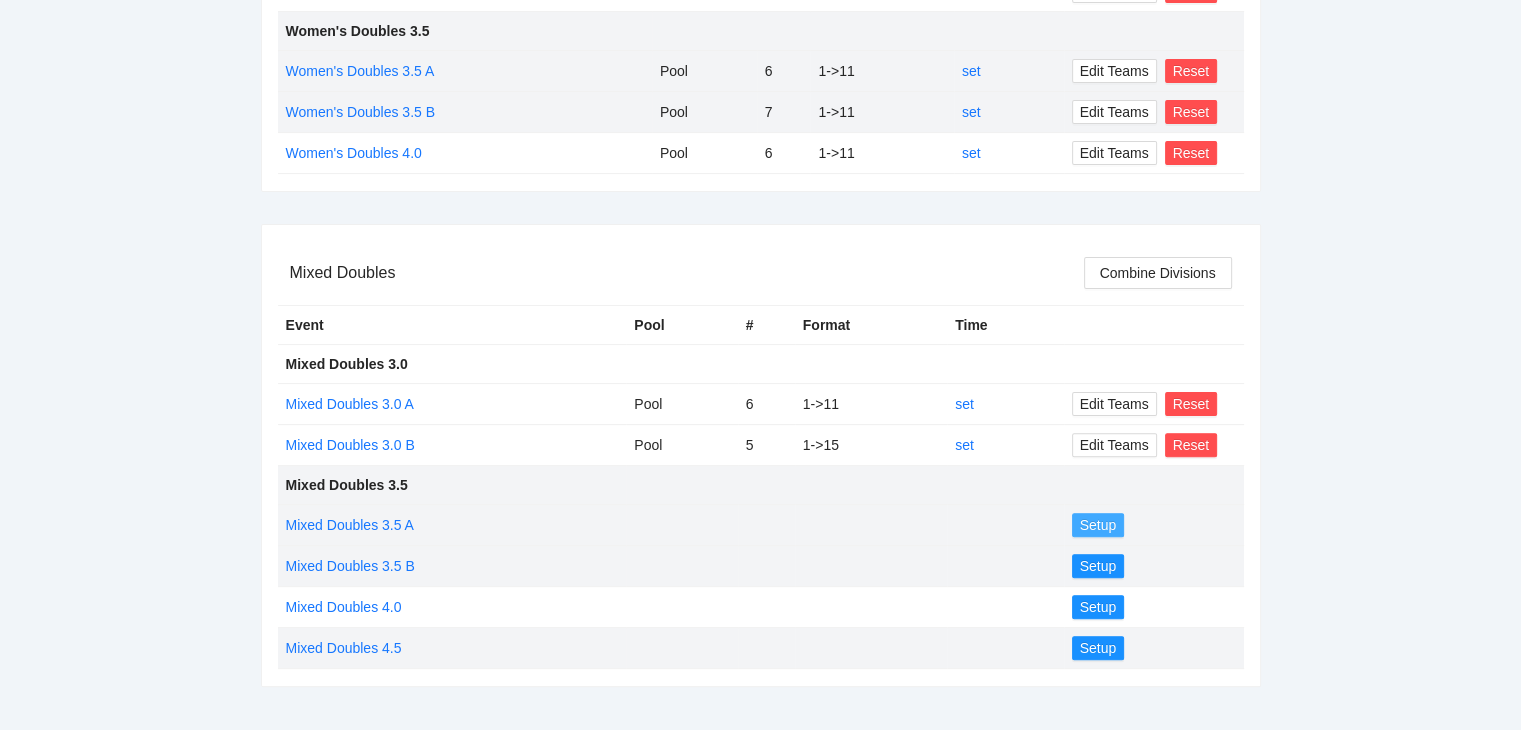 click on "Setup" at bounding box center [1098, 525] 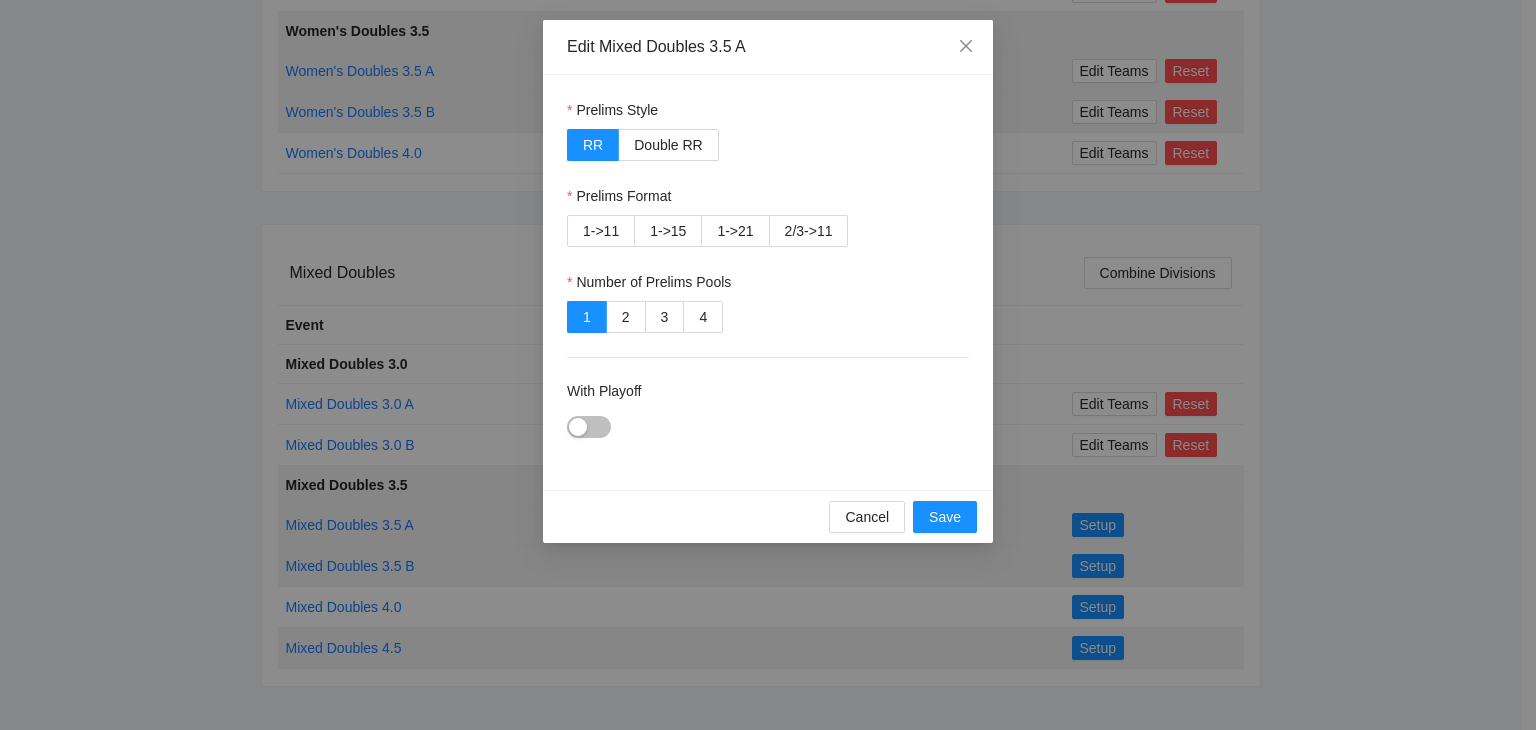 click on "Edit Mixed Doubles 3.5 A Prelims Style RR Double RR Prelims Format 1->11 1->15 1->21 2/3->11 Number of Prelims Pools 1 2 3 4 With Playoff Cancel Save" at bounding box center (768, 365) 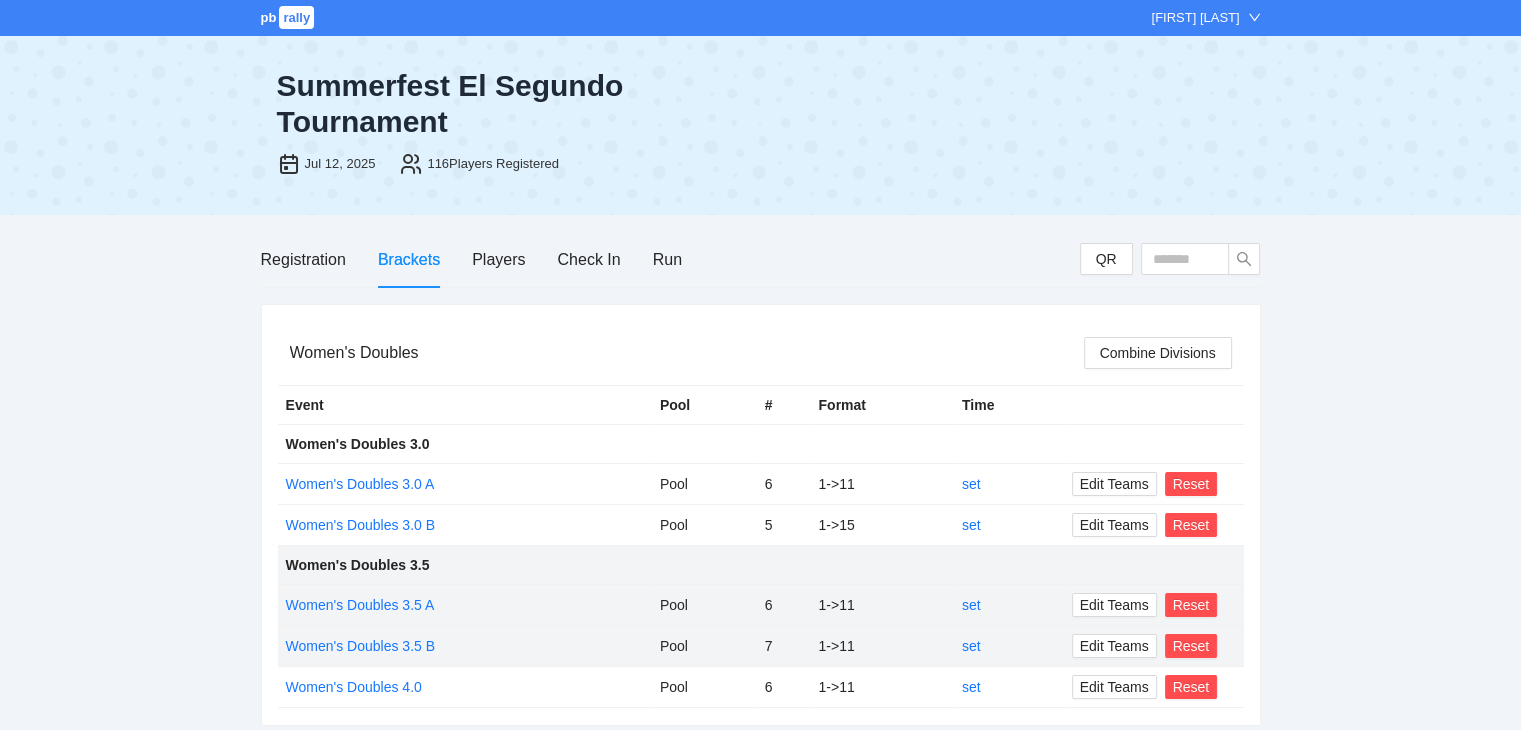 scroll, scrollTop: 0, scrollLeft: 0, axis: both 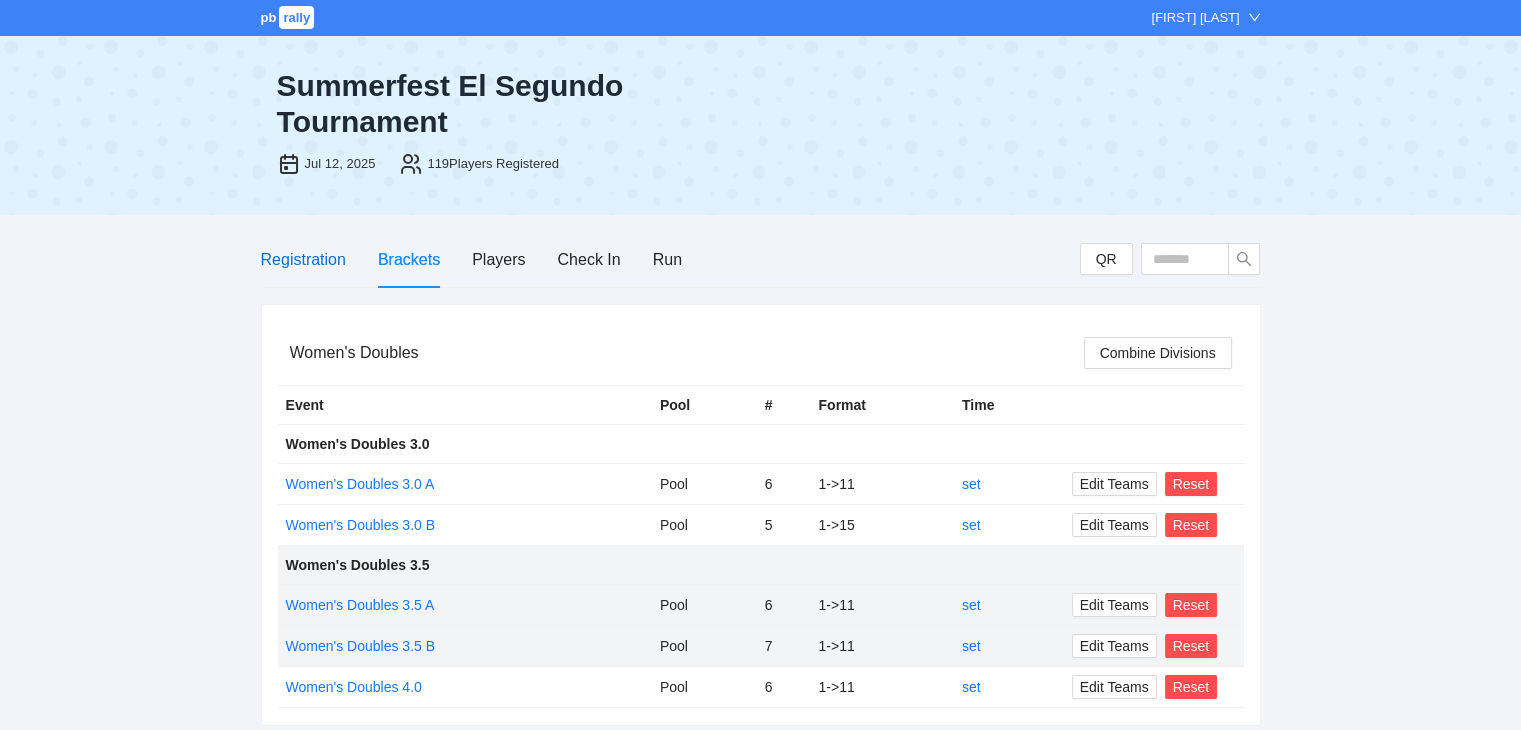 click on "Registration" at bounding box center (303, 259) 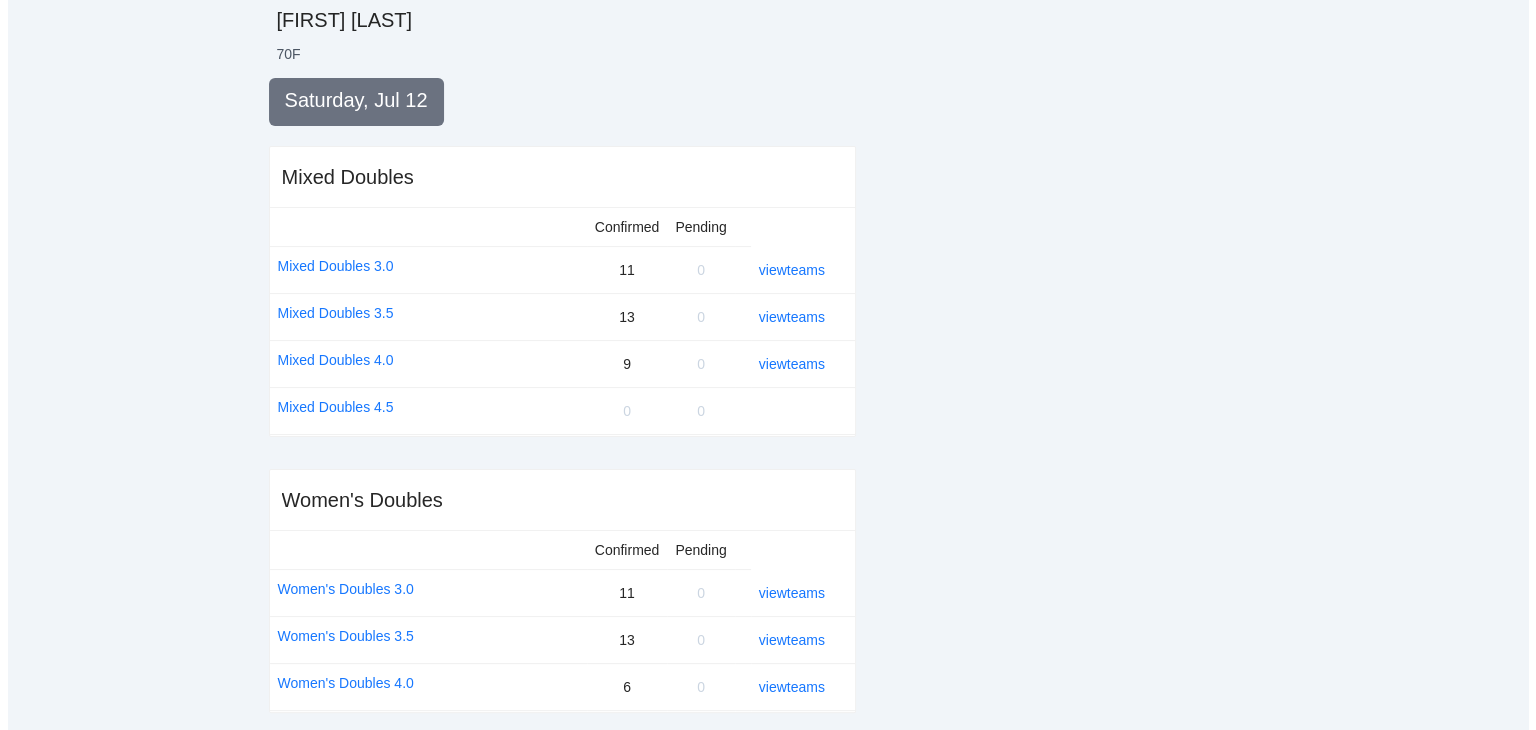 scroll, scrollTop: 309, scrollLeft: 0, axis: vertical 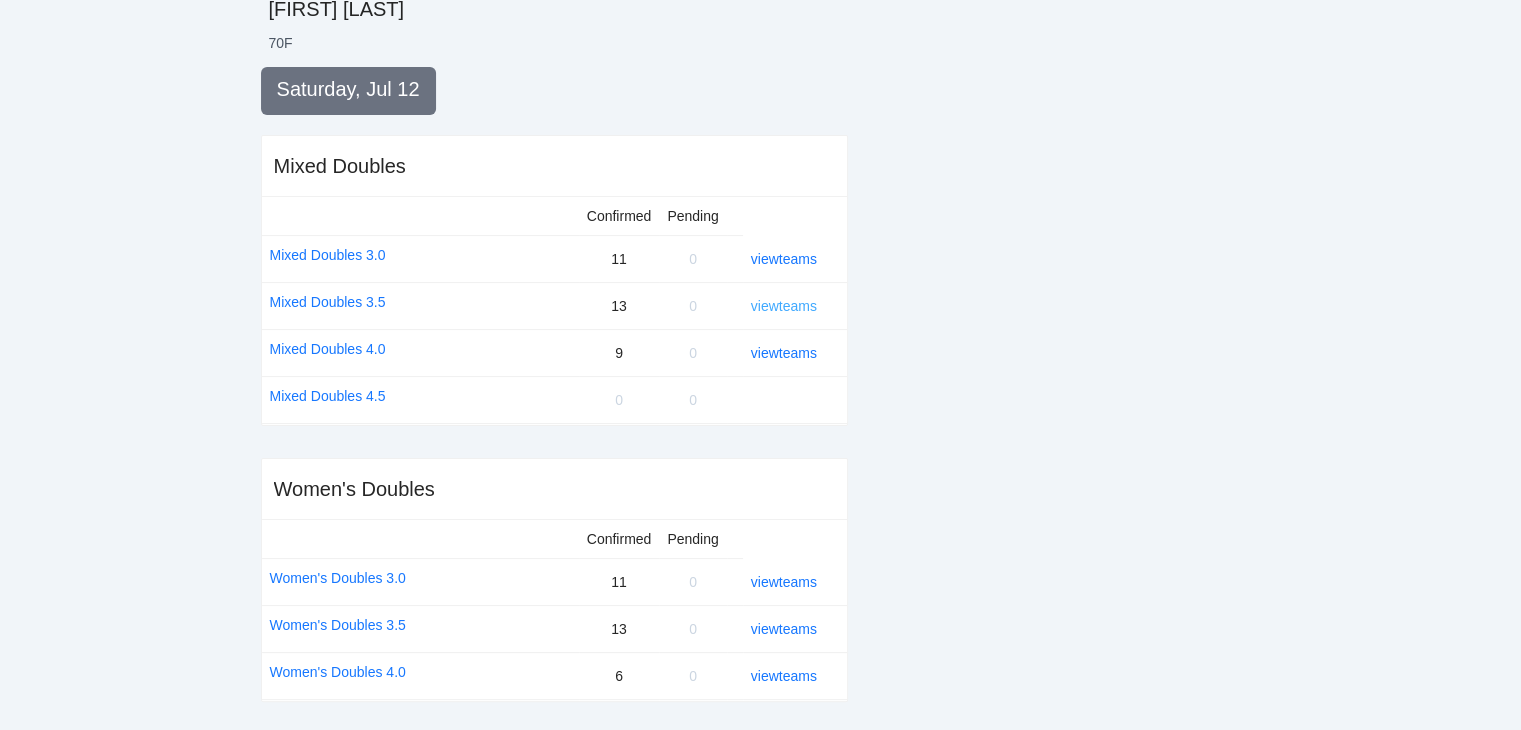 click on "view  teams" at bounding box center [784, 306] 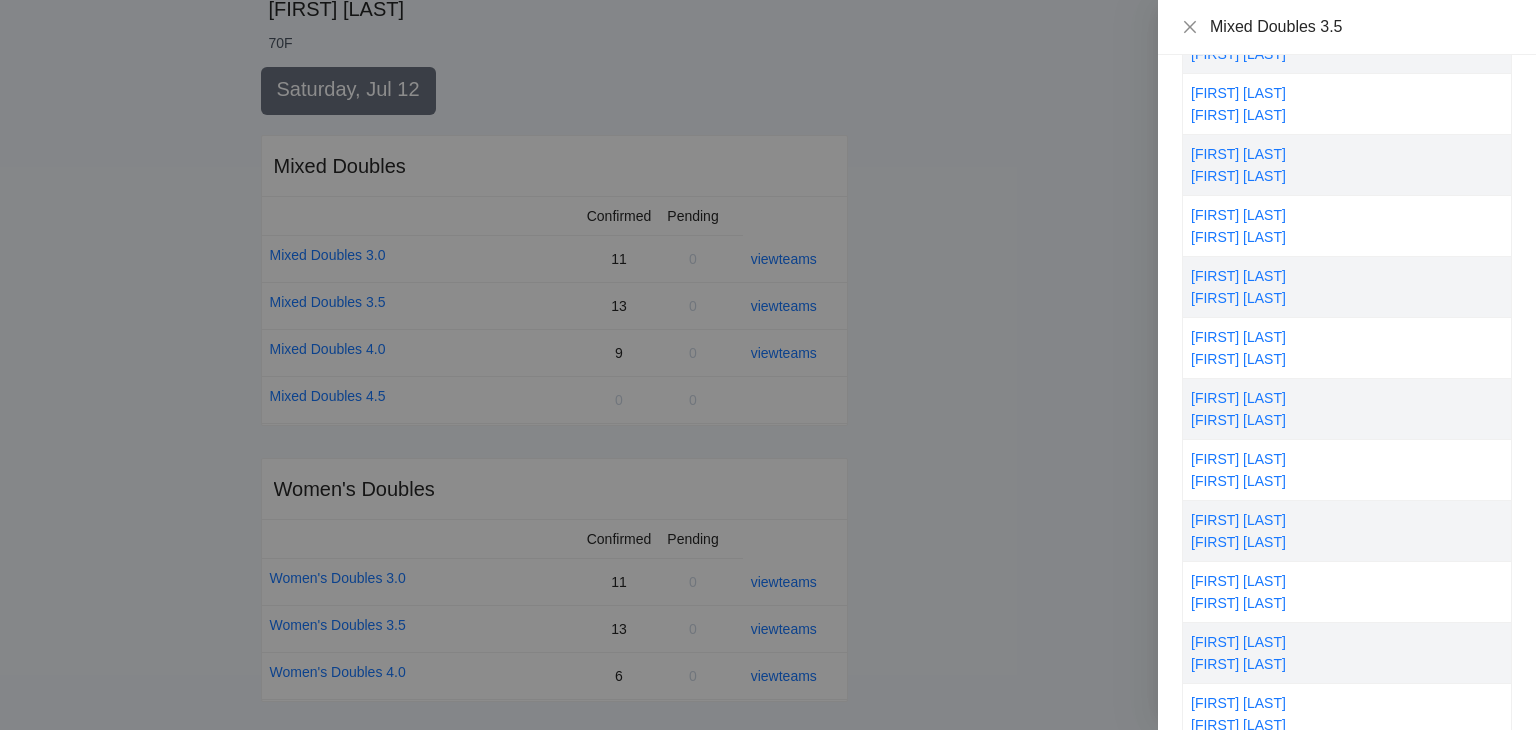 scroll, scrollTop: 175, scrollLeft: 0, axis: vertical 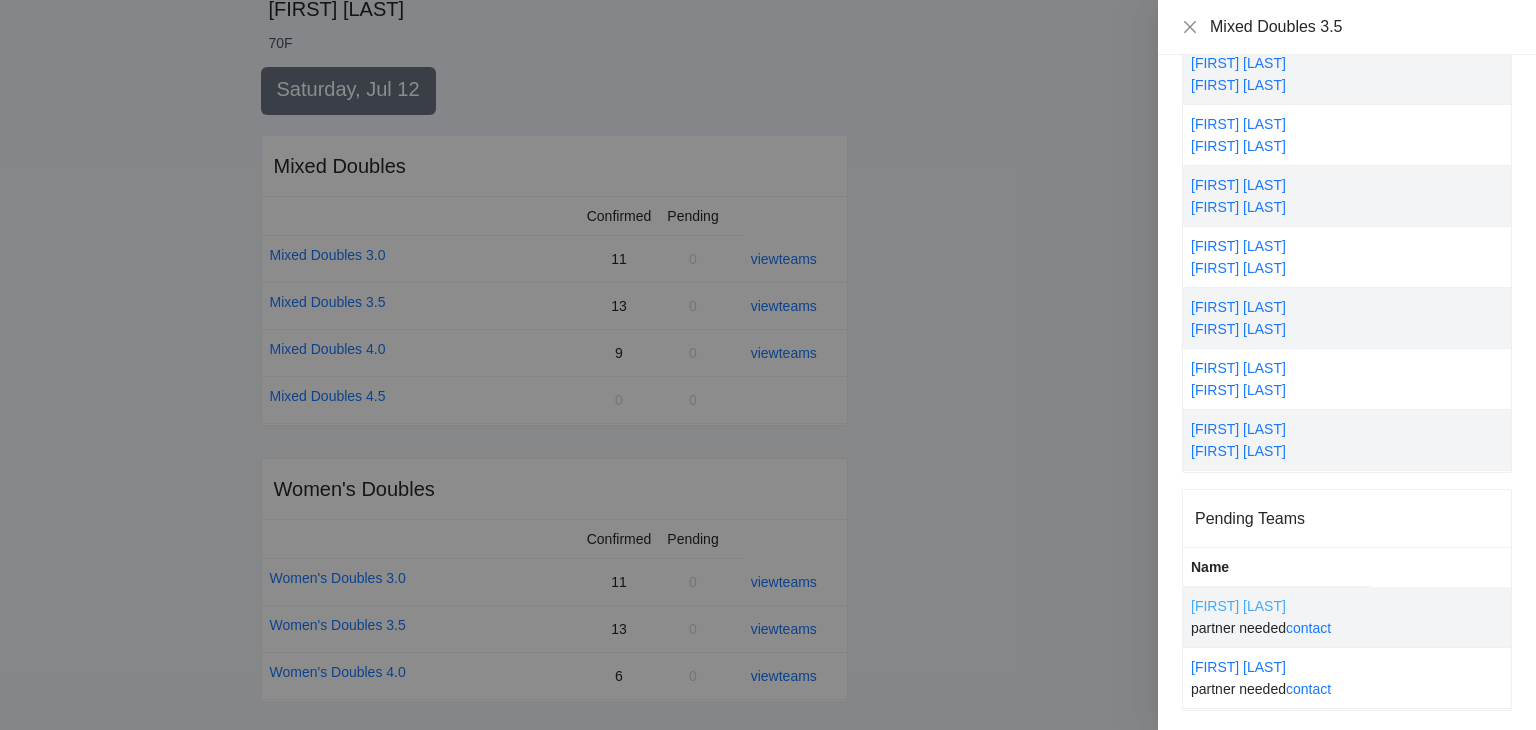 click on "[FIRST] [LAST]" at bounding box center [1238, 606] 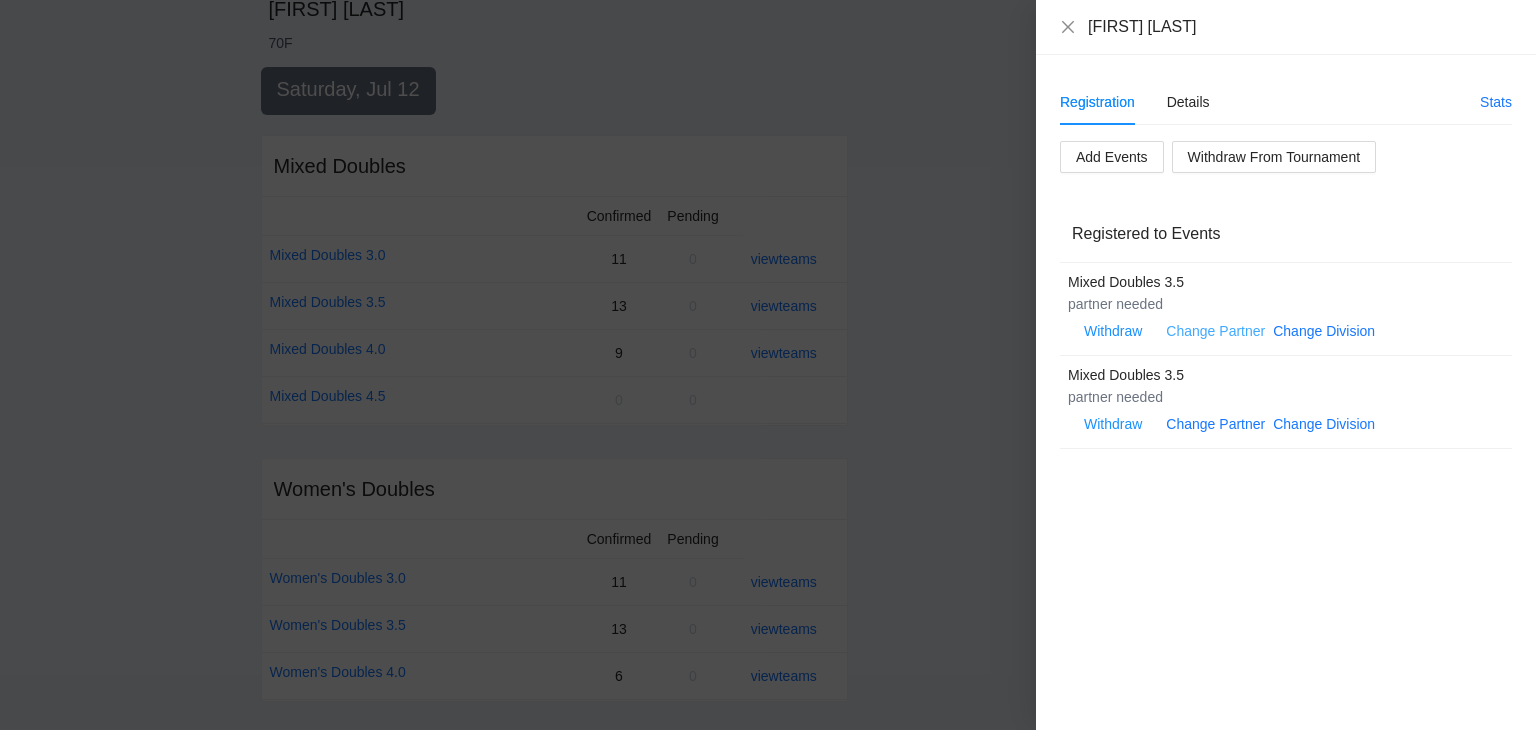 click on "Change Partner" at bounding box center [1215, 331] 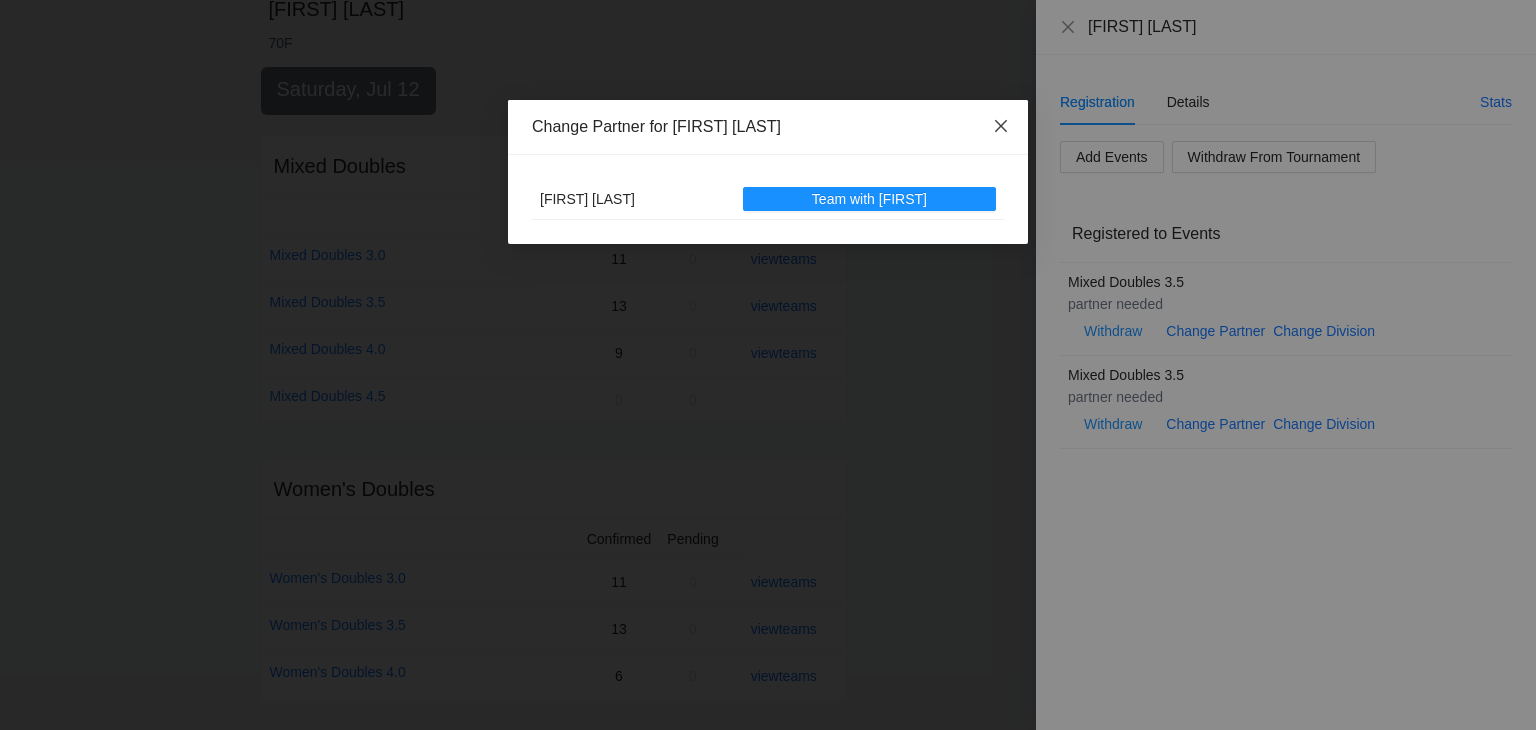 click 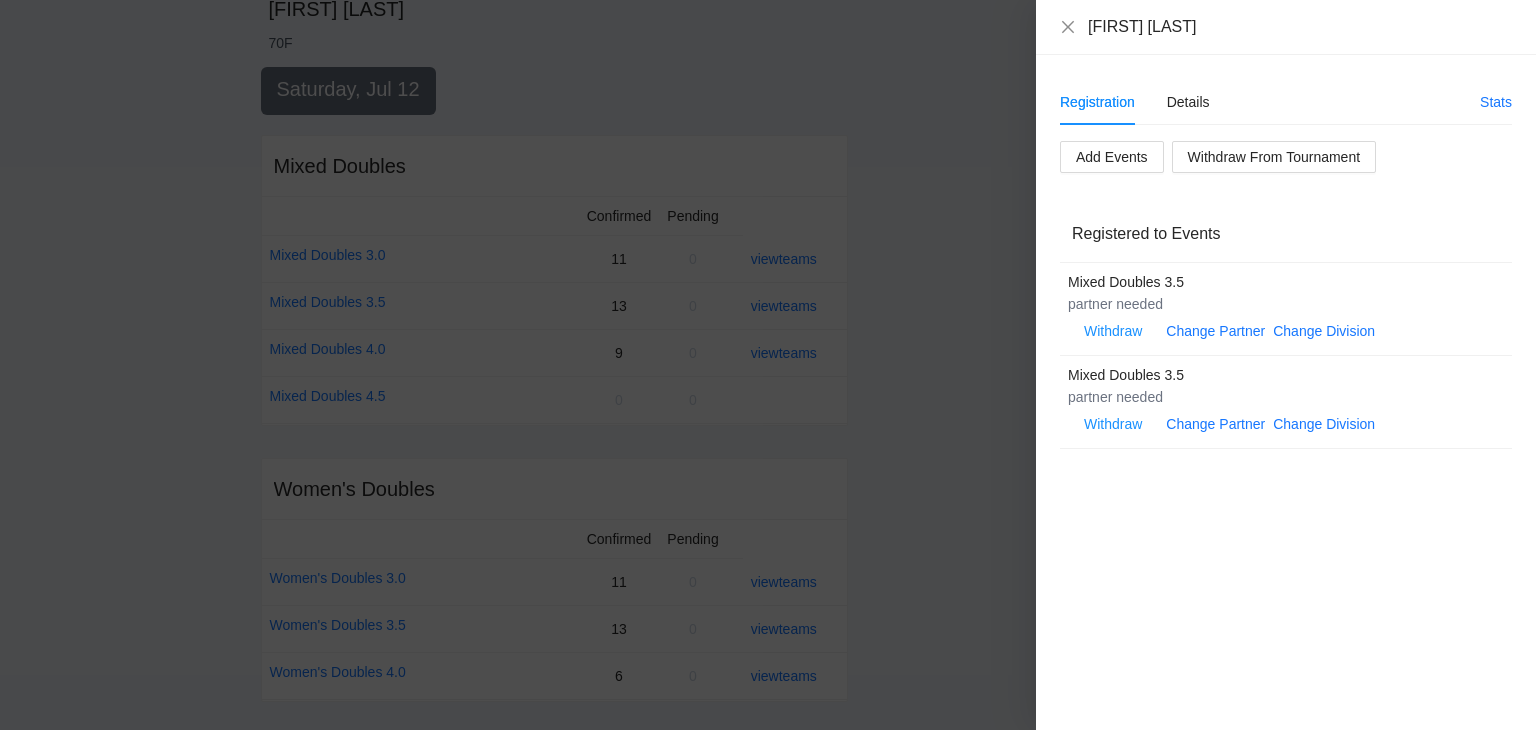 click at bounding box center [768, 365] 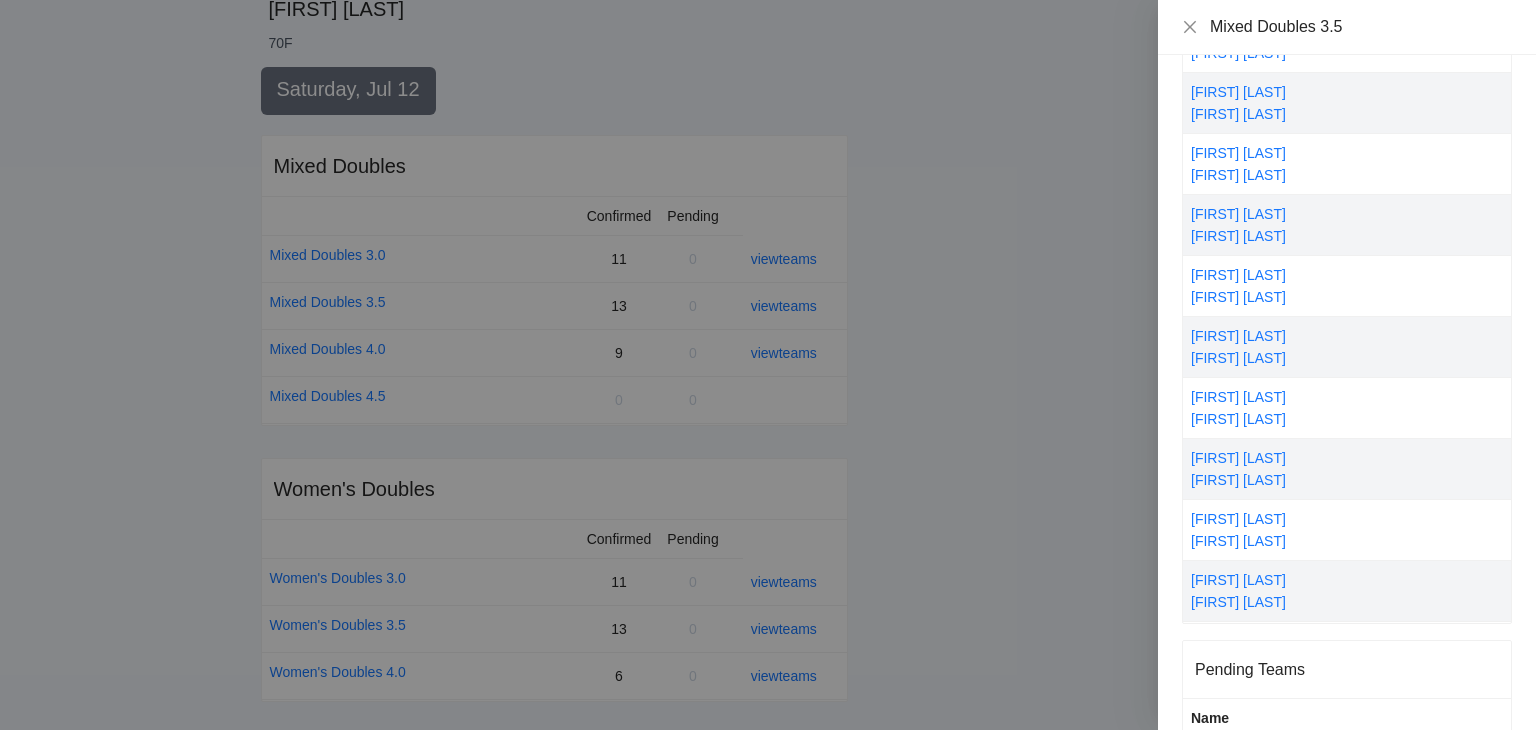 scroll, scrollTop: 342, scrollLeft: 0, axis: vertical 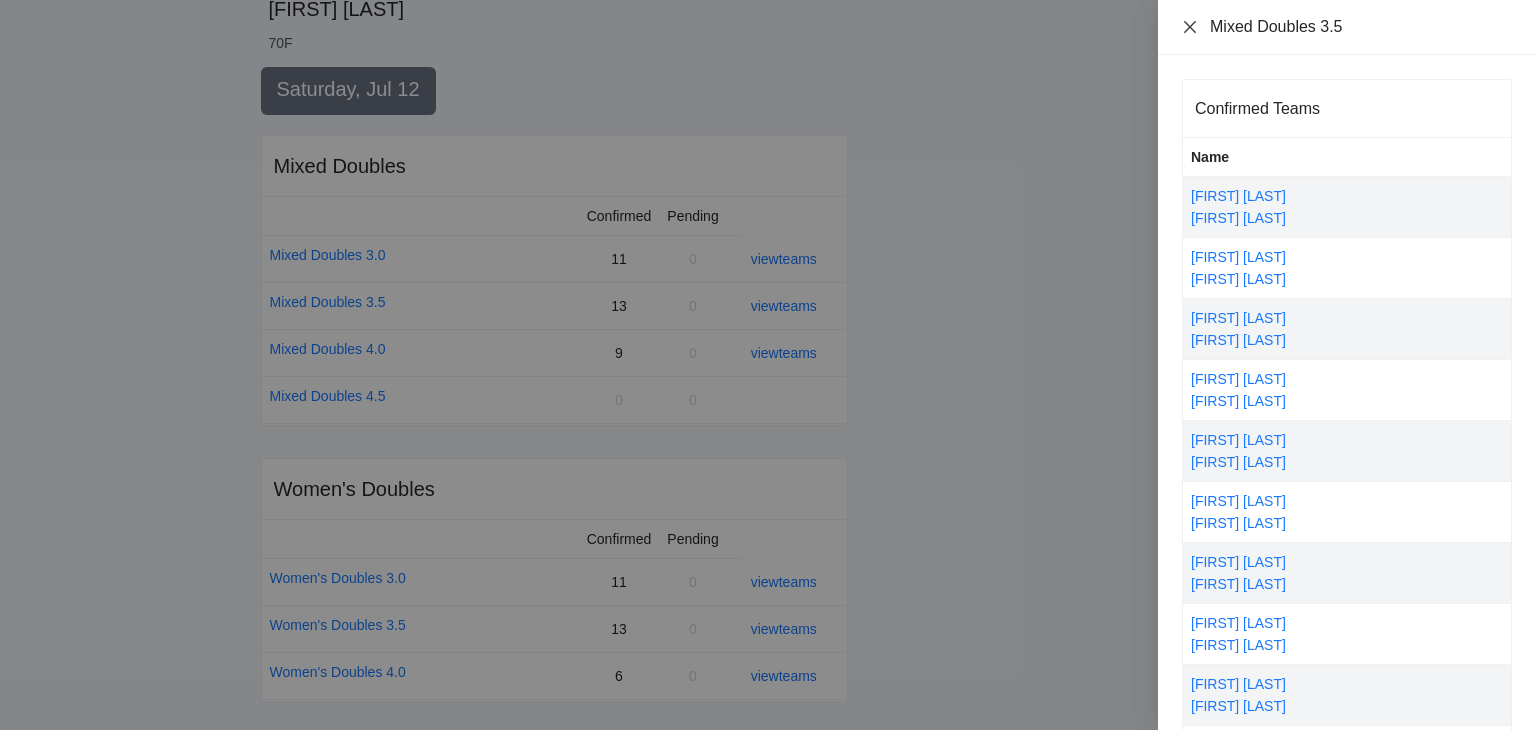 click 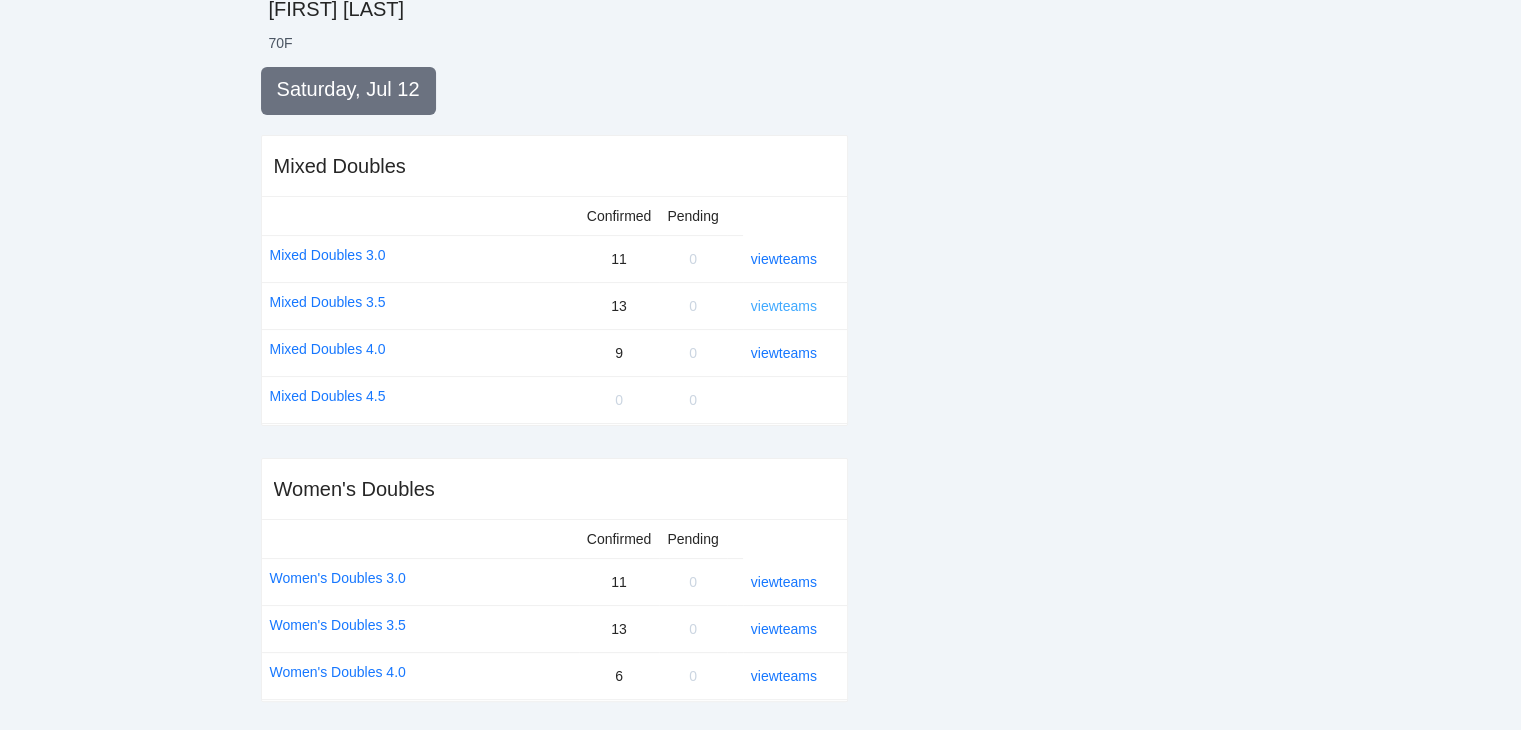 click on "view  teams" at bounding box center [784, 306] 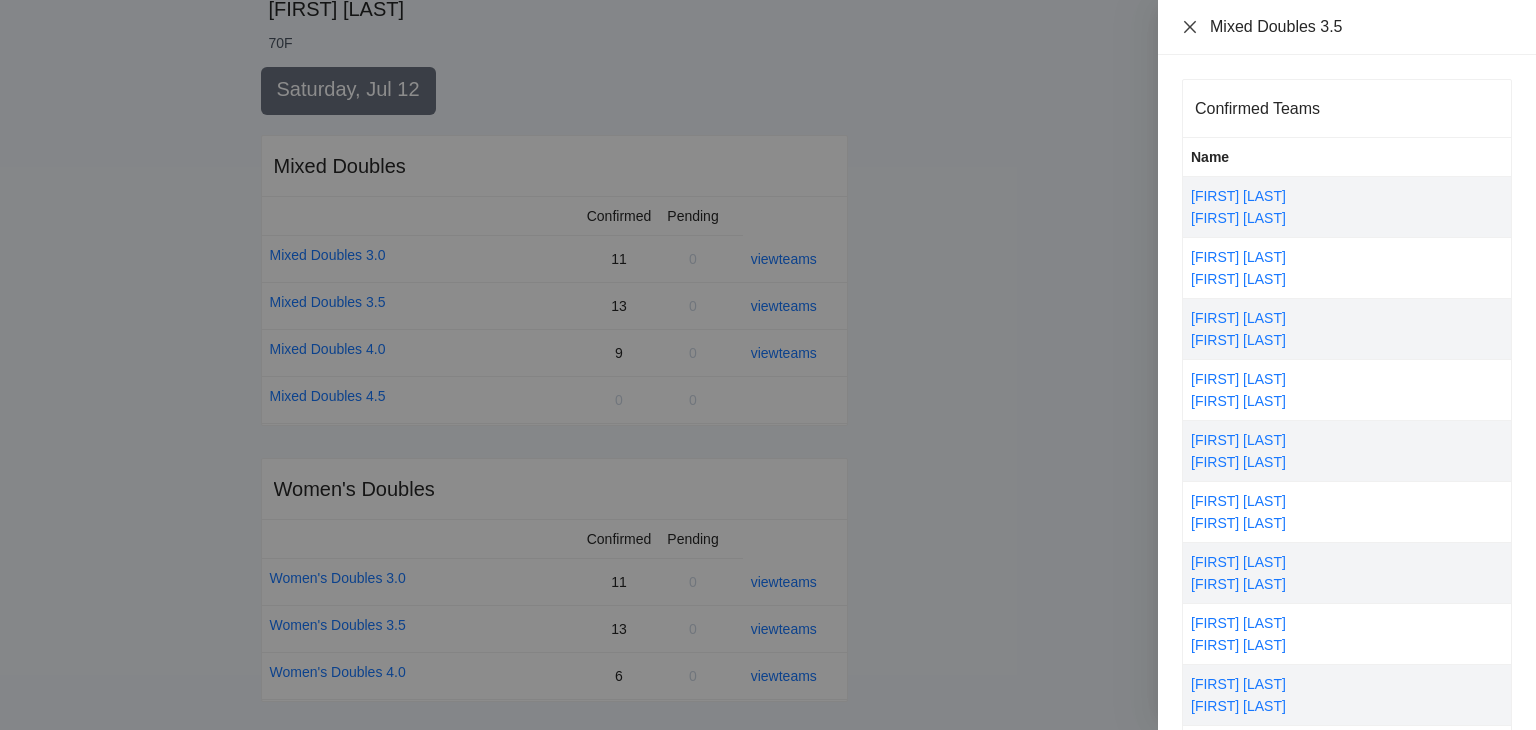 click 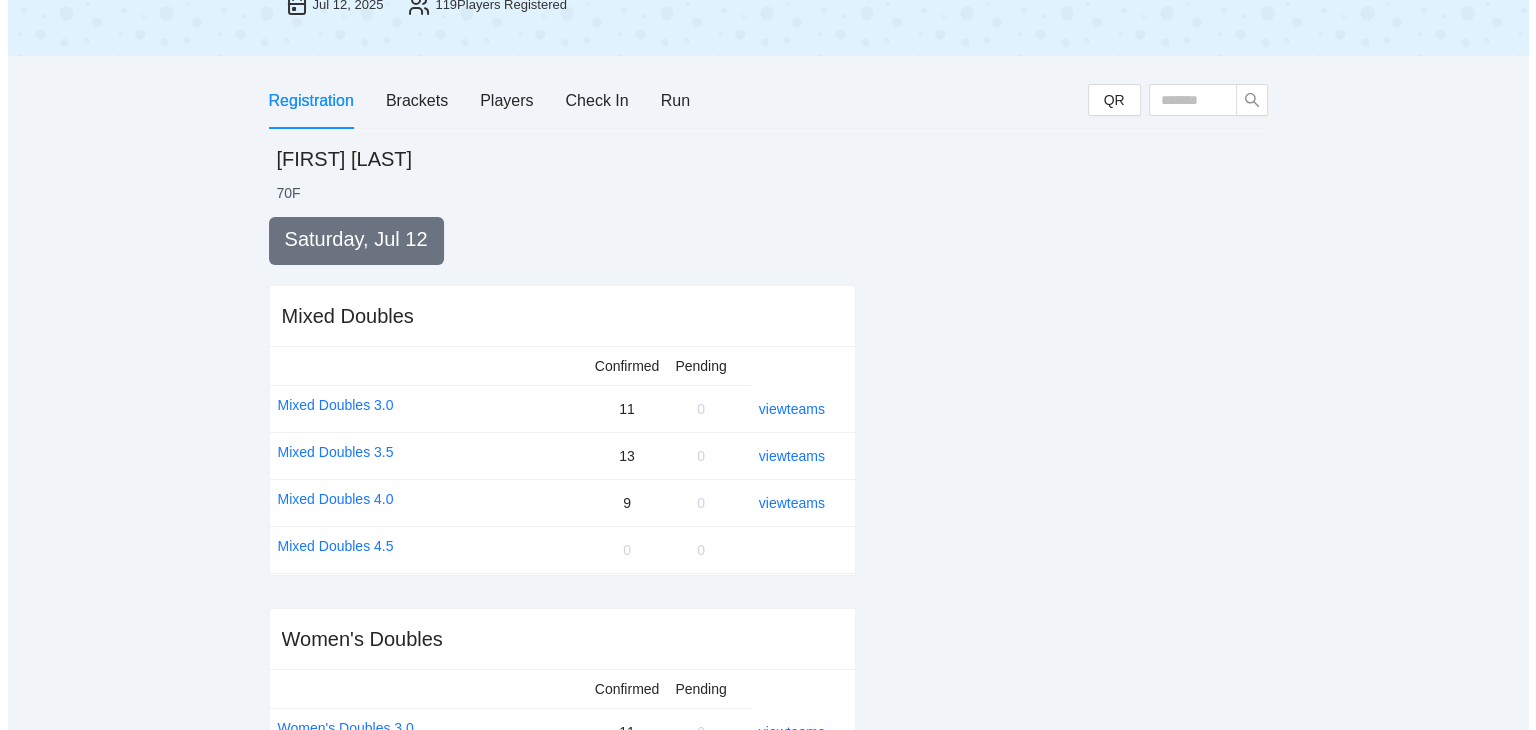 scroll, scrollTop: 132, scrollLeft: 0, axis: vertical 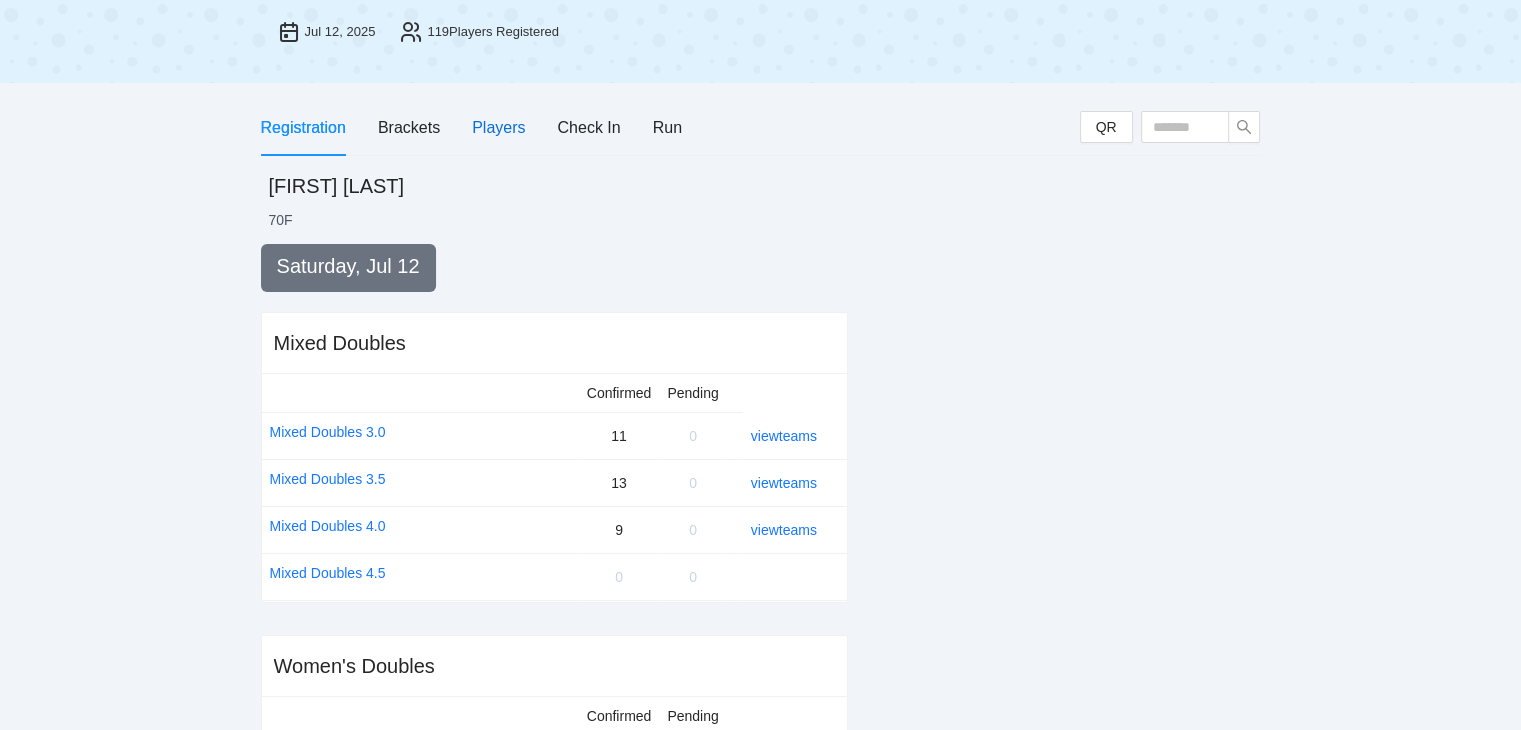 click on "Players" at bounding box center [498, 127] 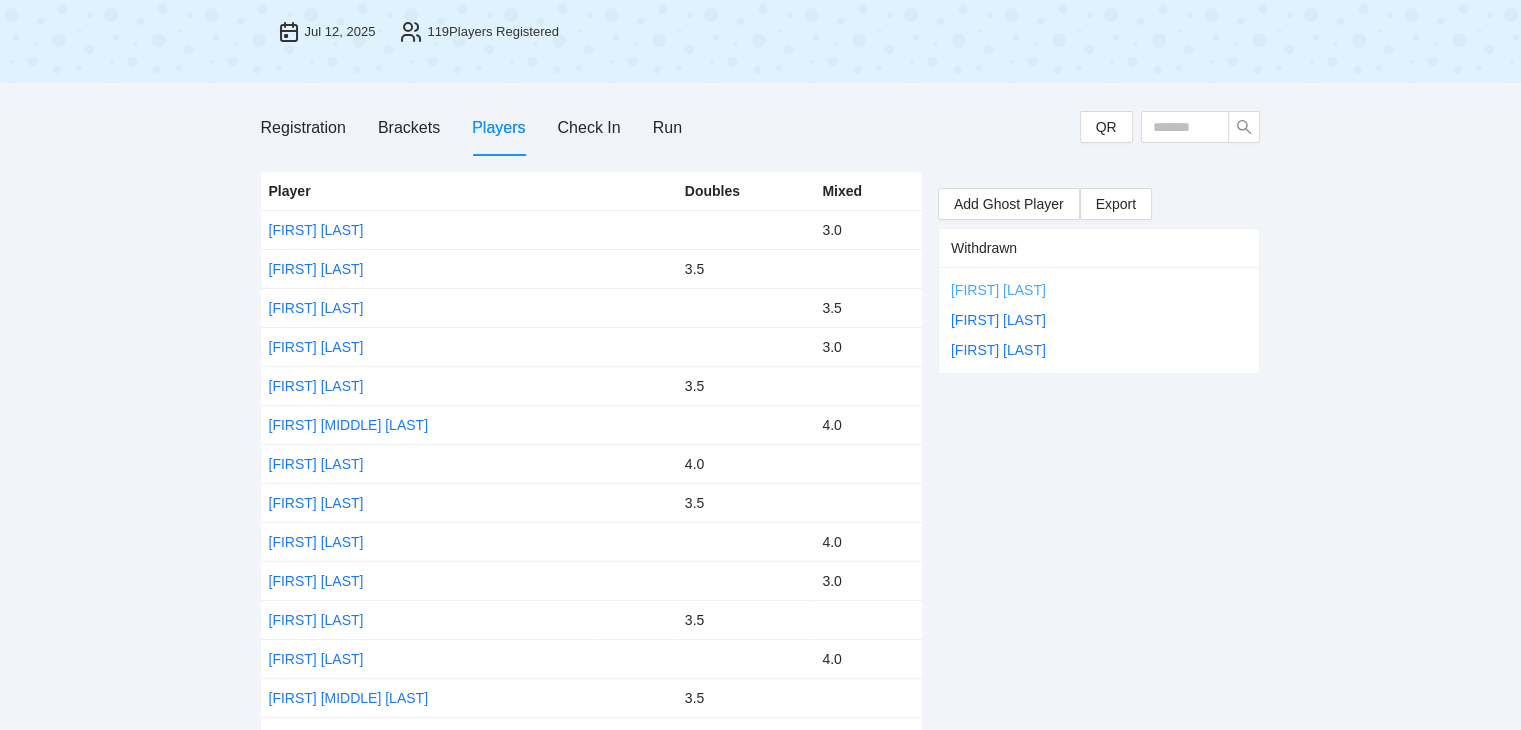 click on "[FIRST] [LAST]" at bounding box center [998, 290] 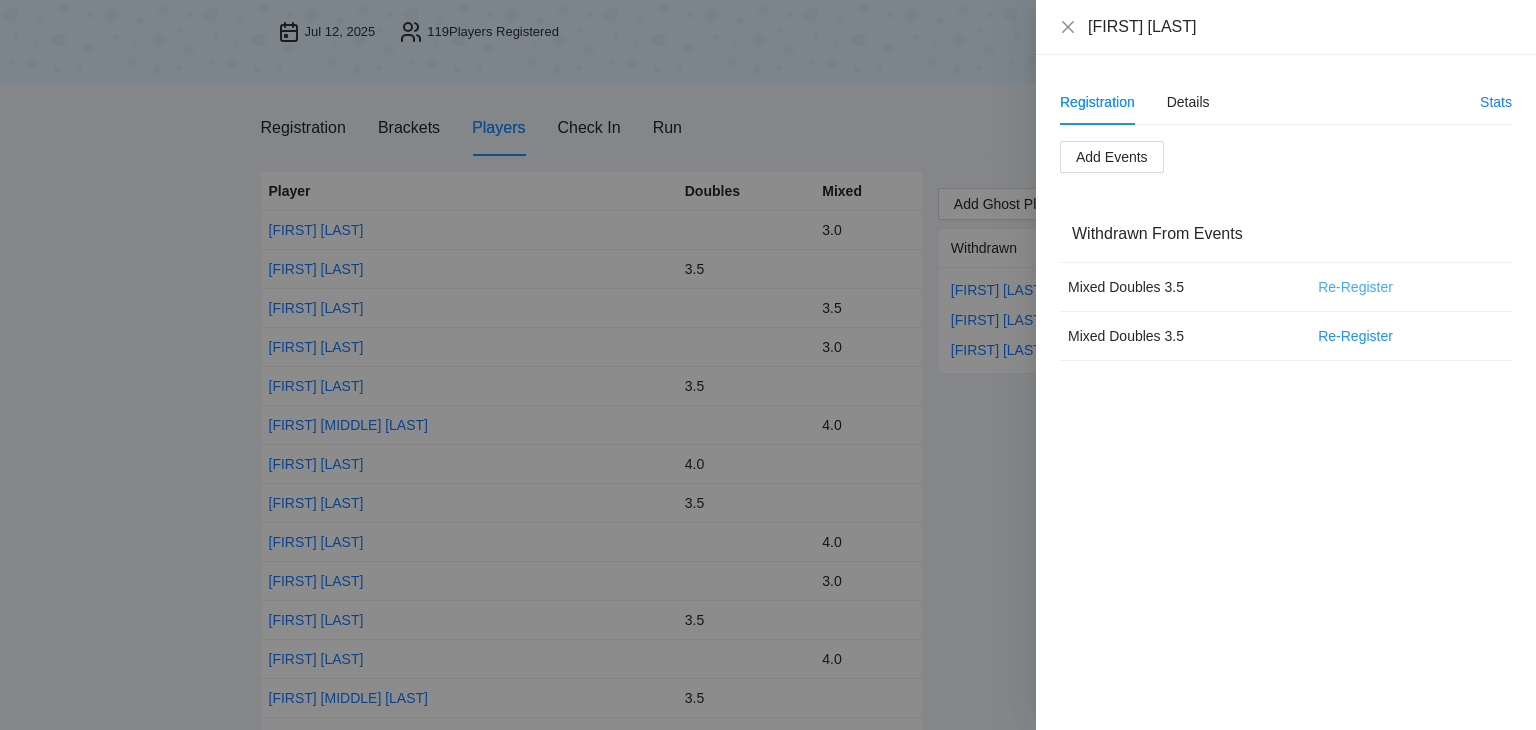 click on "Re-Register" at bounding box center (1355, 287) 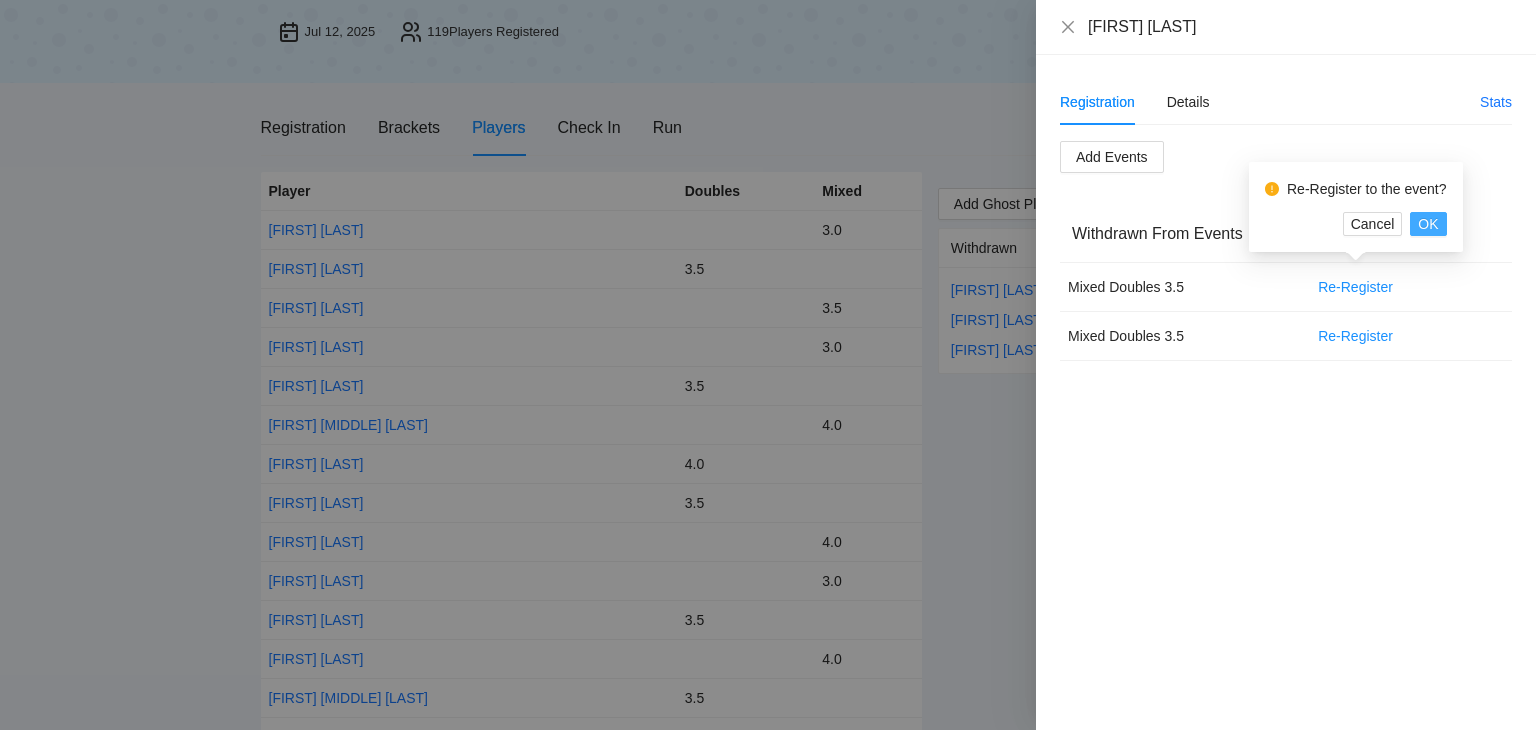 click on "OK" at bounding box center [1428, 224] 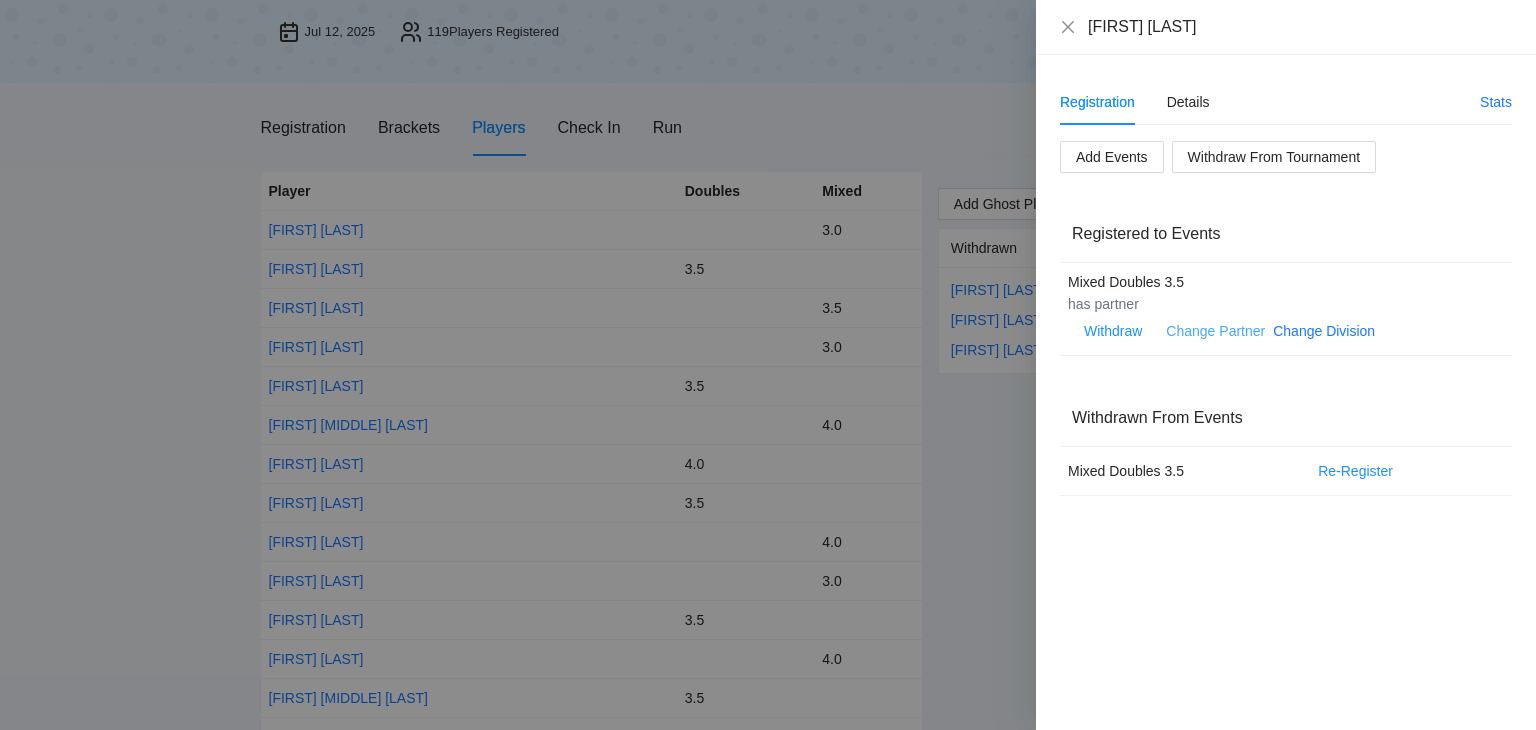click on "Change Partner" at bounding box center [1215, 331] 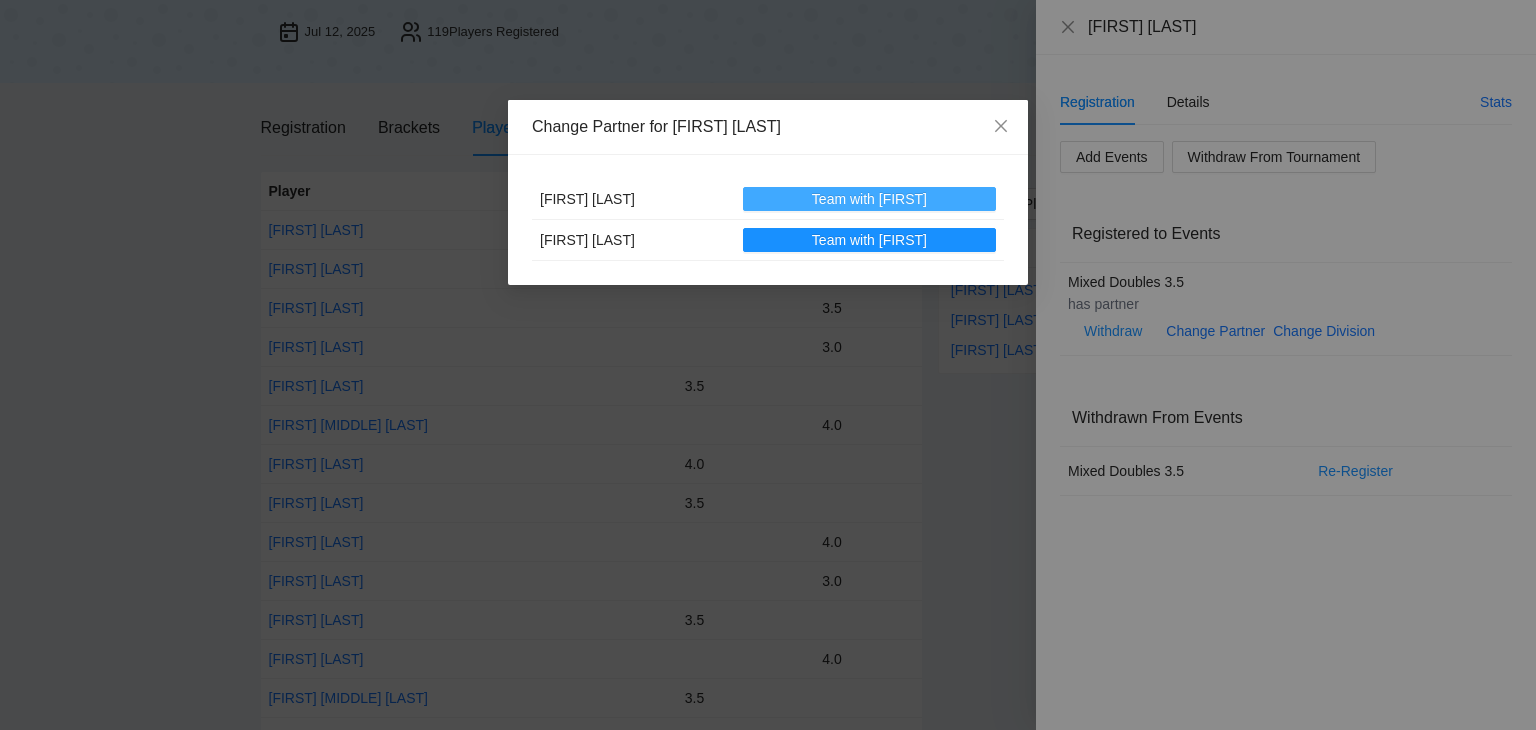 click on "Team with [FIRST]" at bounding box center [869, 199] 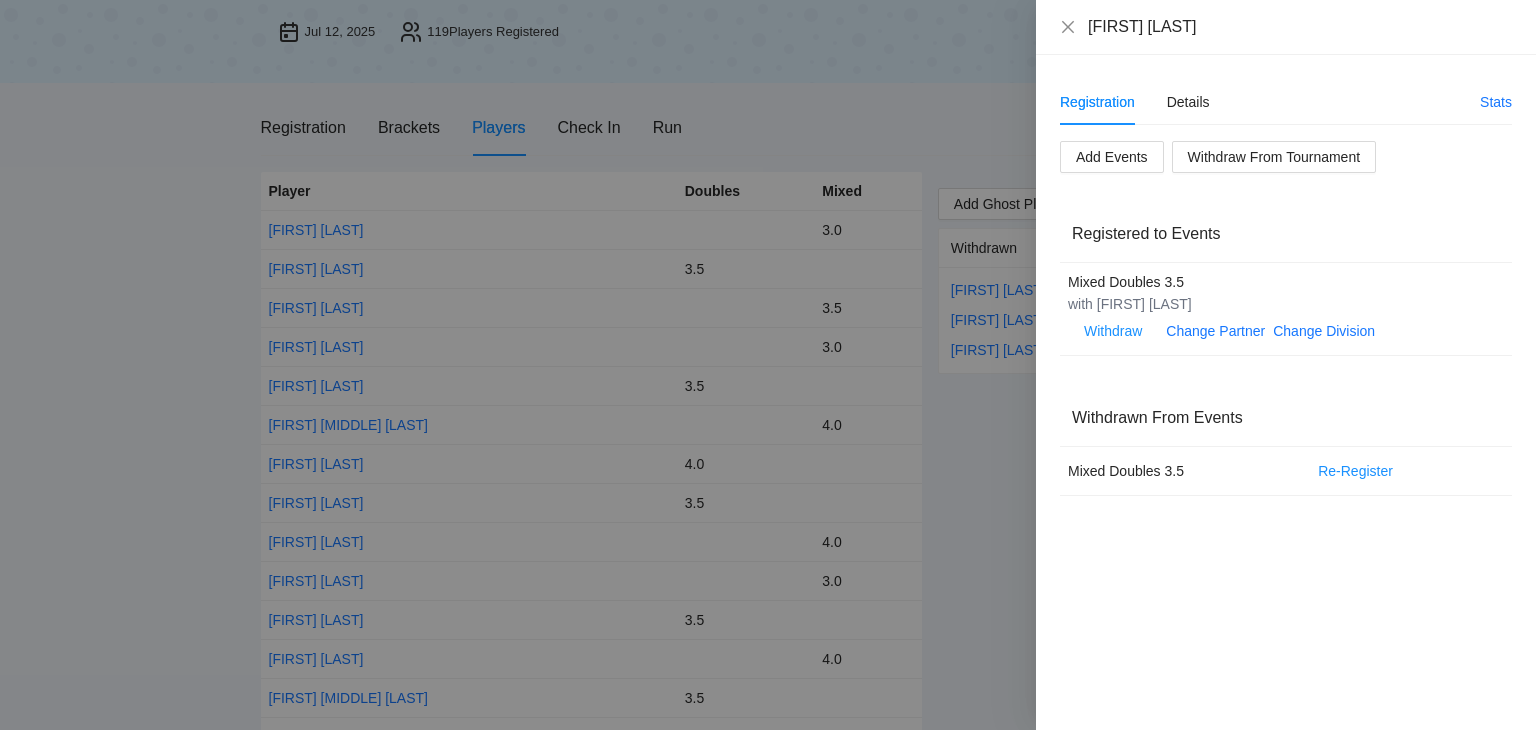 click at bounding box center [768, 365] 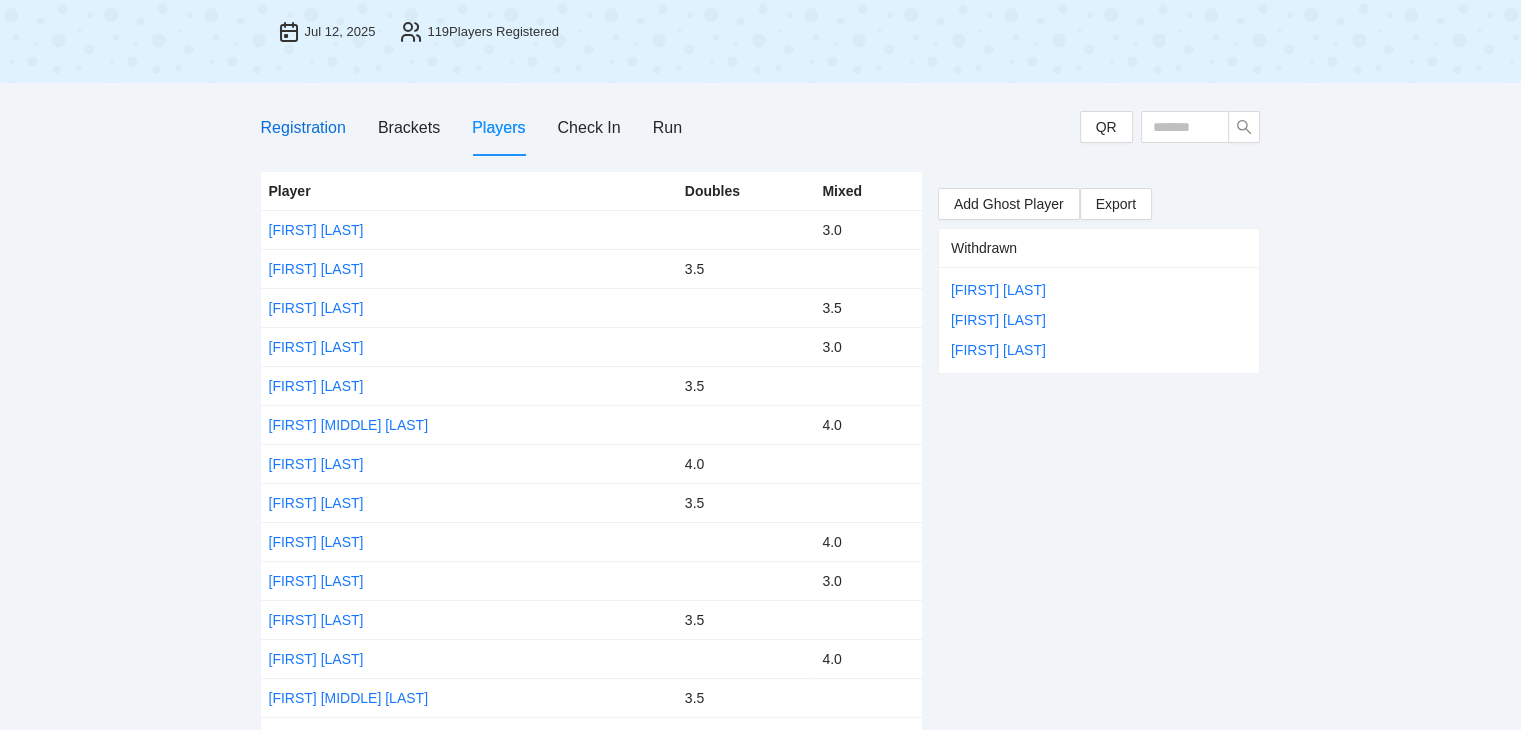 click on "Registration" at bounding box center (303, 127) 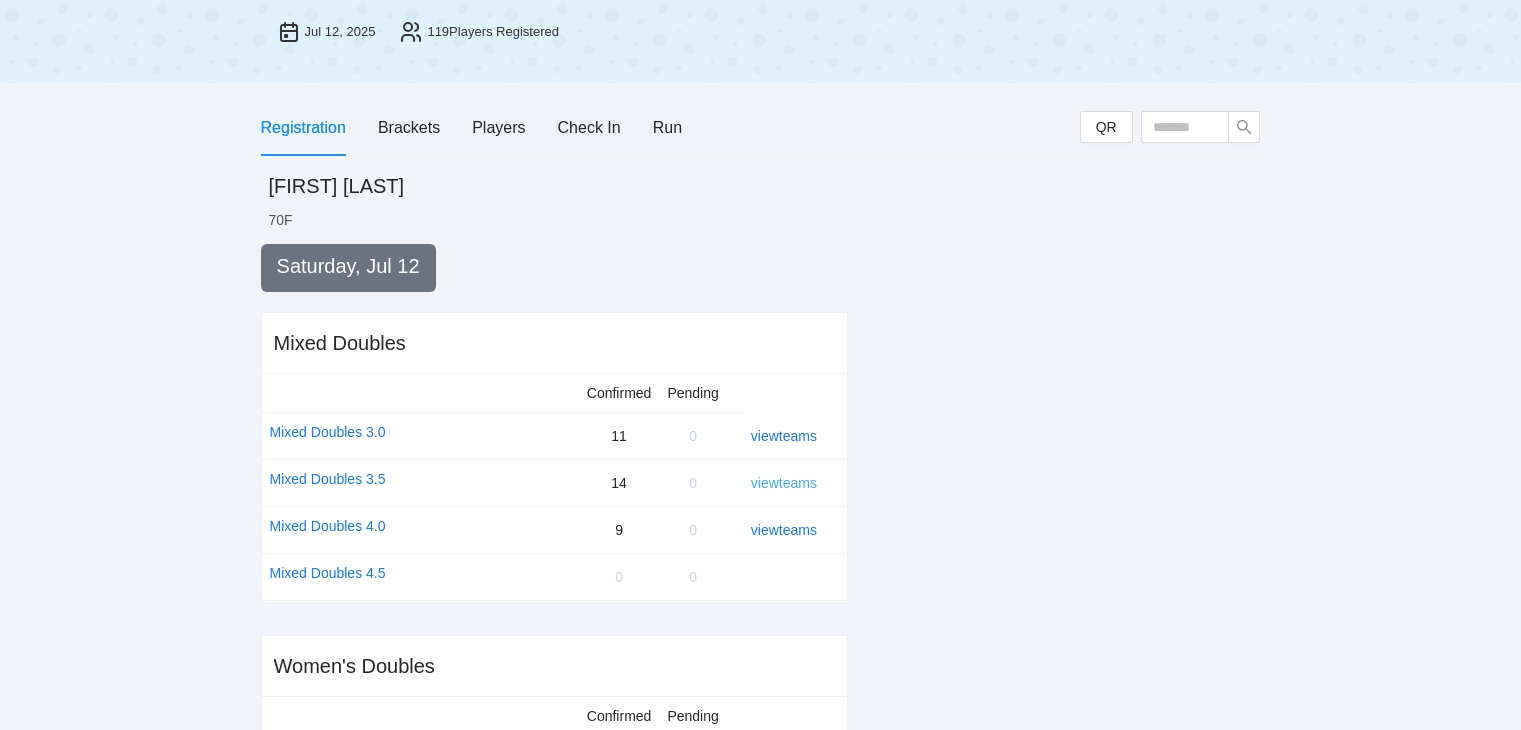 click on "view  teams" at bounding box center (784, 483) 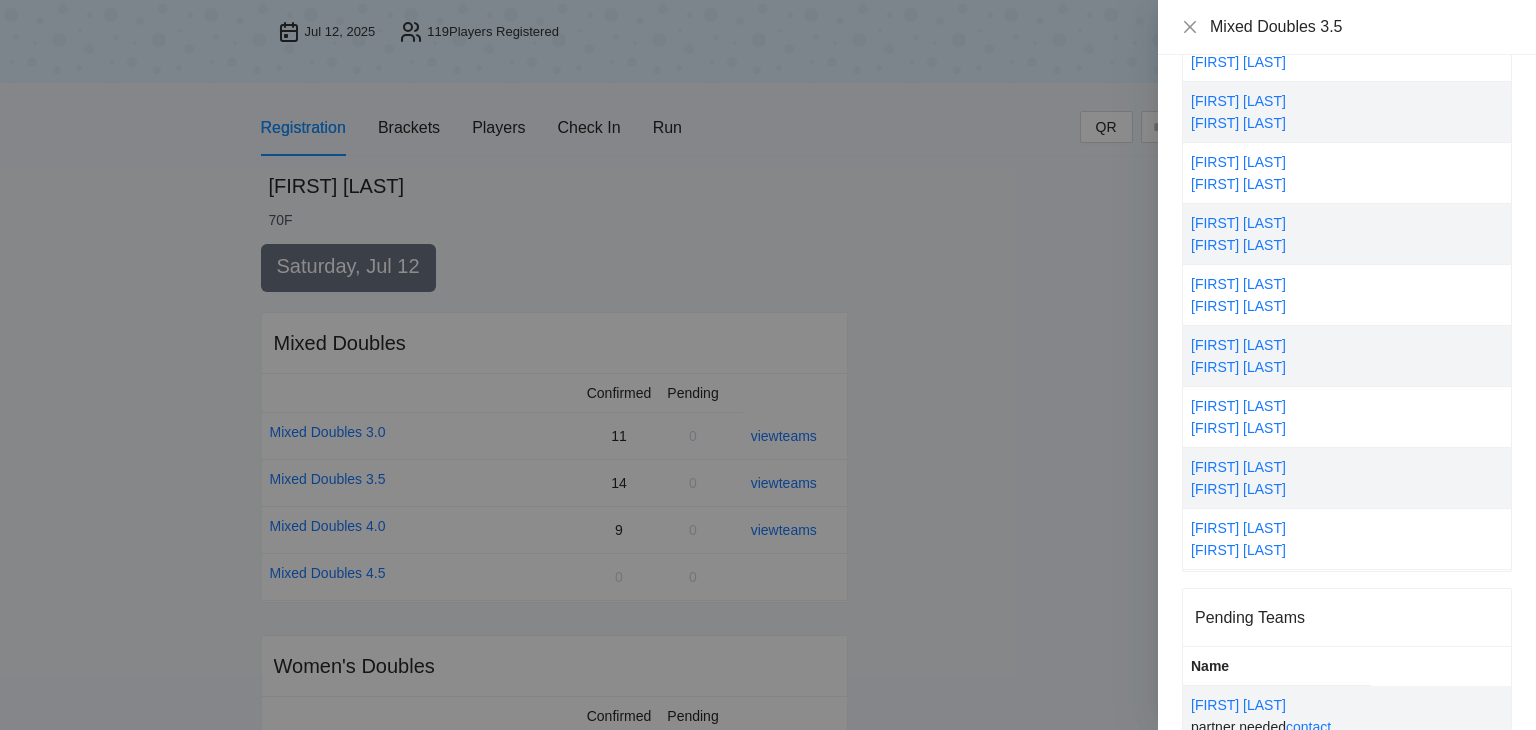 scroll, scrollTop: 499, scrollLeft: 0, axis: vertical 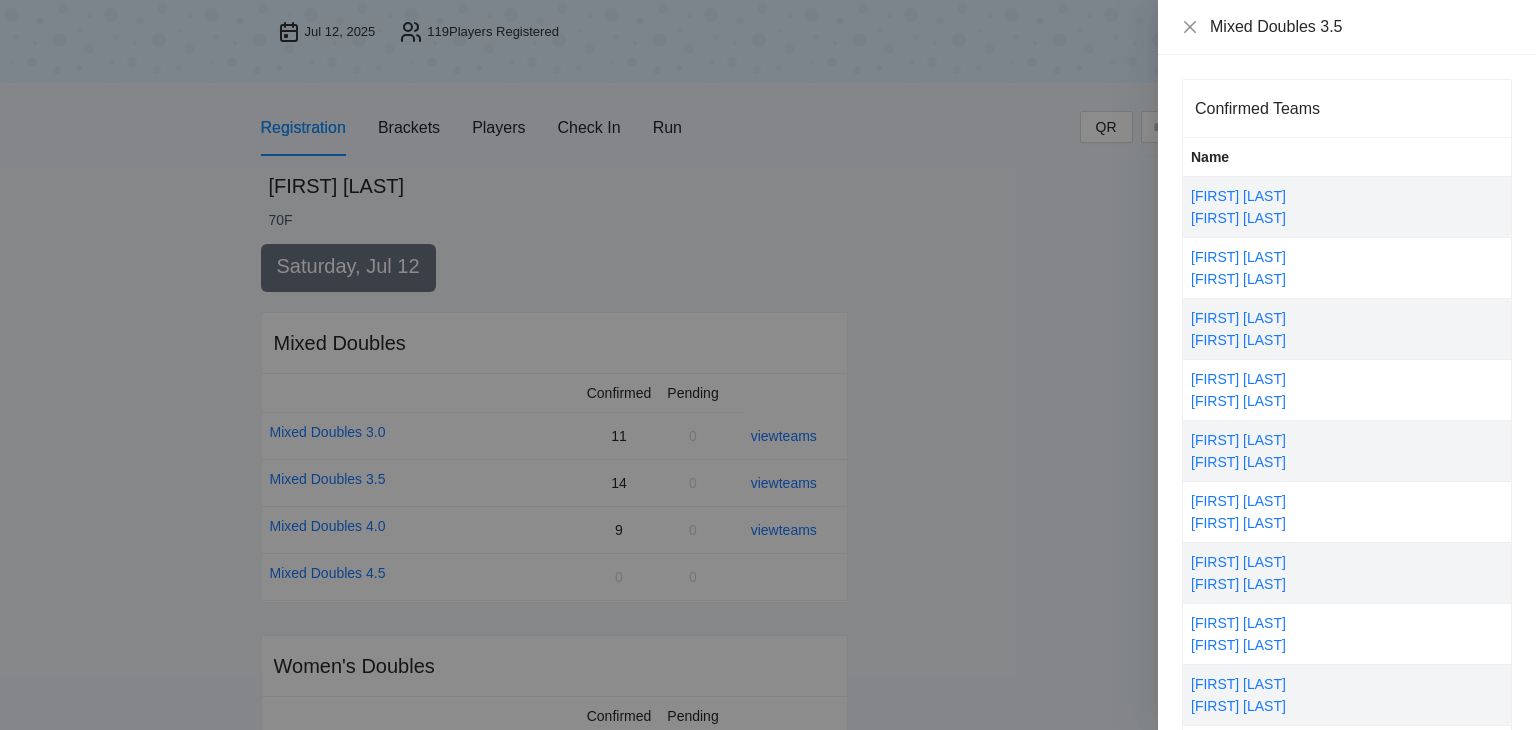 click at bounding box center [768, 365] 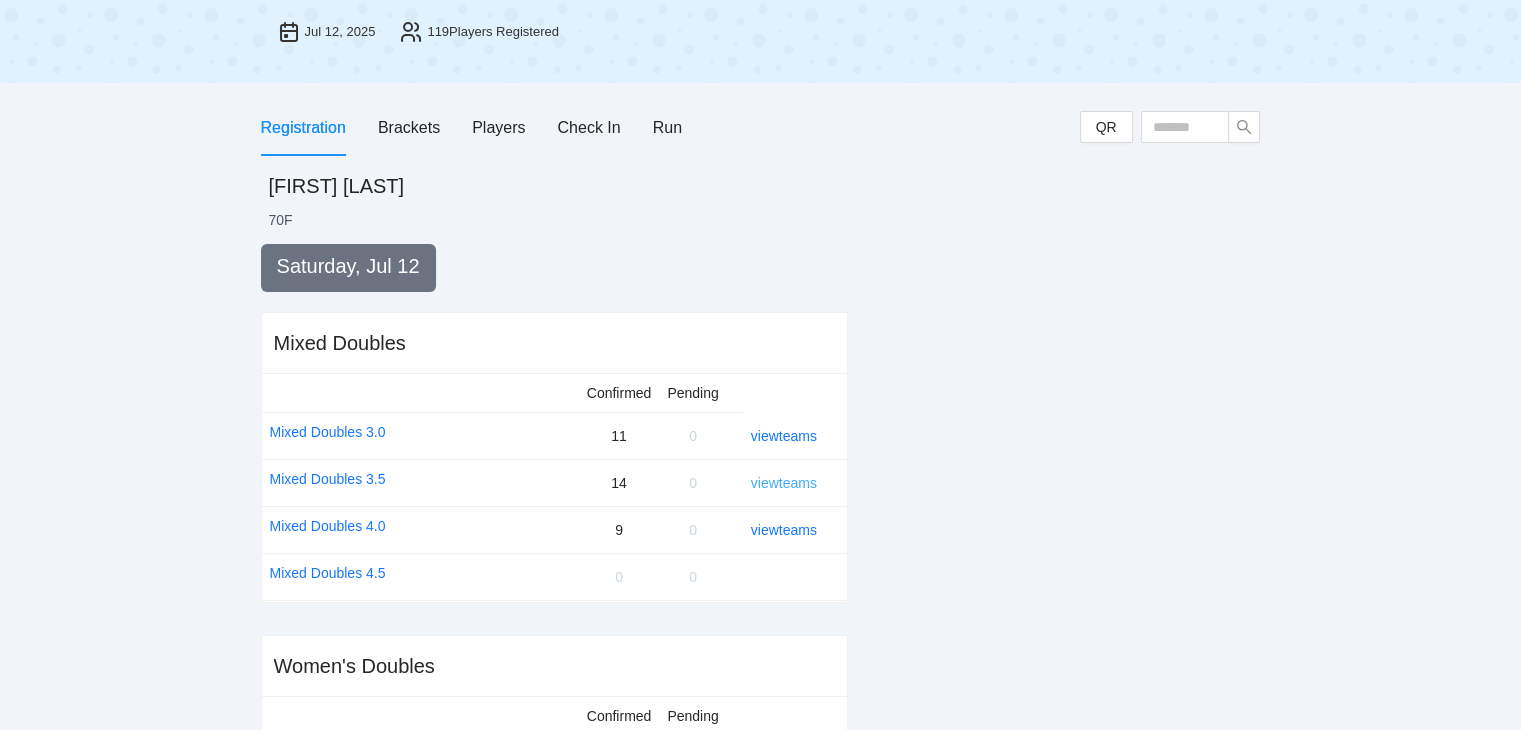 click on "view  teams" at bounding box center [784, 483] 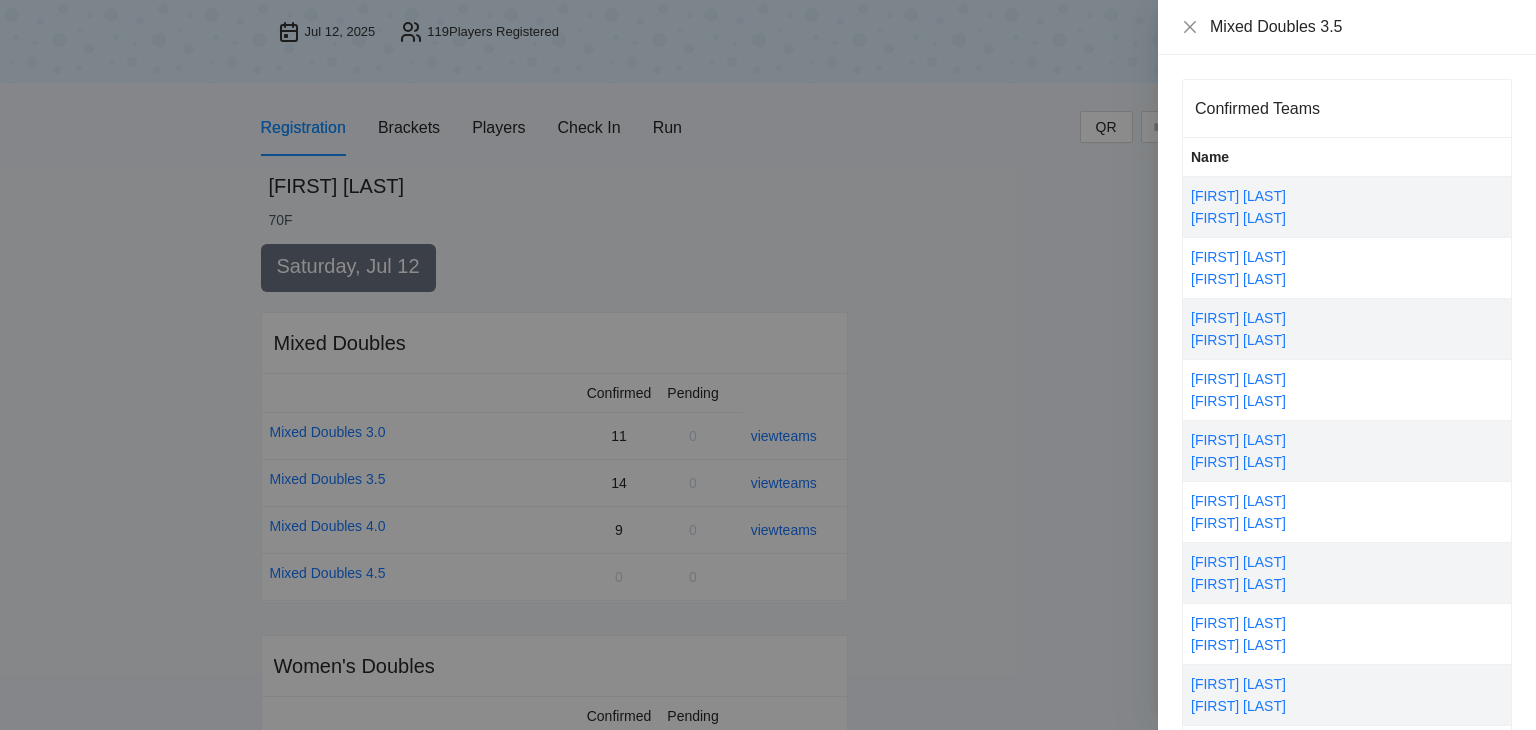 click at bounding box center (768, 365) 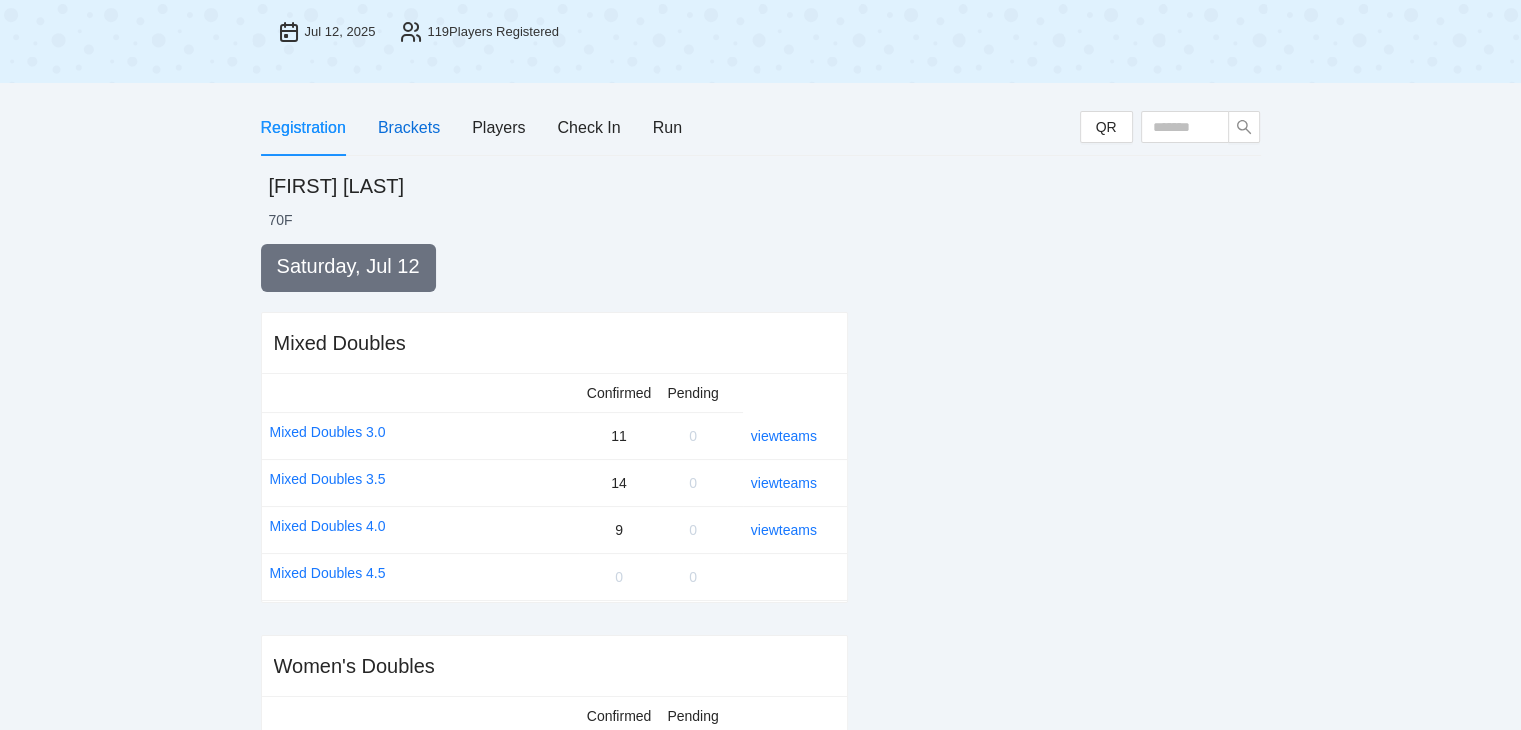 click on "Brackets" at bounding box center [409, 127] 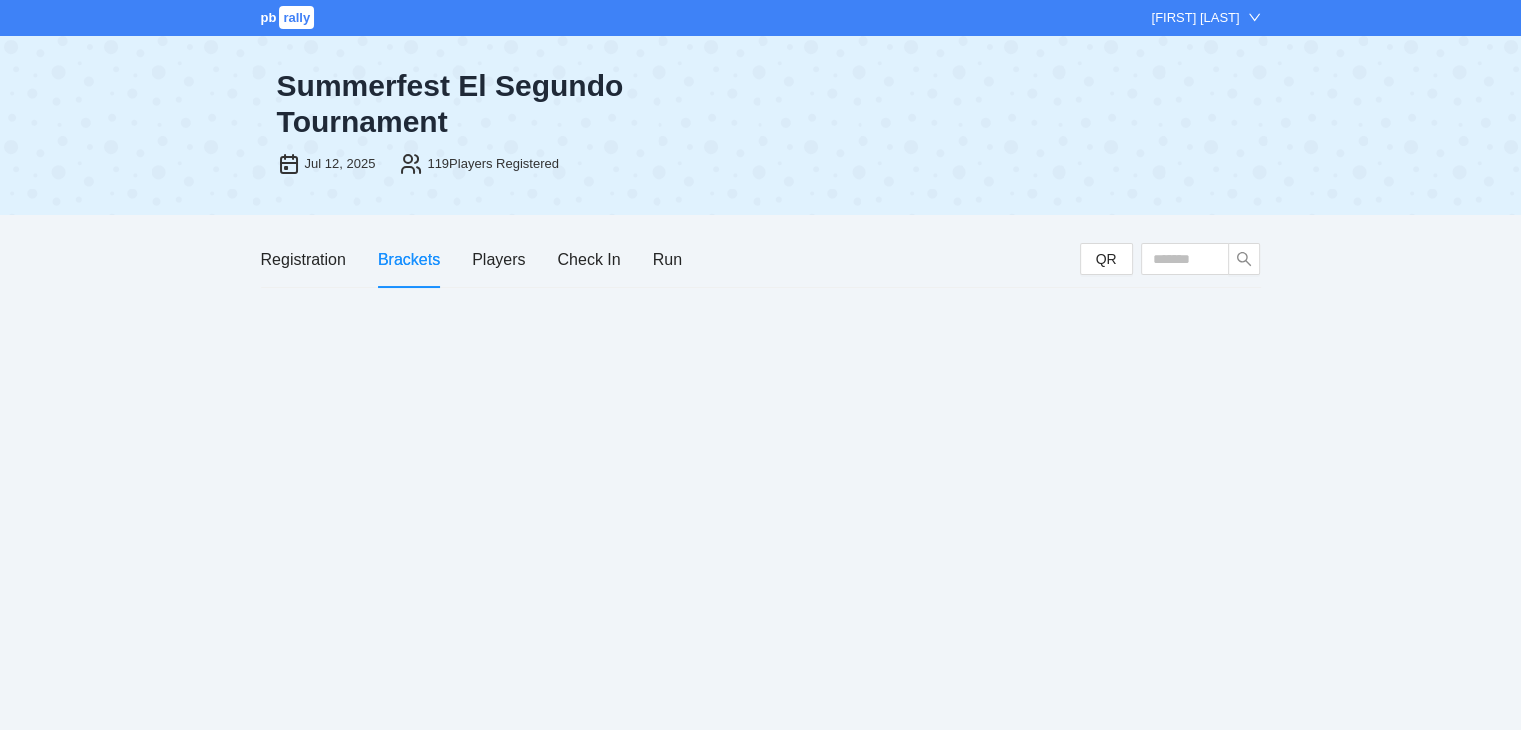 scroll, scrollTop: 0, scrollLeft: 0, axis: both 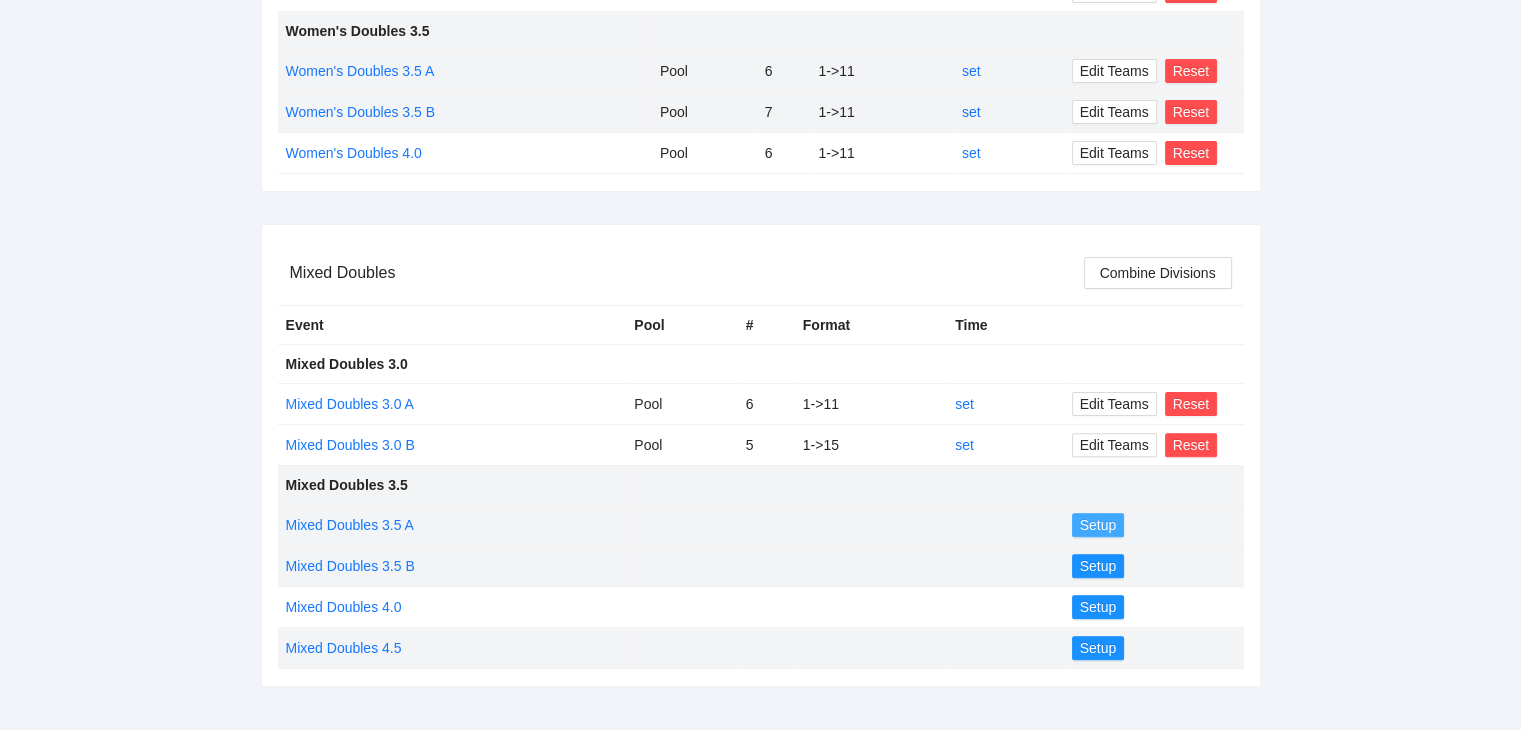 click on "Setup" at bounding box center [1098, 525] 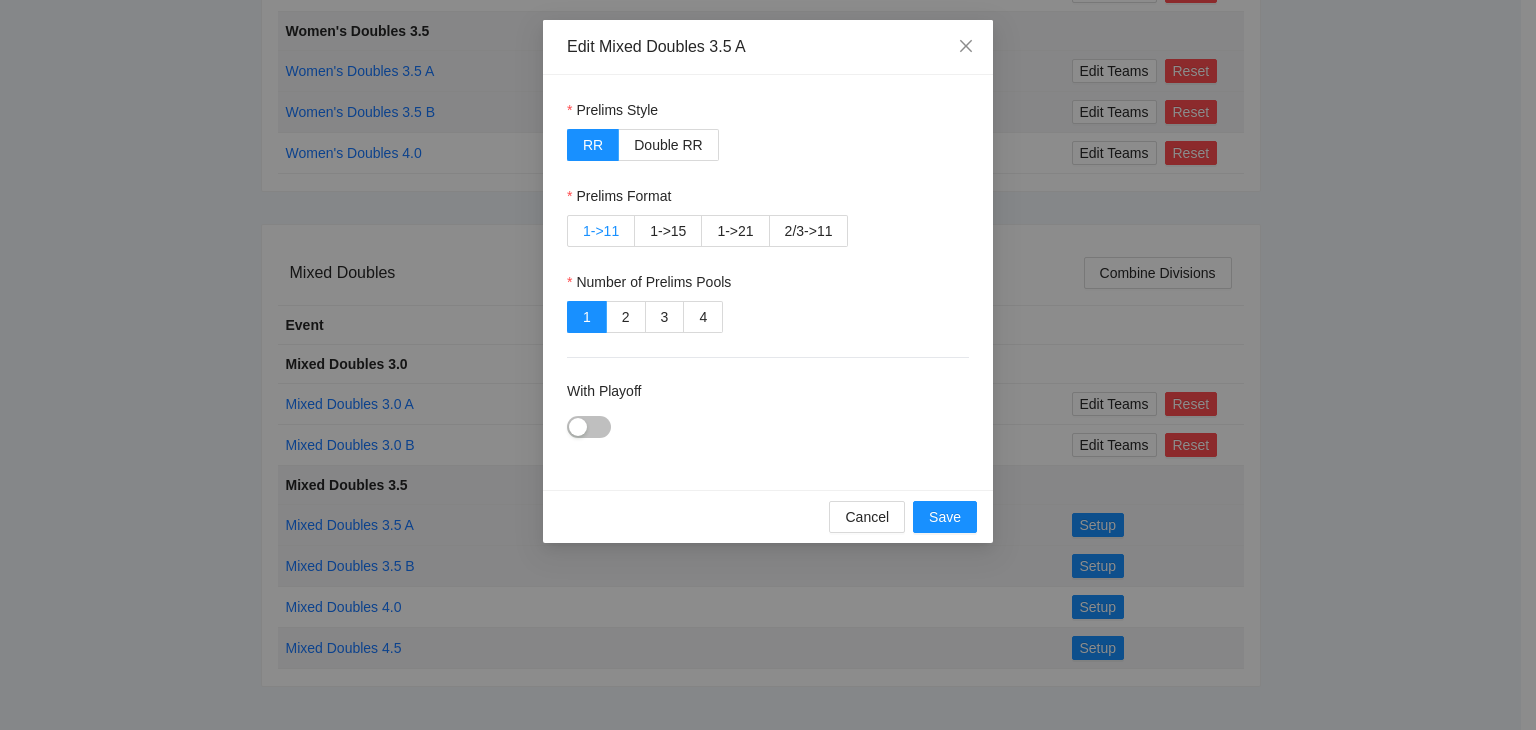 click on "1->11" at bounding box center [601, 231] 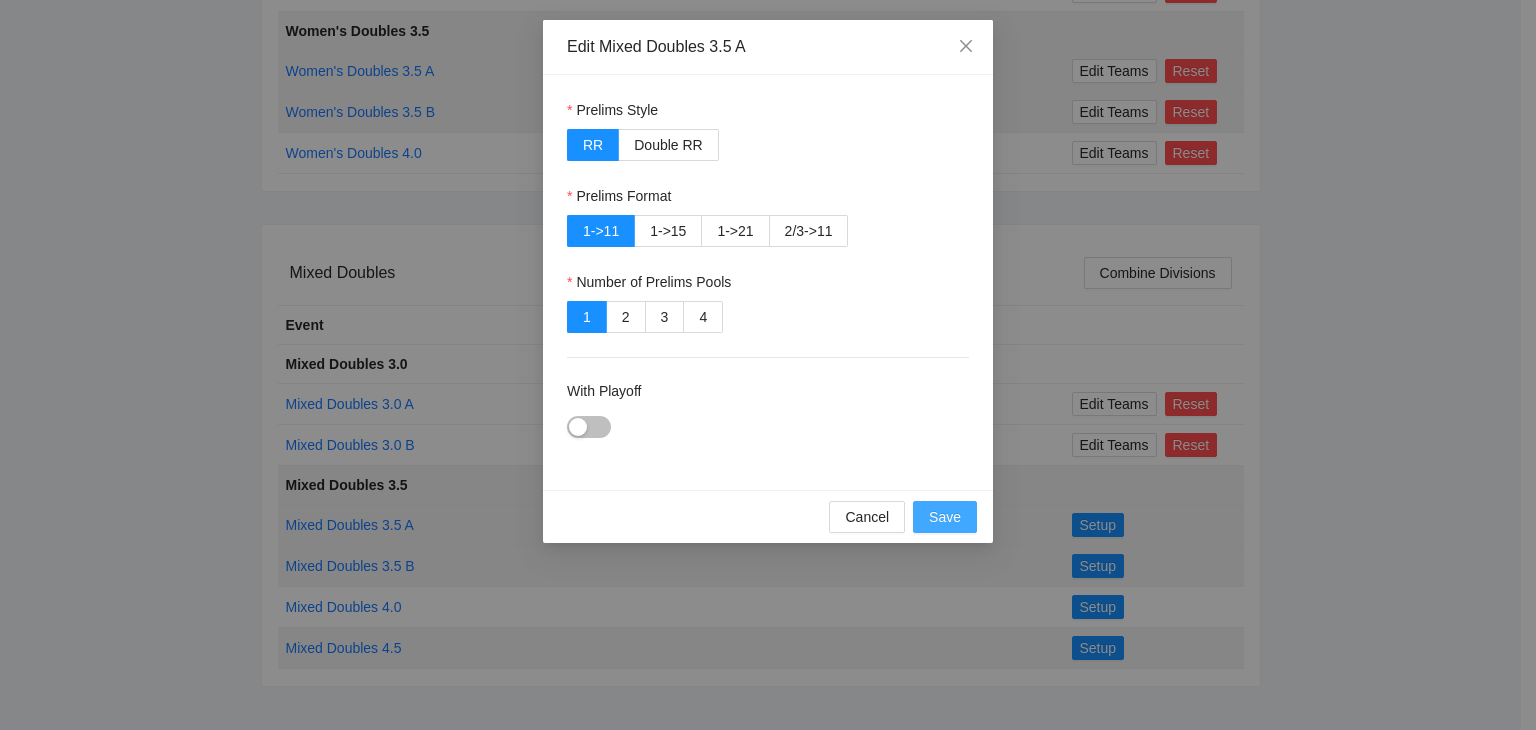 click on "Save" at bounding box center [945, 517] 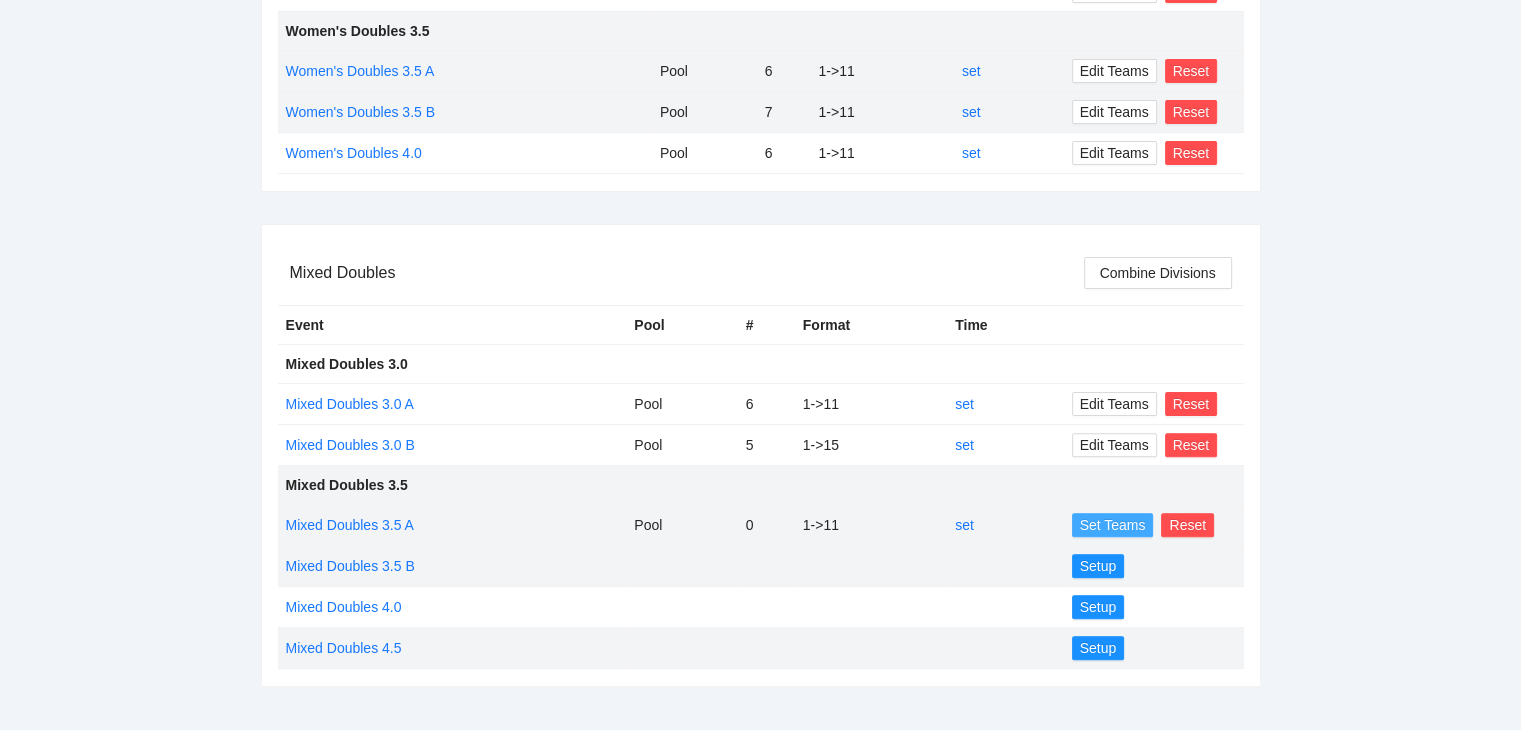 click on "Set Teams" at bounding box center [1113, 525] 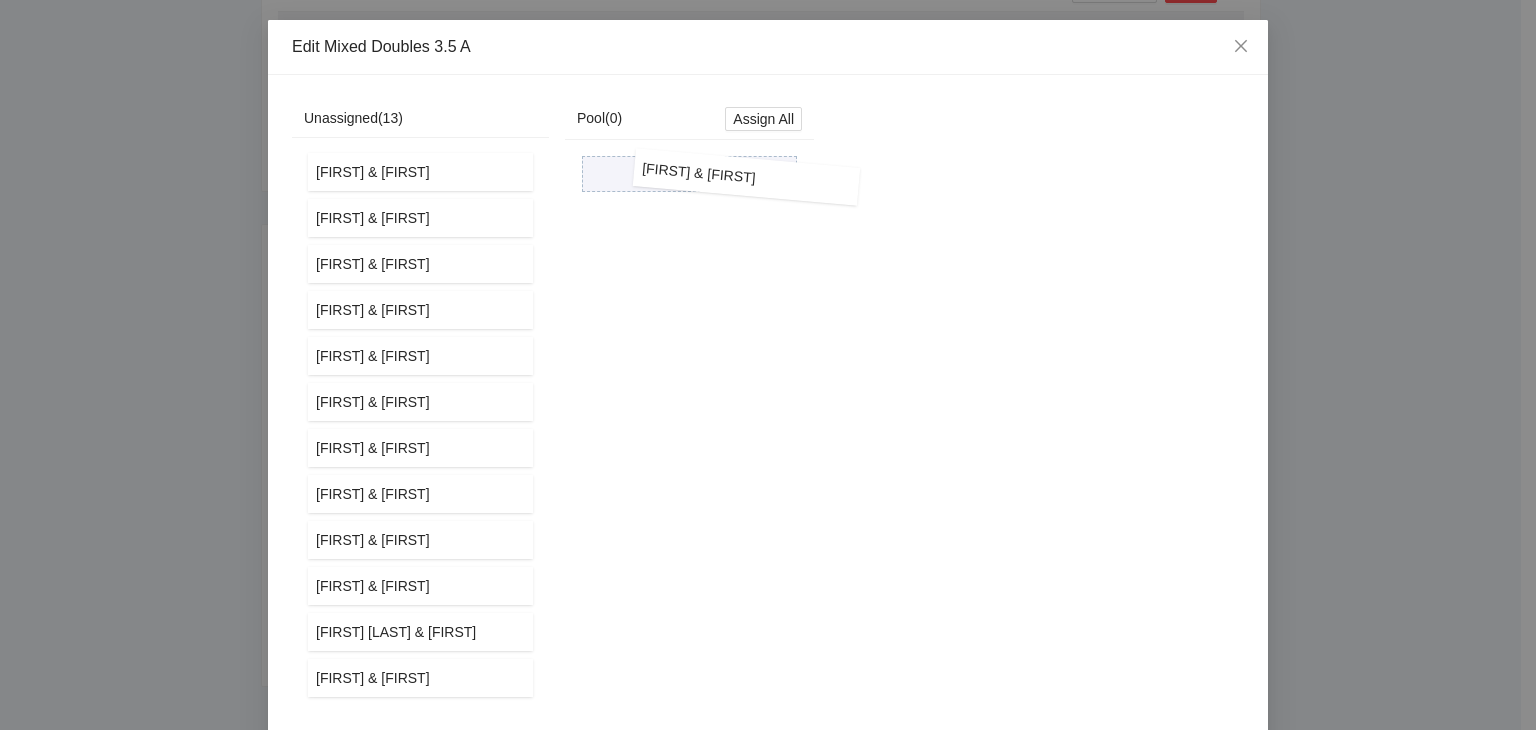 drag, startPoint x: 388, startPoint y: 180, endPoint x: 722, endPoint y: 185, distance: 334.0374 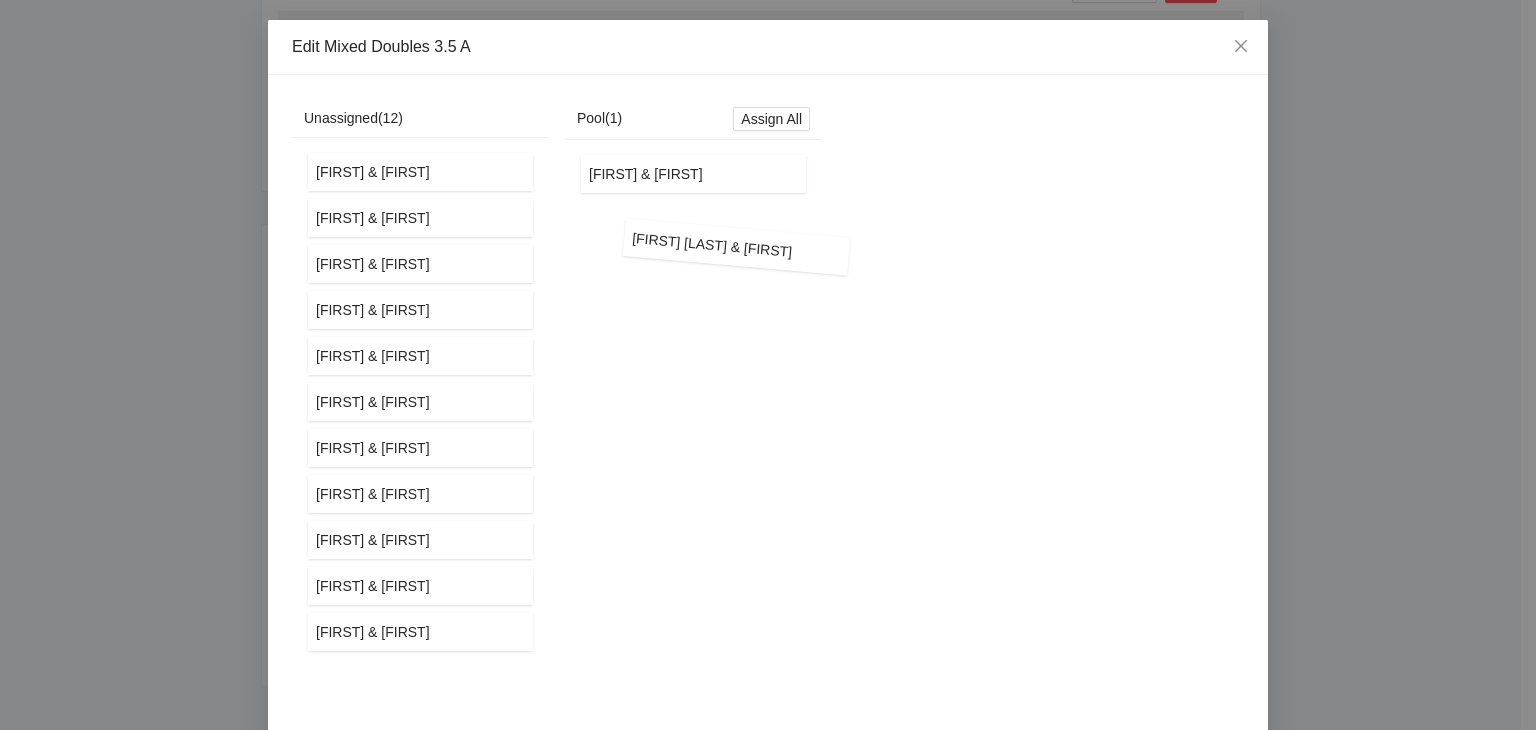 drag, startPoint x: 360, startPoint y: 633, endPoint x: 685, endPoint y: 253, distance: 500.025 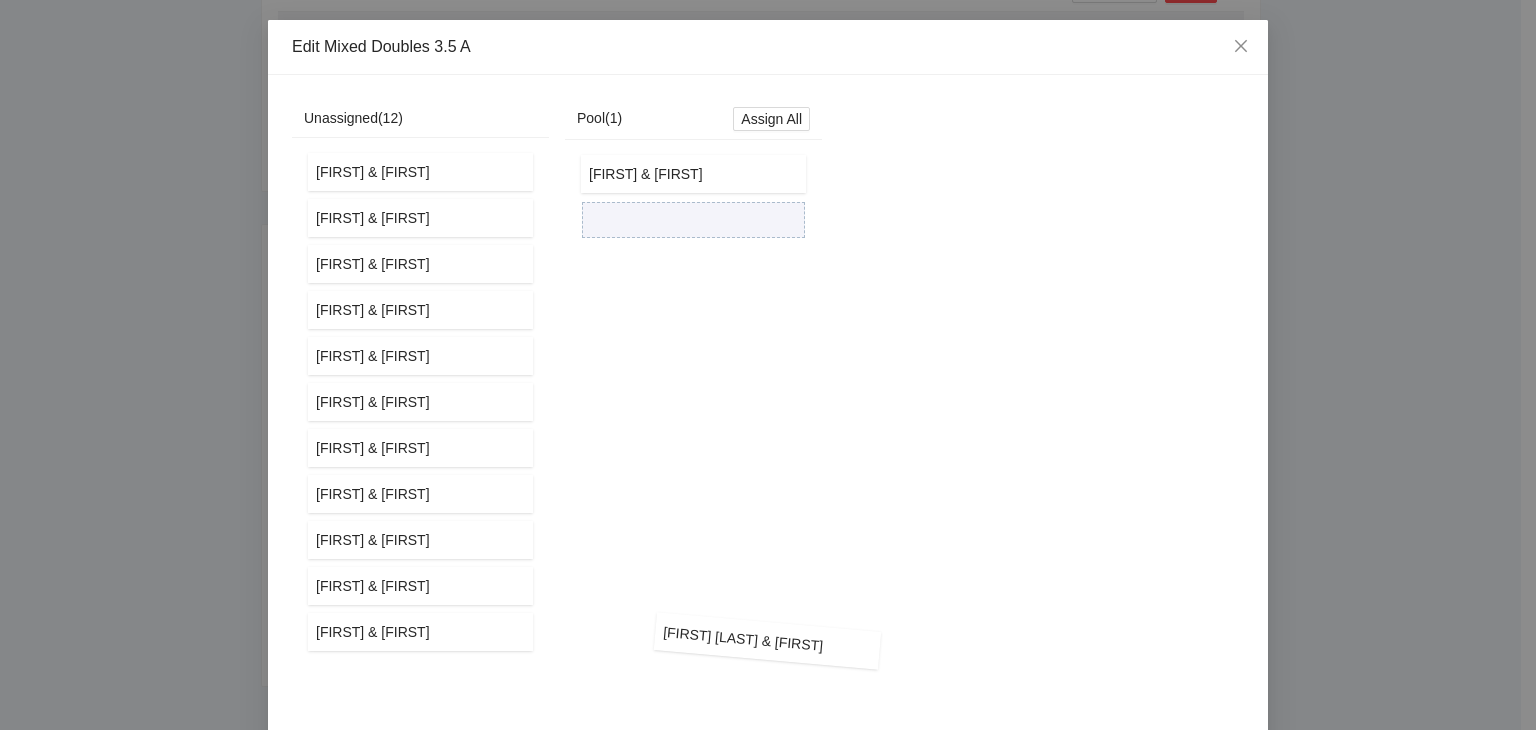 drag, startPoint x: 391, startPoint y: 642, endPoint x: 749, endPoint y: 651, distance: 358.1131 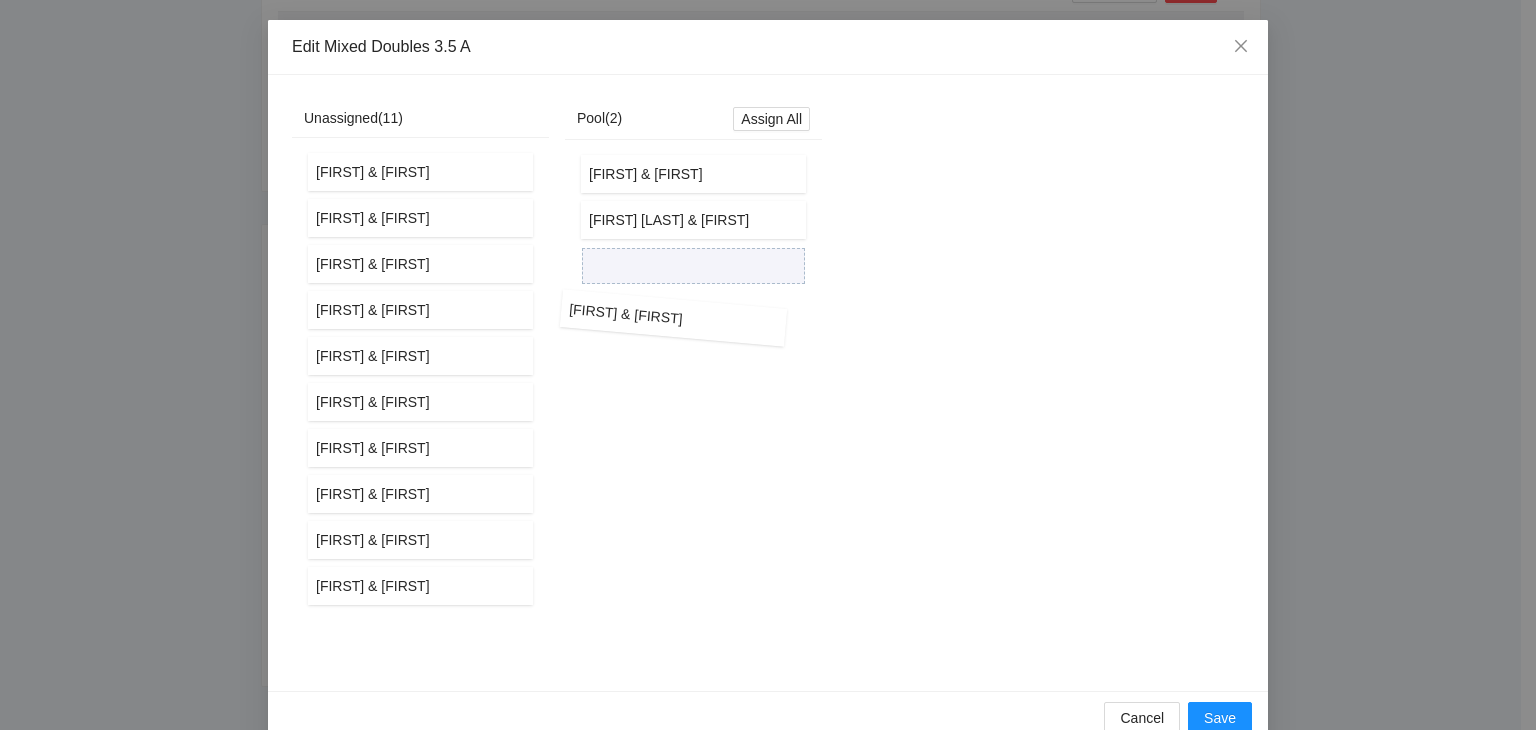 drag, startPoint x: 339, startPoint y: 317, endPoint x: 600, endPoint y: 328, distance: 261.2317 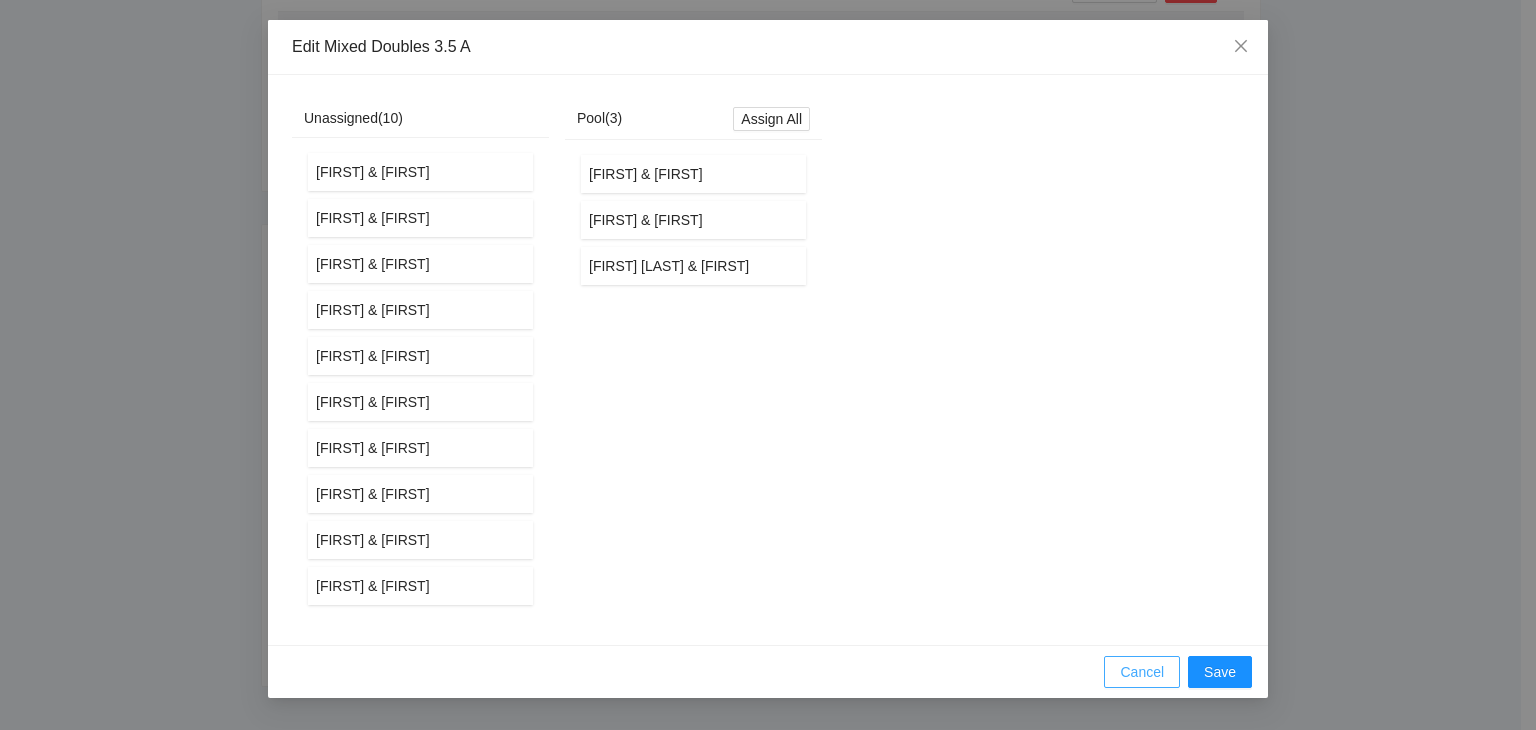 click on "Cancel" at bounding box center [1142, 672] 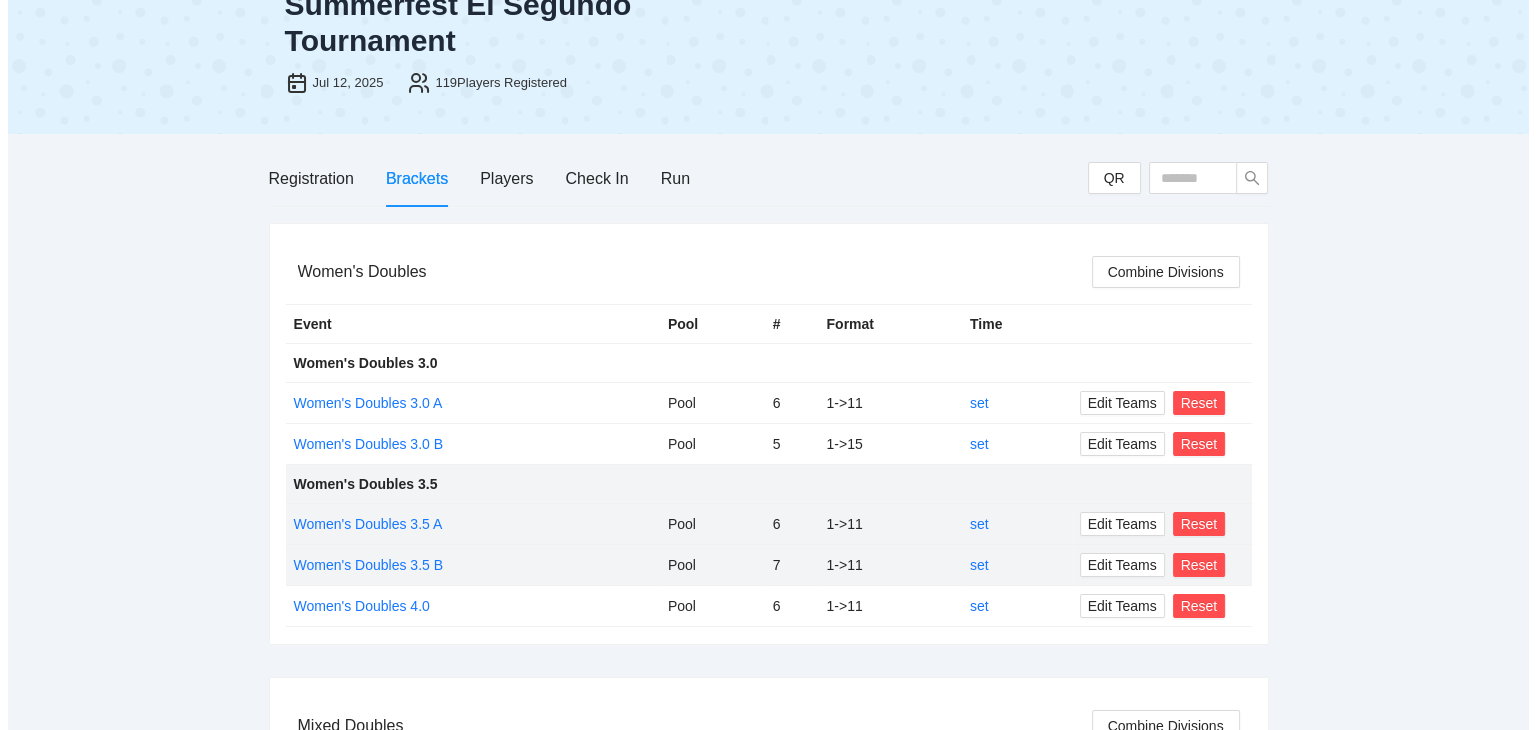 scroll, scrollTop: 75, scrollLeft: 0, axis: vertical 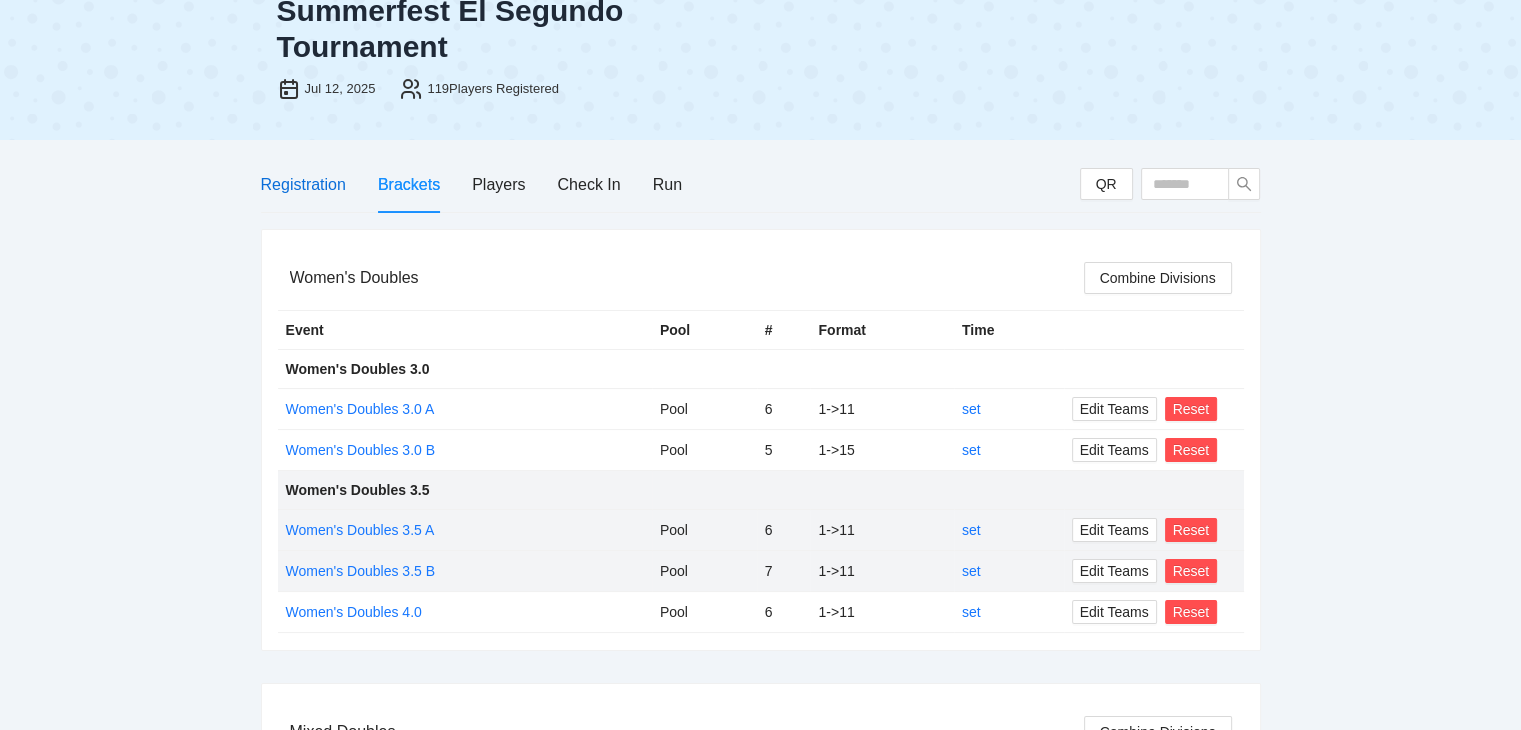 click on "Registration" at bounding box center [303, 184] 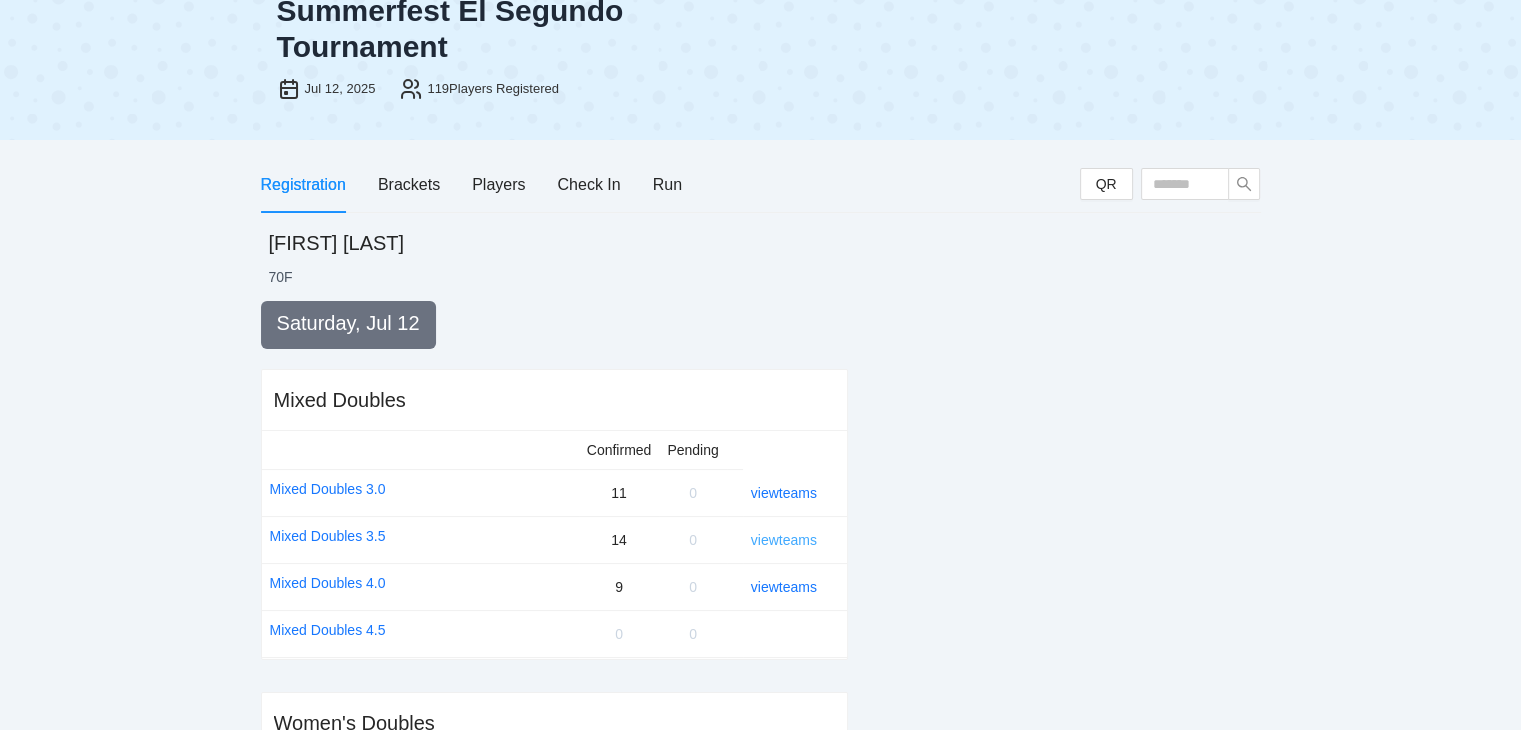click on "view  teams" at bounding box center [784, 540] 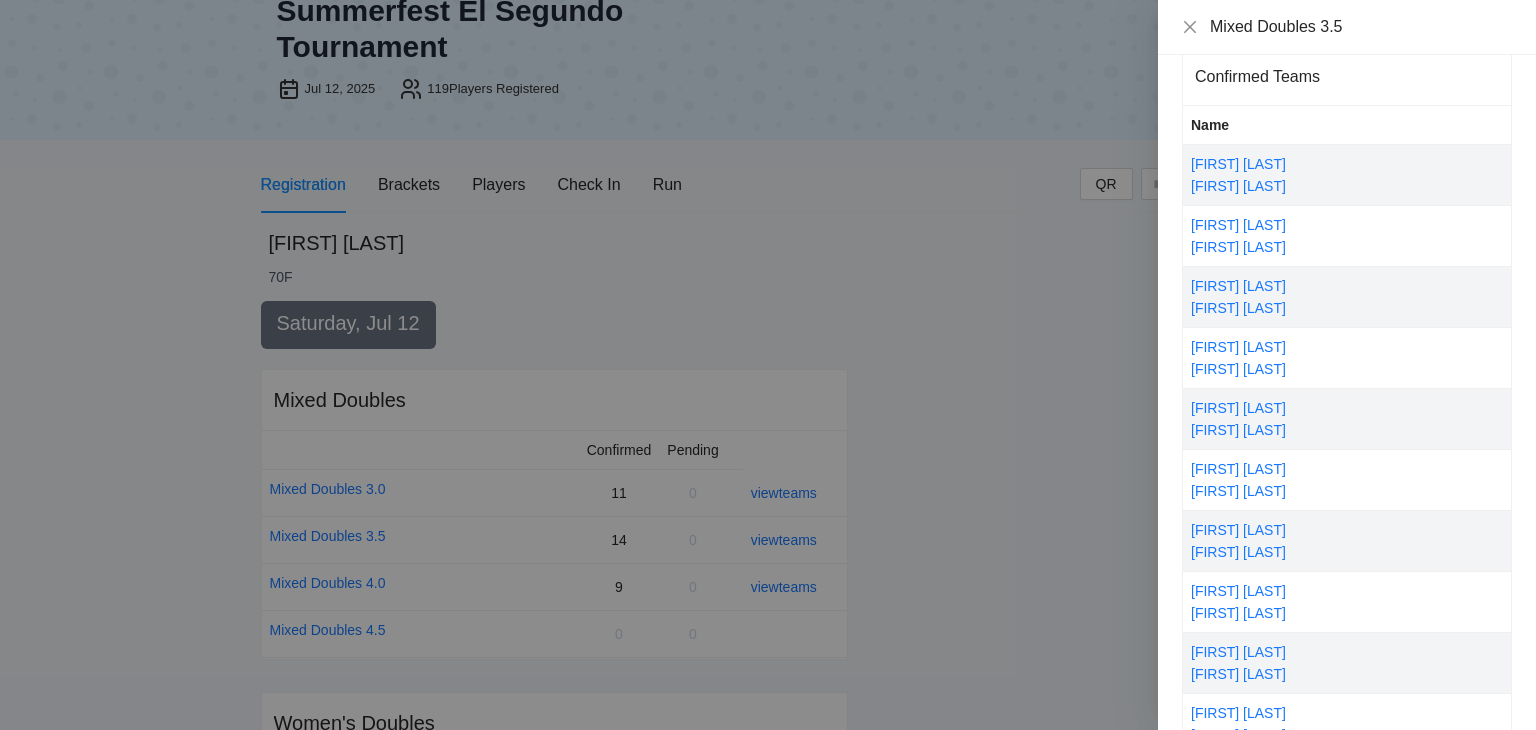 scroll, scrollTop: 33, scrollLeft: 0, axis: vertical 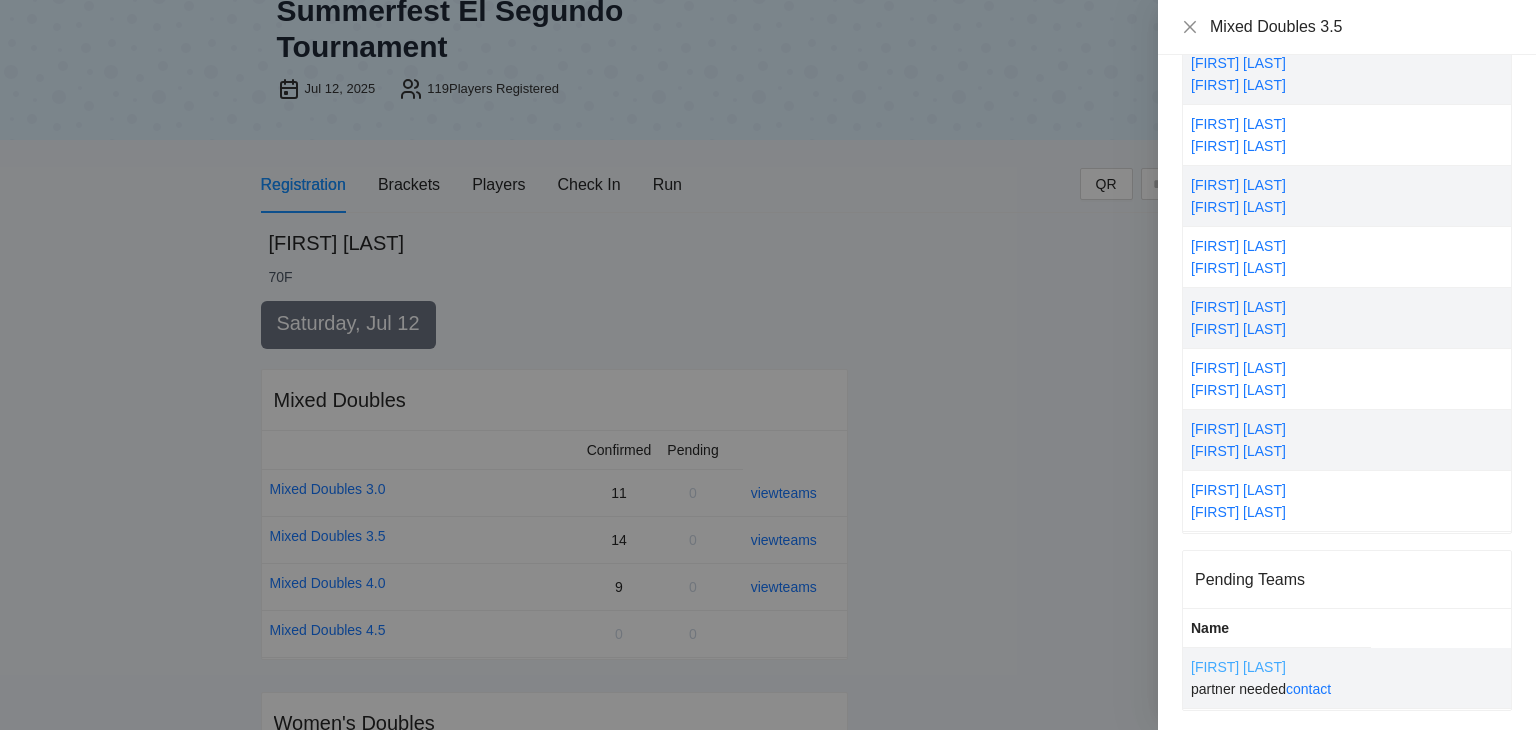 click on "[FIRST] [LAST]" at bounding box center [1238, 667] 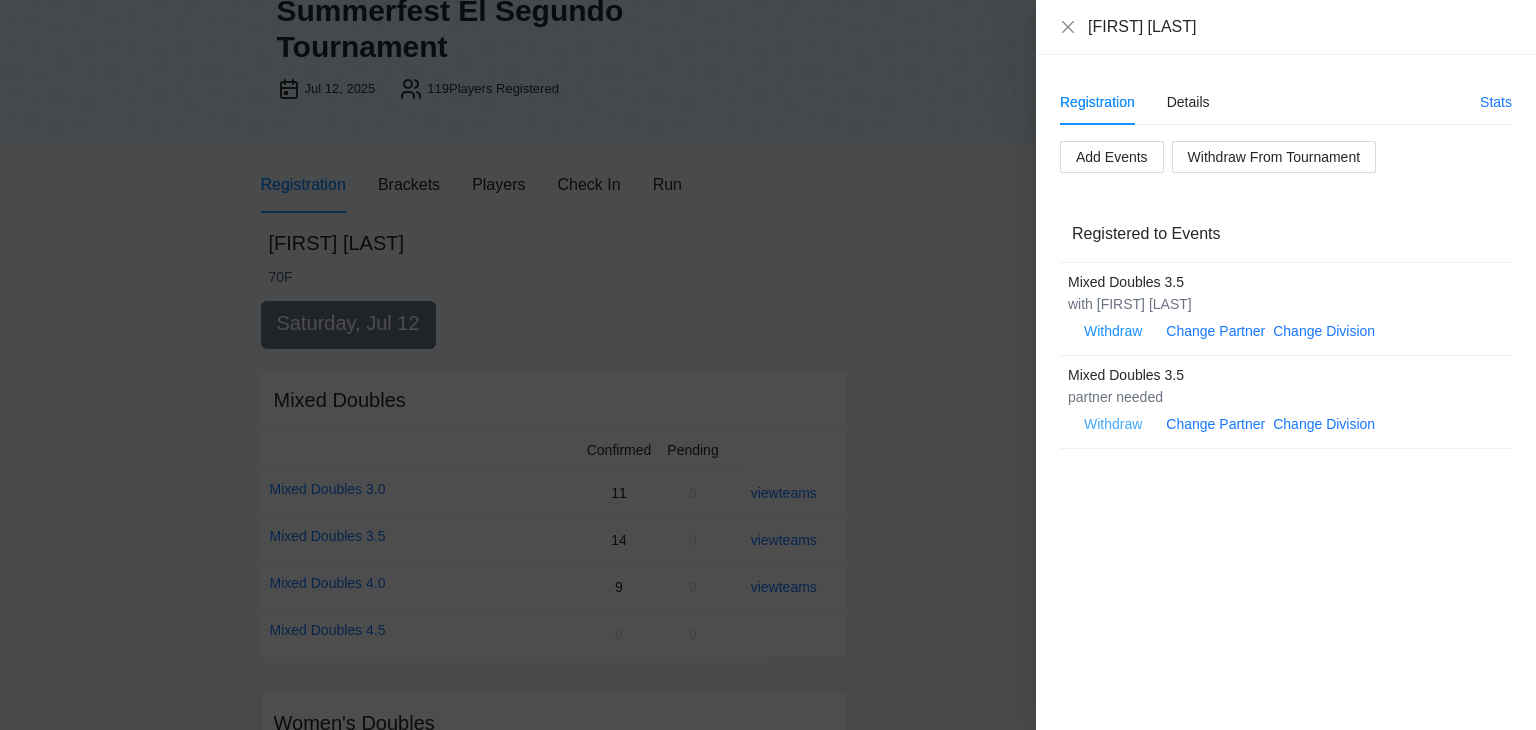 click on "Withdraw" at bounding box center (1113, 424) 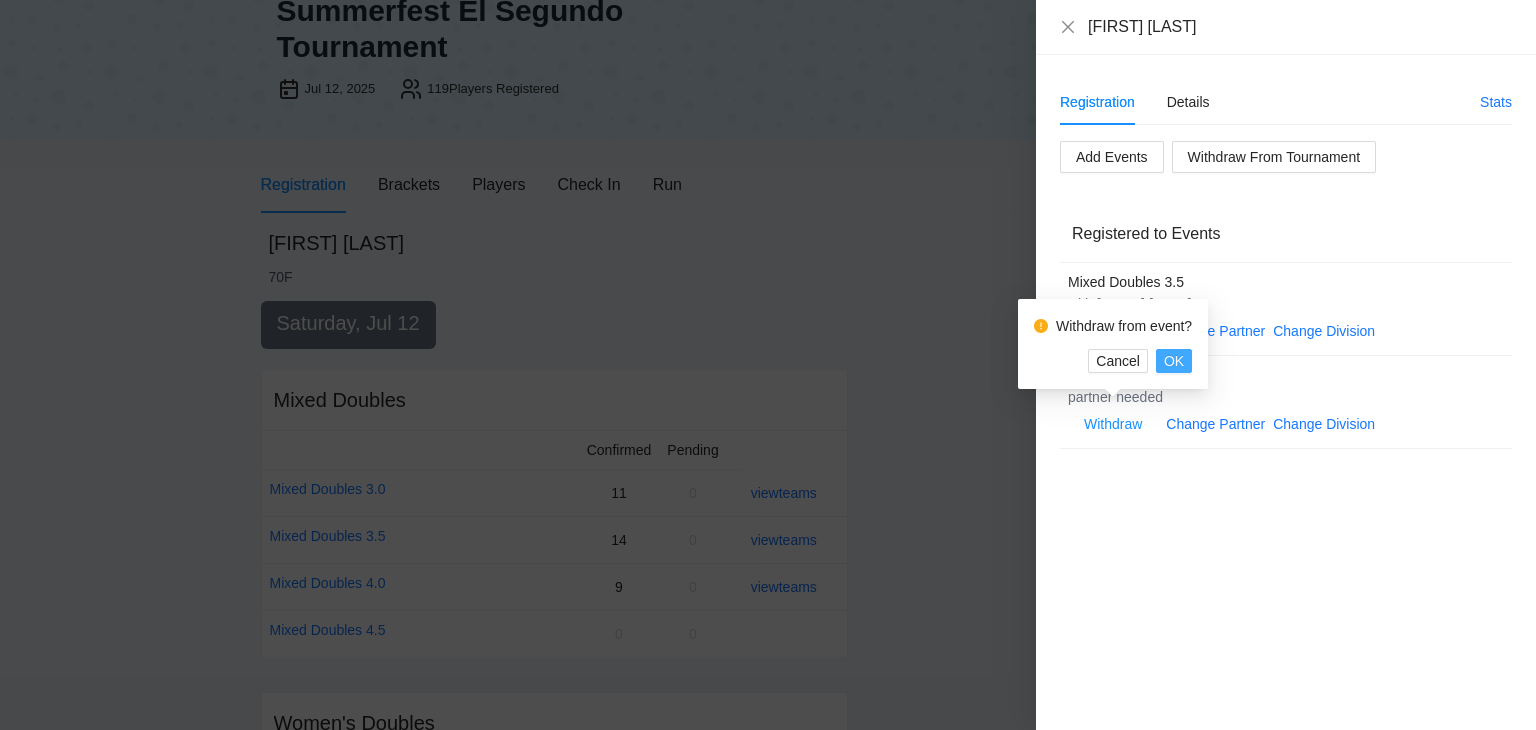 click on "OK" at bounding box center (1174, 361) 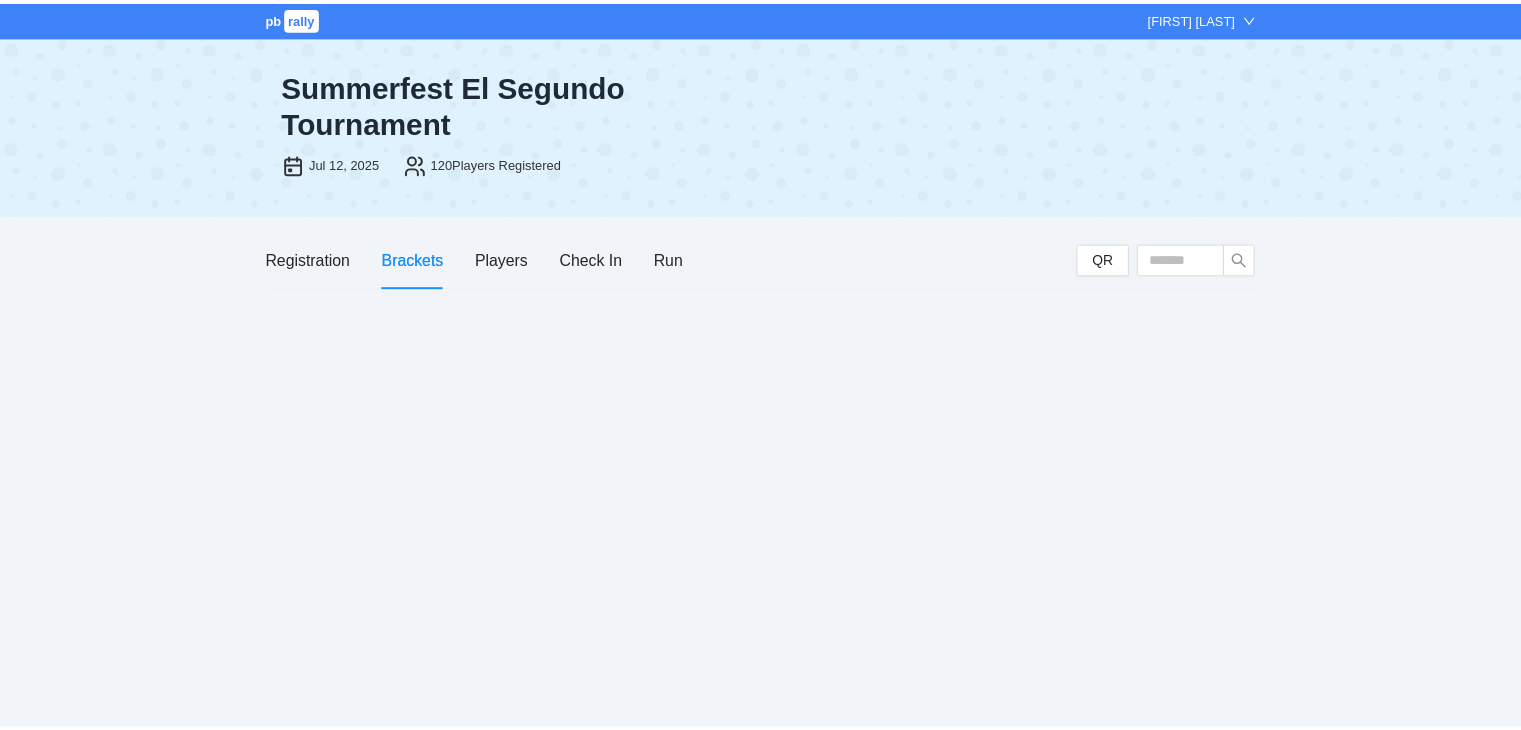scroll, scrollTop: 0, scrollLeft: 0, axis: both 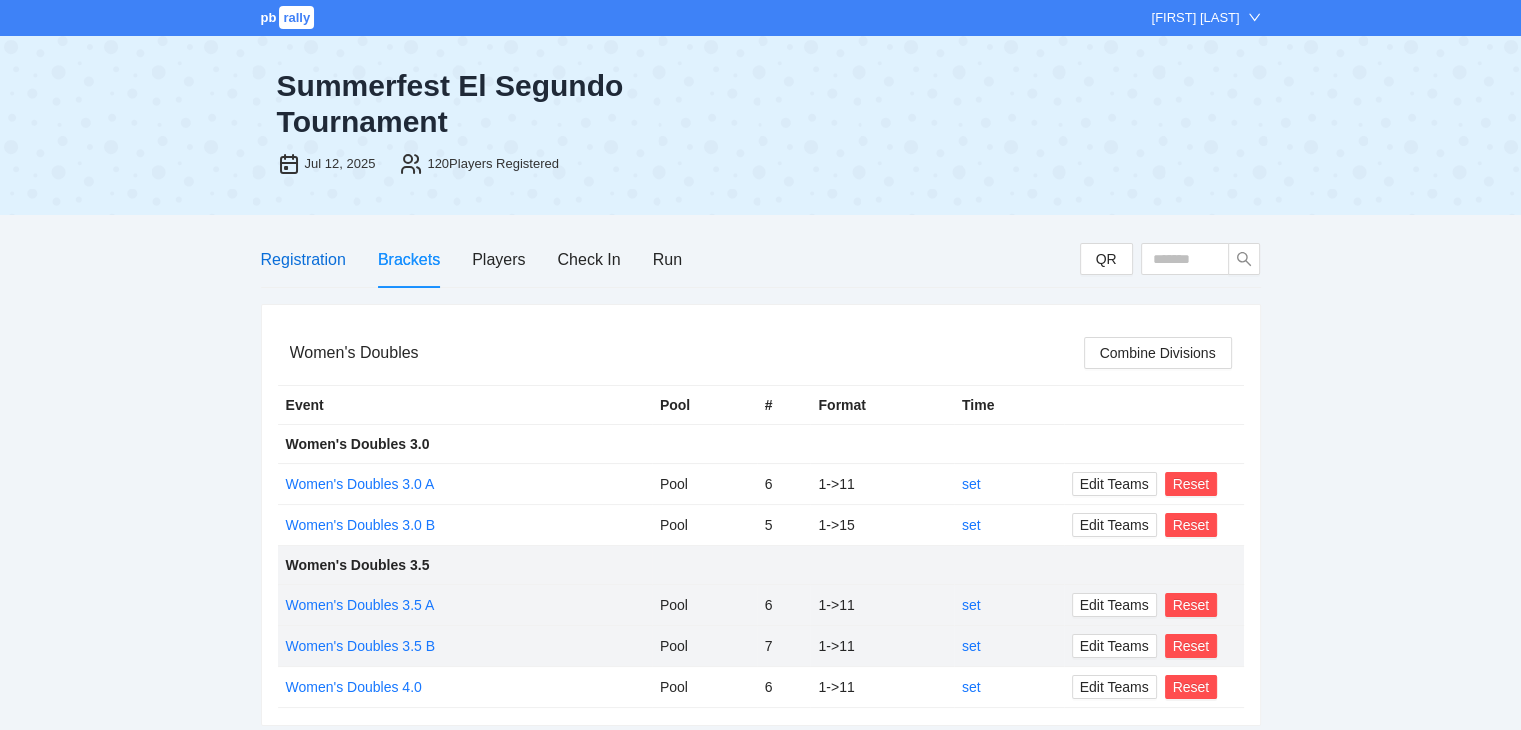 click on "Registration" at bounding box center [303, 259] 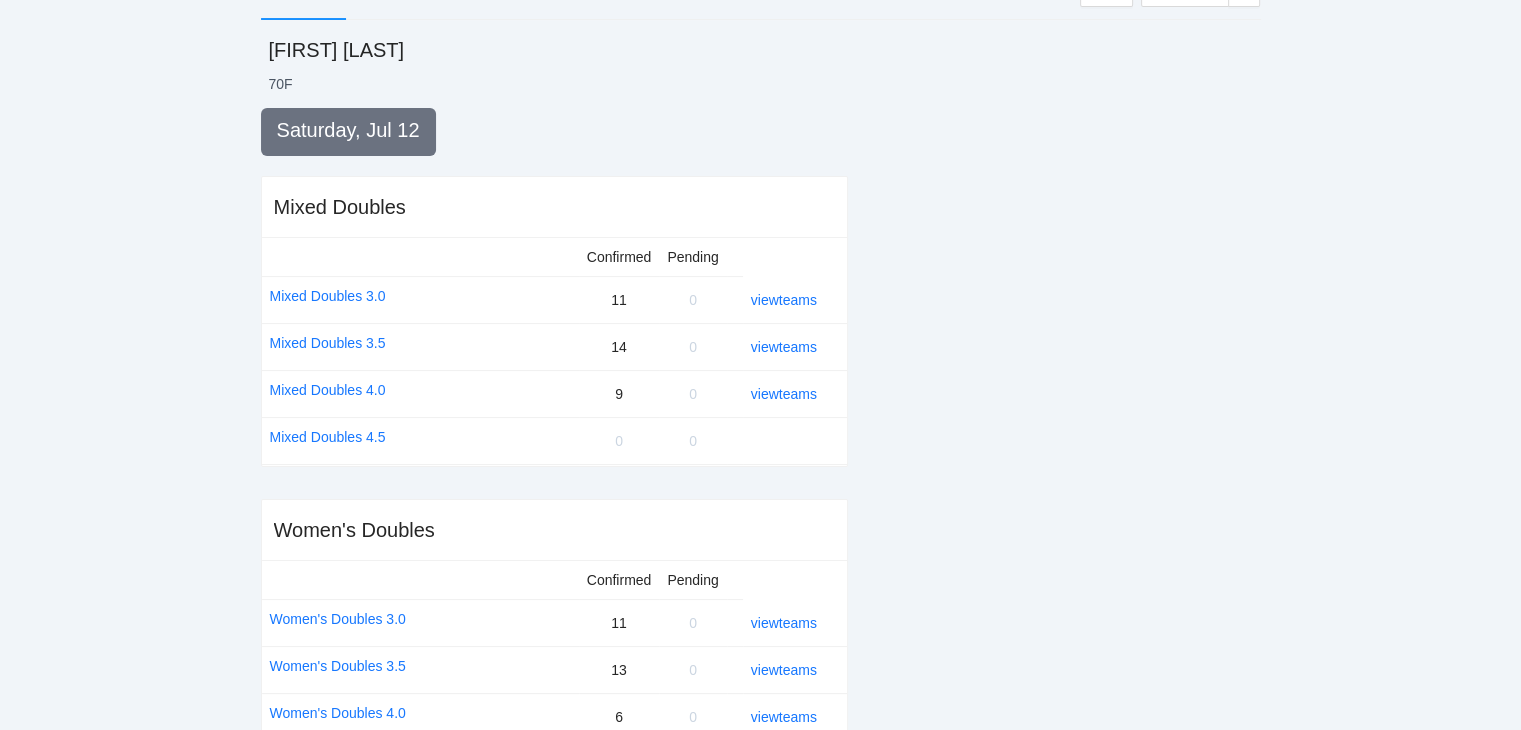 scroll, scrollTop: 309, scrollLeft: 0, axis: vertical 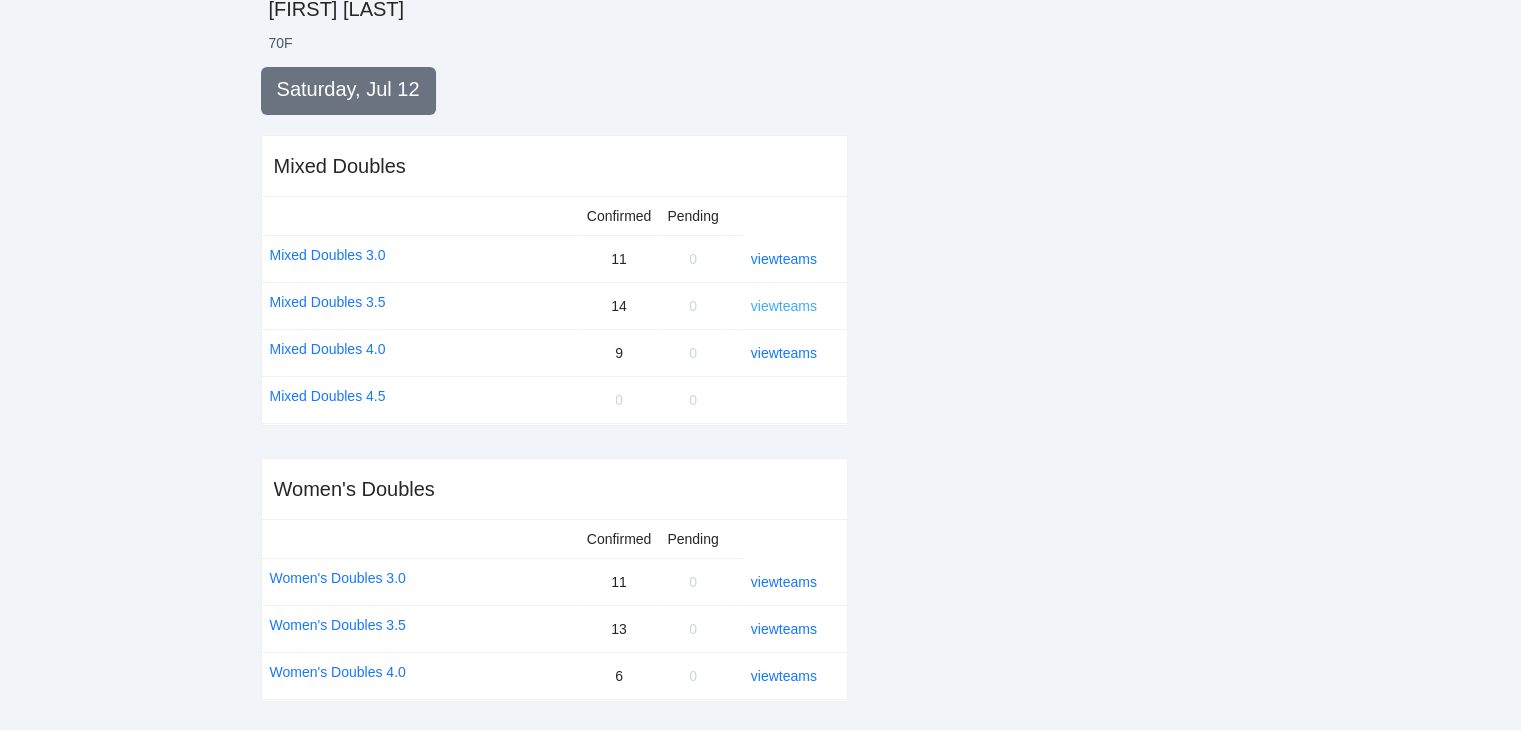 click on "view  teams" at bounding box center (784, 306) 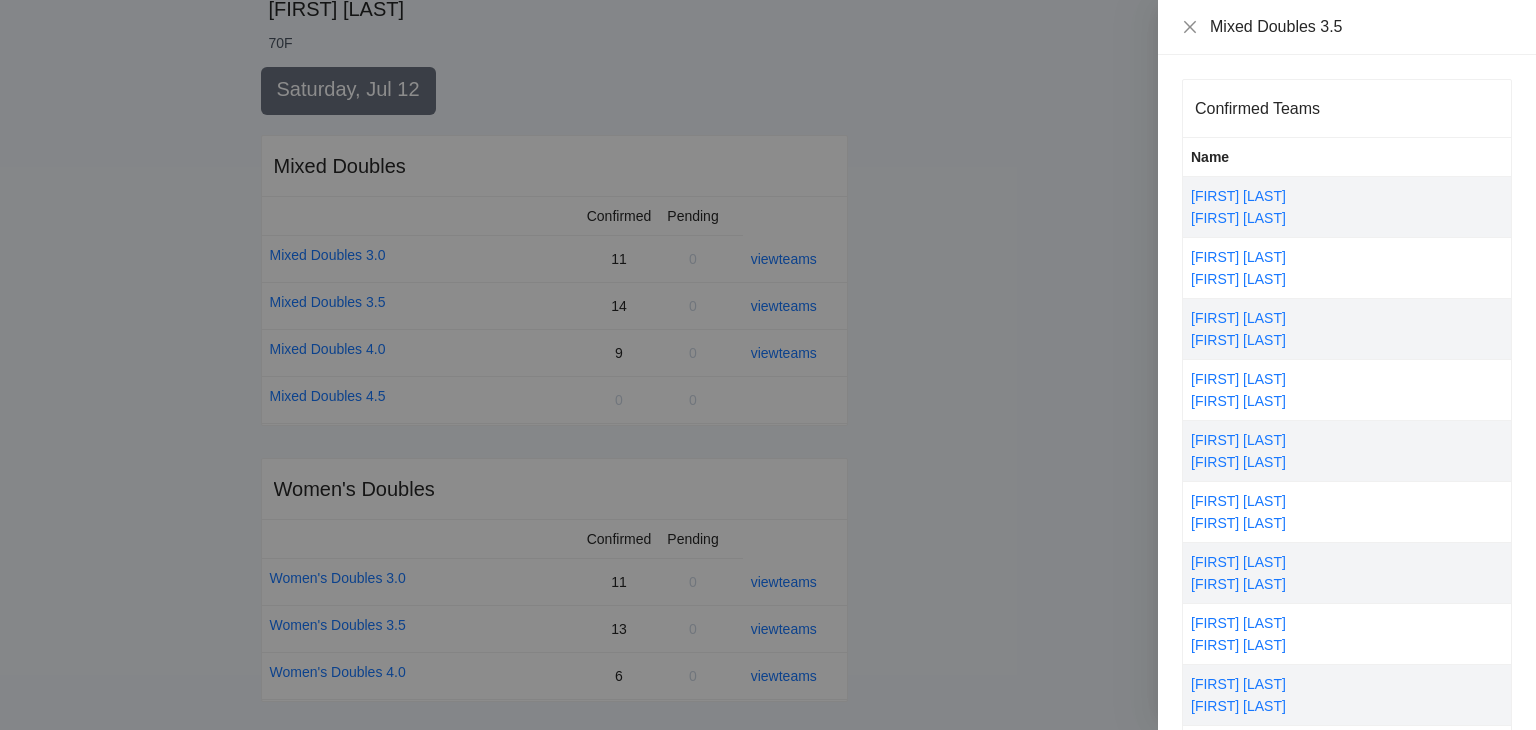 click at bounding box center (768, 365) 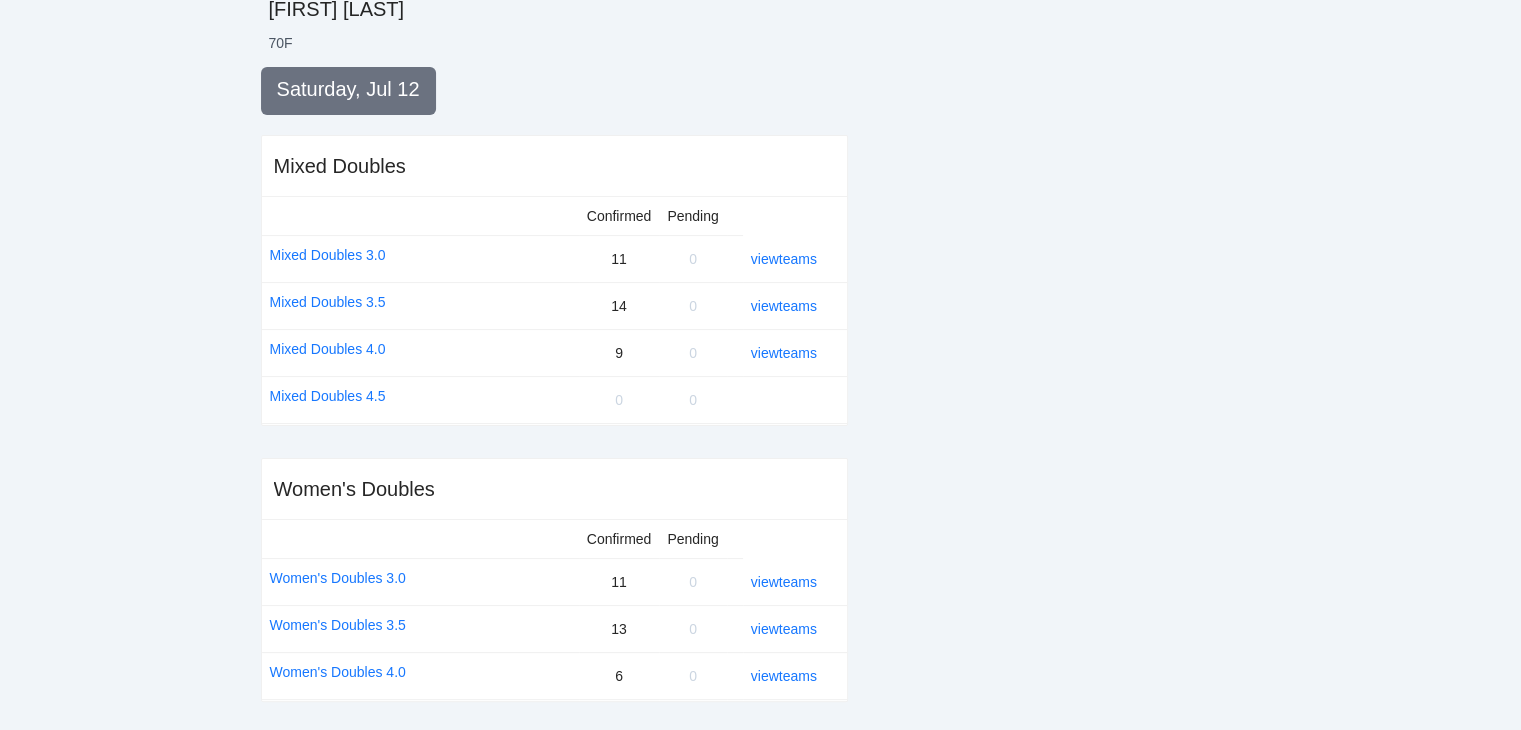 scroll, scrollTop: 0, scrollLeft: 0, axis: both 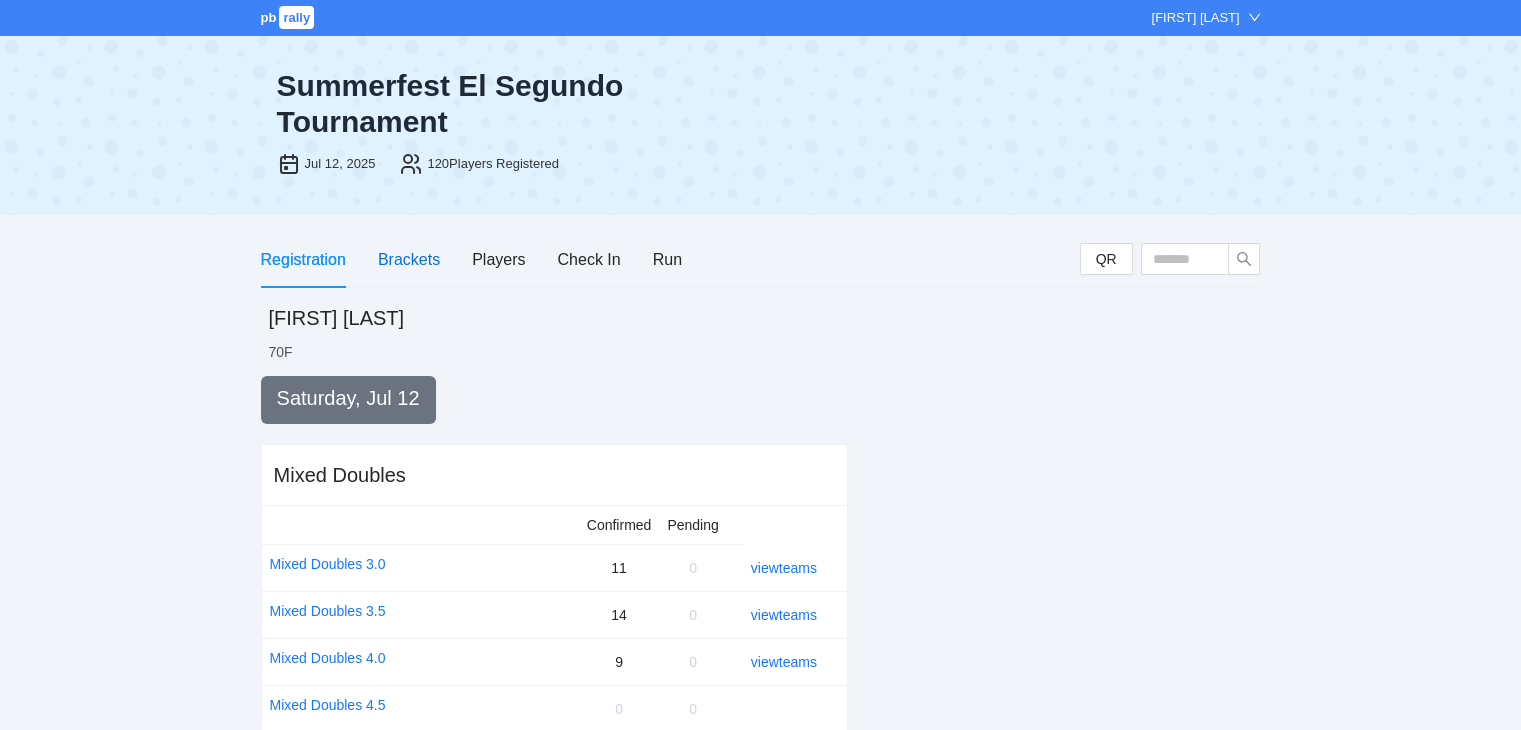 click on "Brackets" at bounding box center [409, 259] 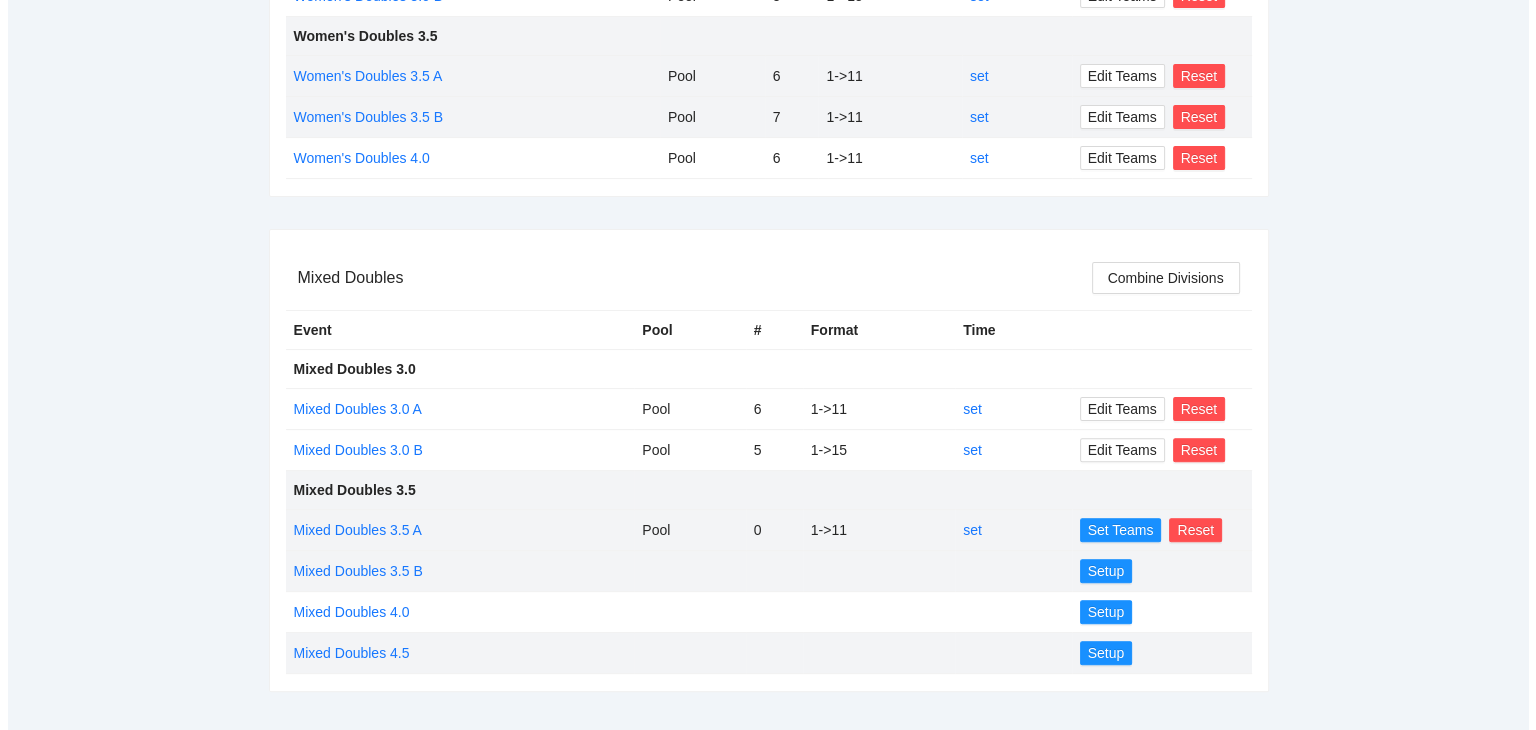 scroll, scrollTop: 534, scrollLeft: 0, axis: vertical 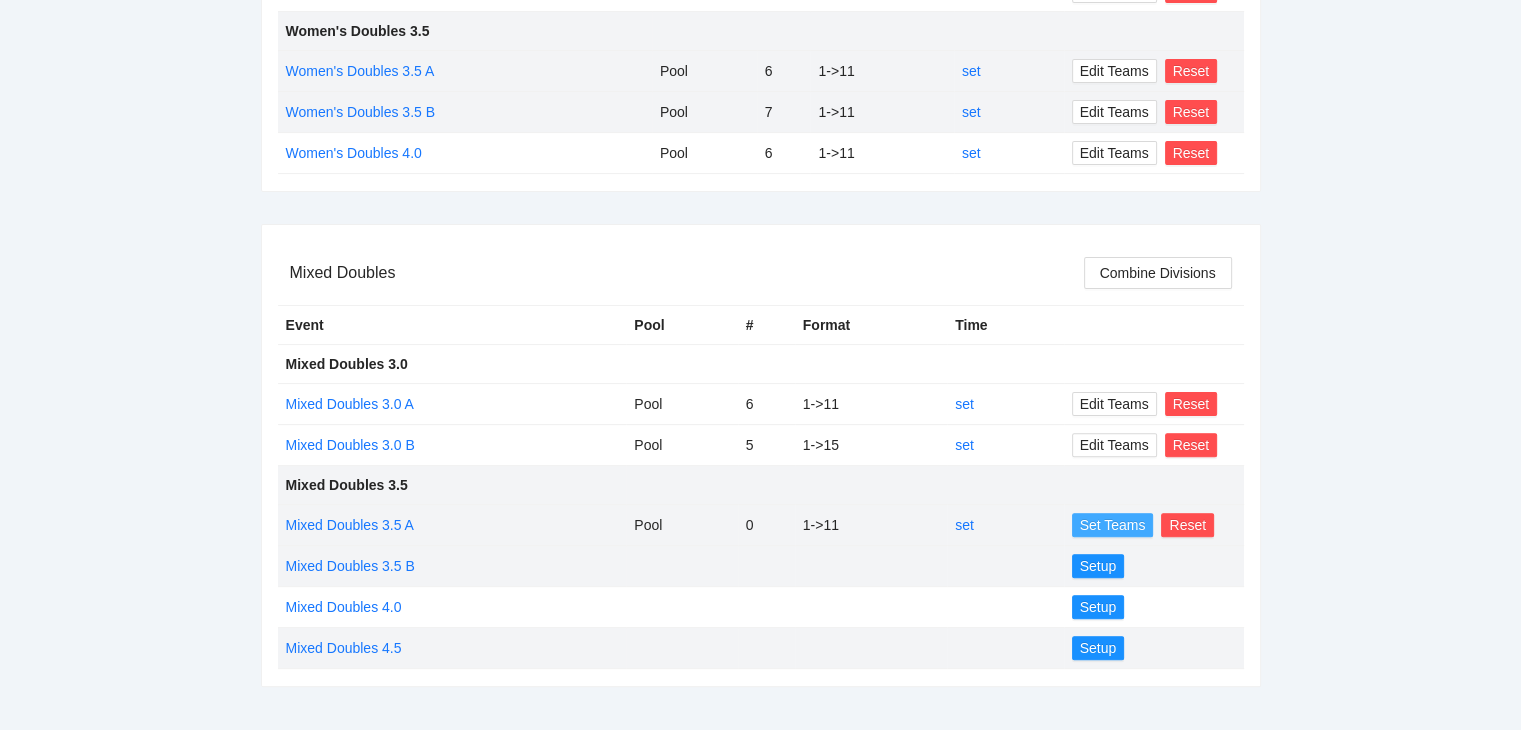 click on "Set Teams" at bounding box center [1113, 525] 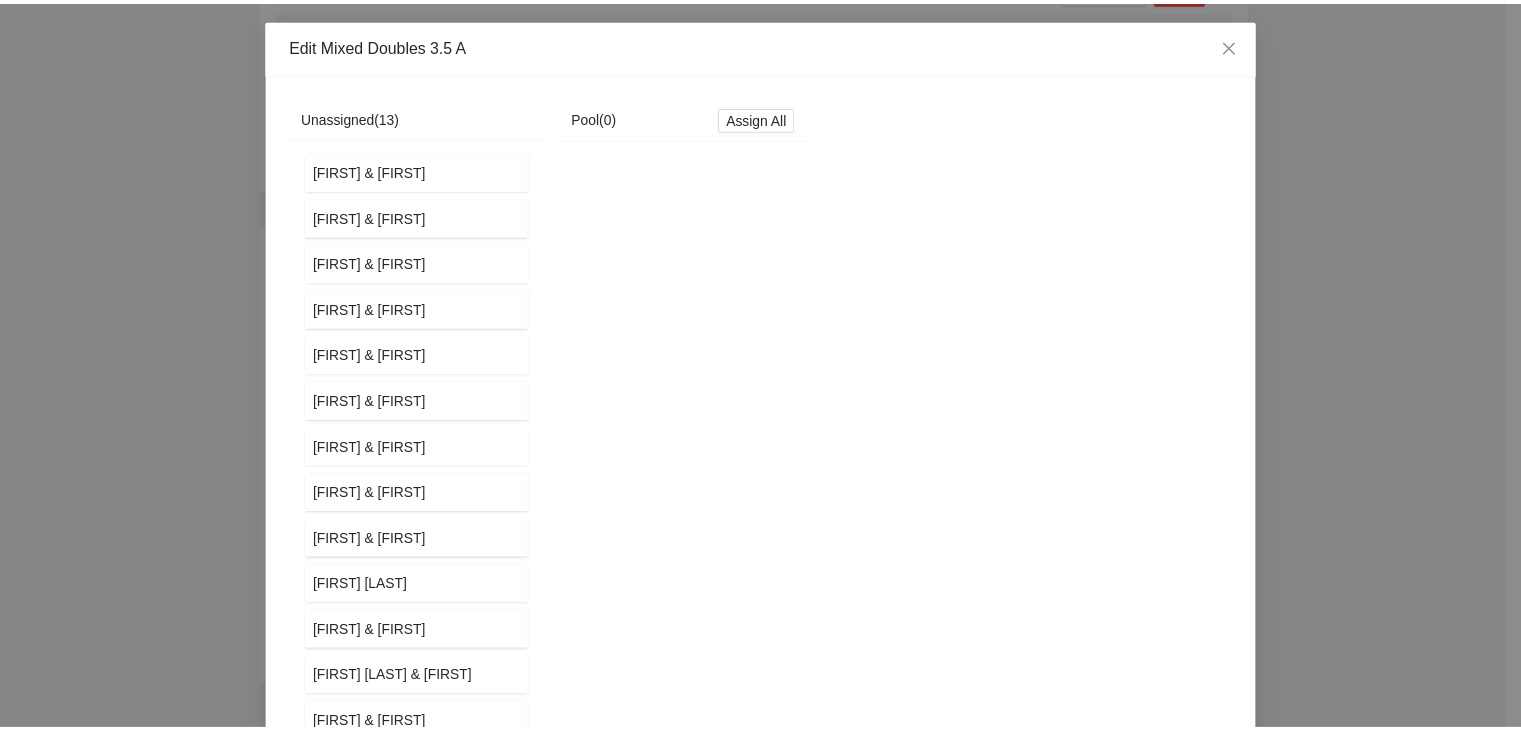 scroll, scrollTop: 0, scrollLeft: 0, axis: both 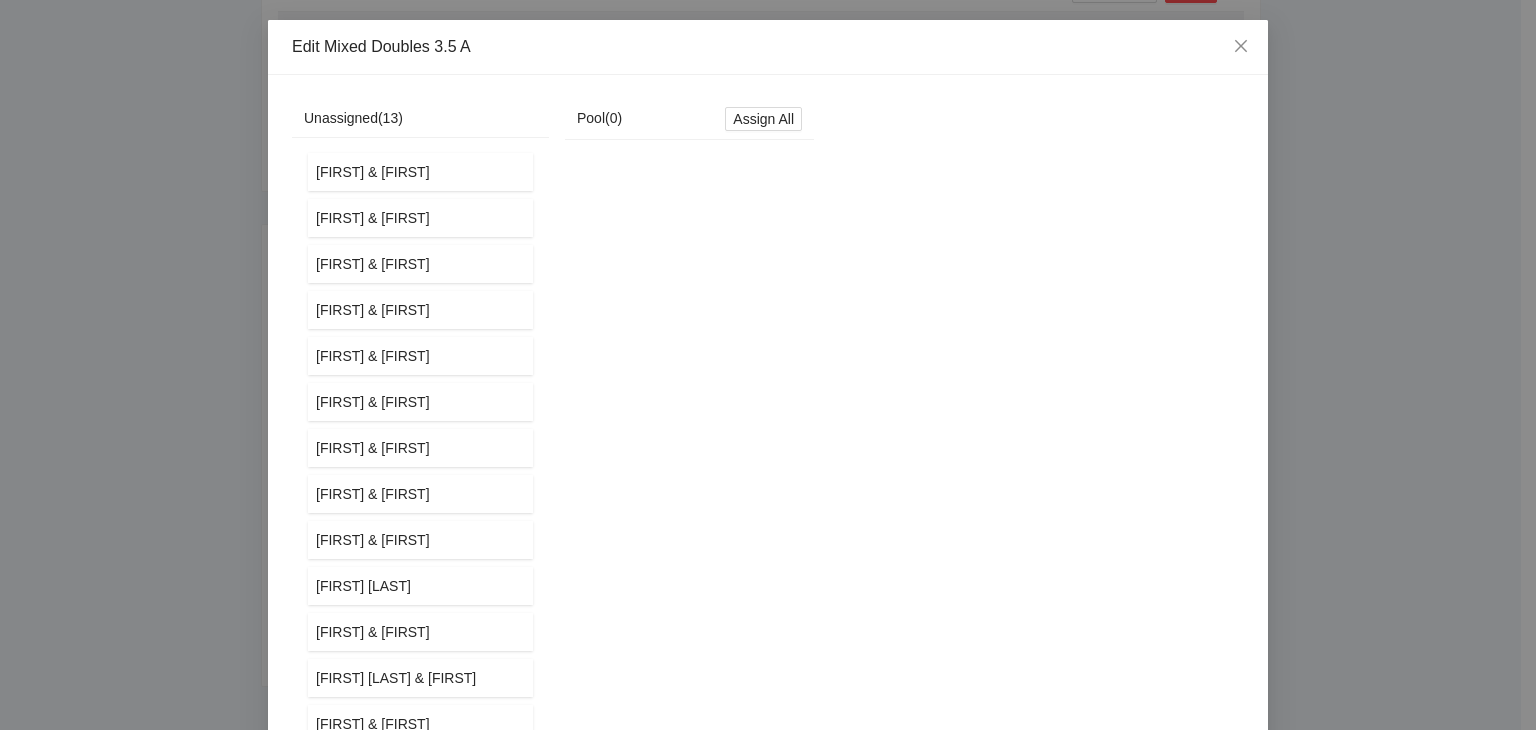 click on "Edit Mixed Doubles 3.5 A Unassigned  ( 13 ) Alex & Samantha Sylvia & Chris Dan & Christa Christopher & Erin Deborah & Forest Diana & Tim John & Emily Mark & Heather Margaret & Jeremy John K & Paula Kristen & Patrick Morgan Fukunaga & Michael William & Silvia Pool  ( 0 ) Assign All Cancel Save" at bounding box center (768, 365) 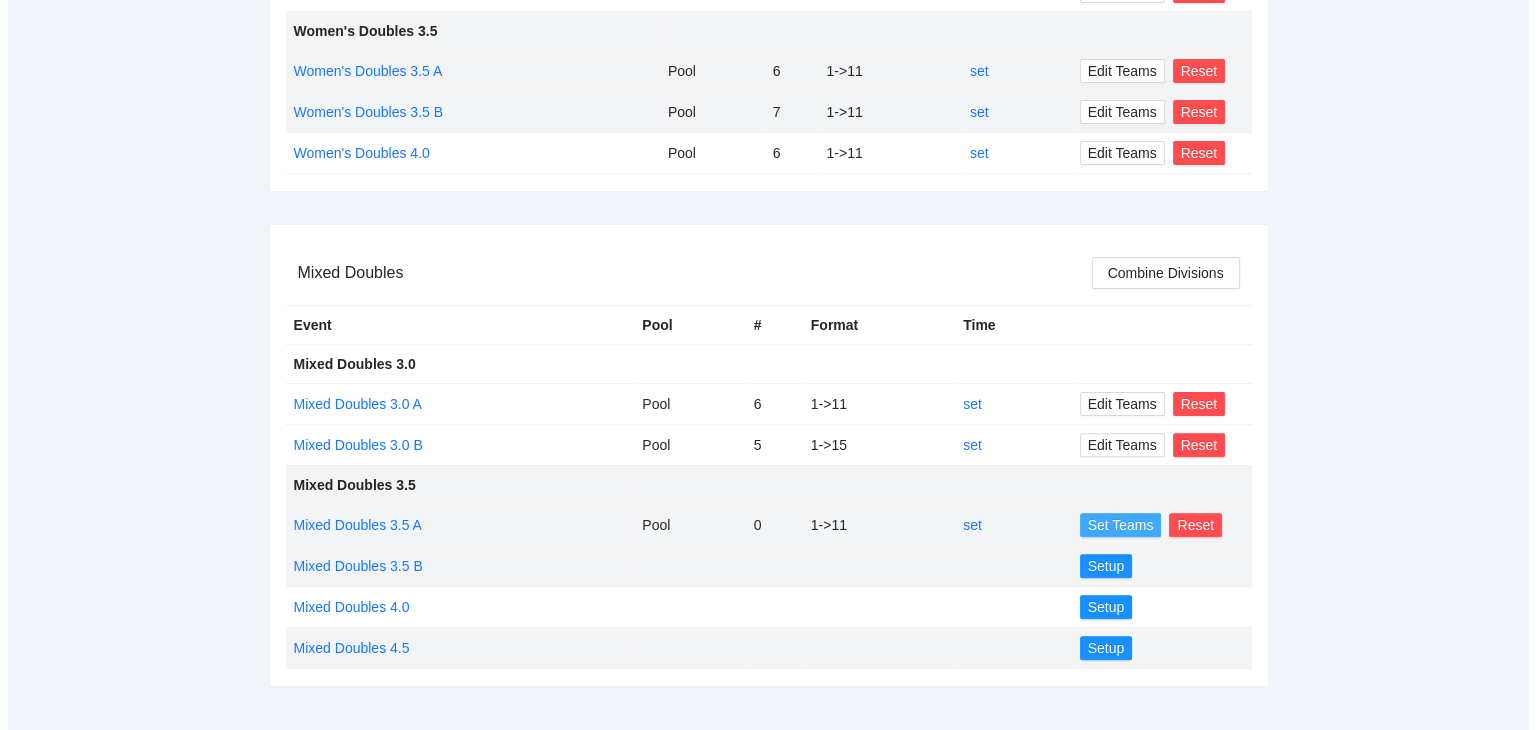 scroll, scrollTop: 0, scrollLeft: 0, axis: both 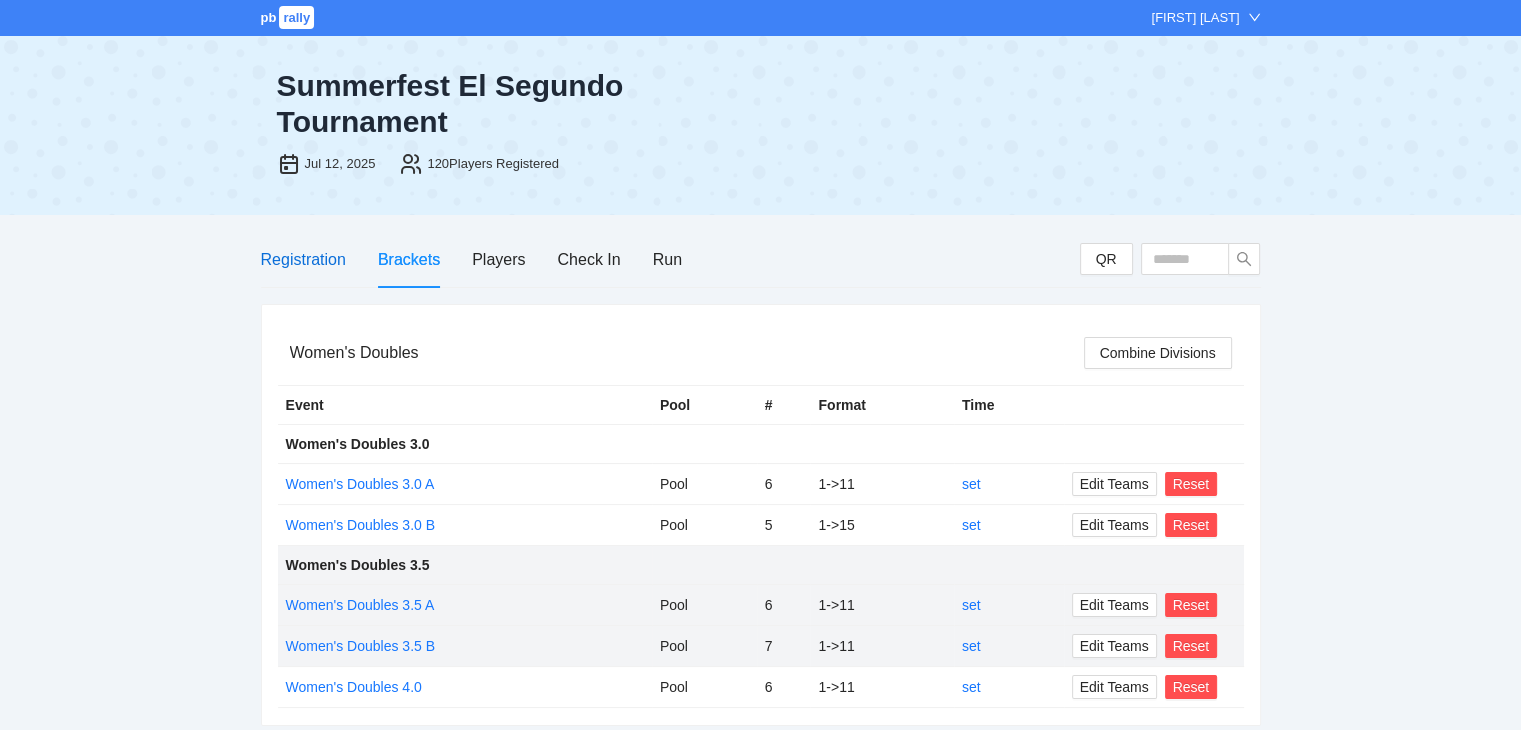 click on "Registration" at bounding box center (303, 259) 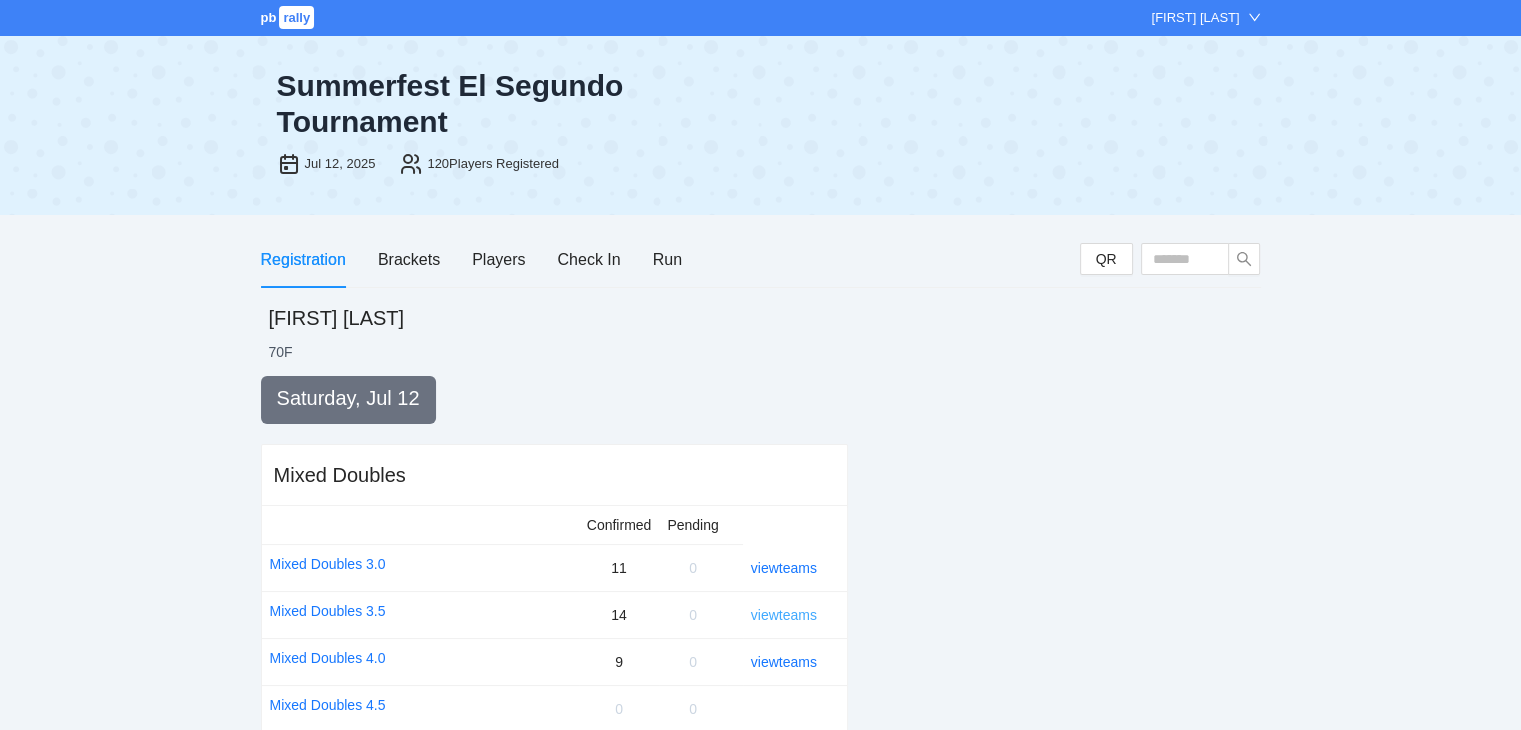 click on "view  teams" at bounding box center (784, 615) 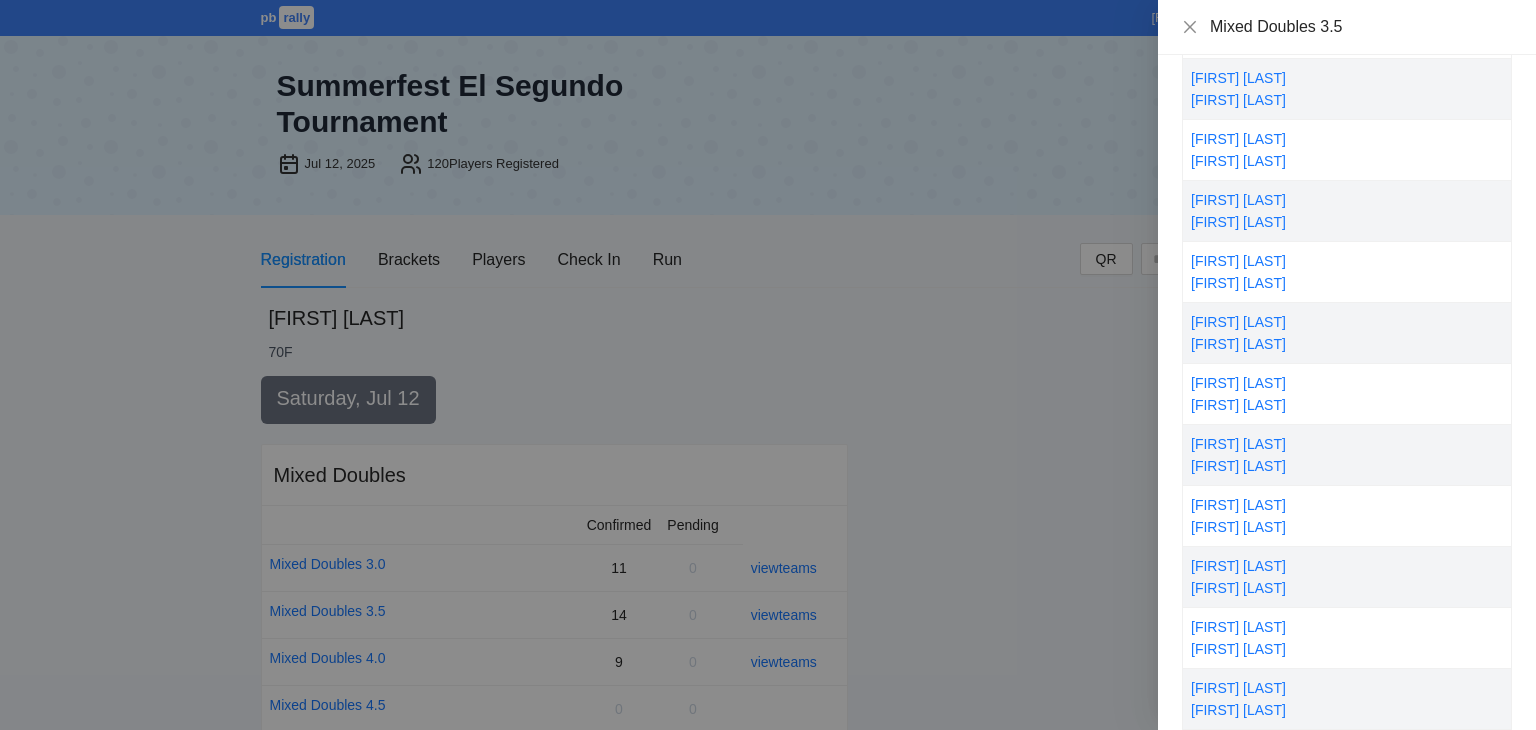 scroll, scrollTop: 323, scrollLeft: 0, axis: vertical 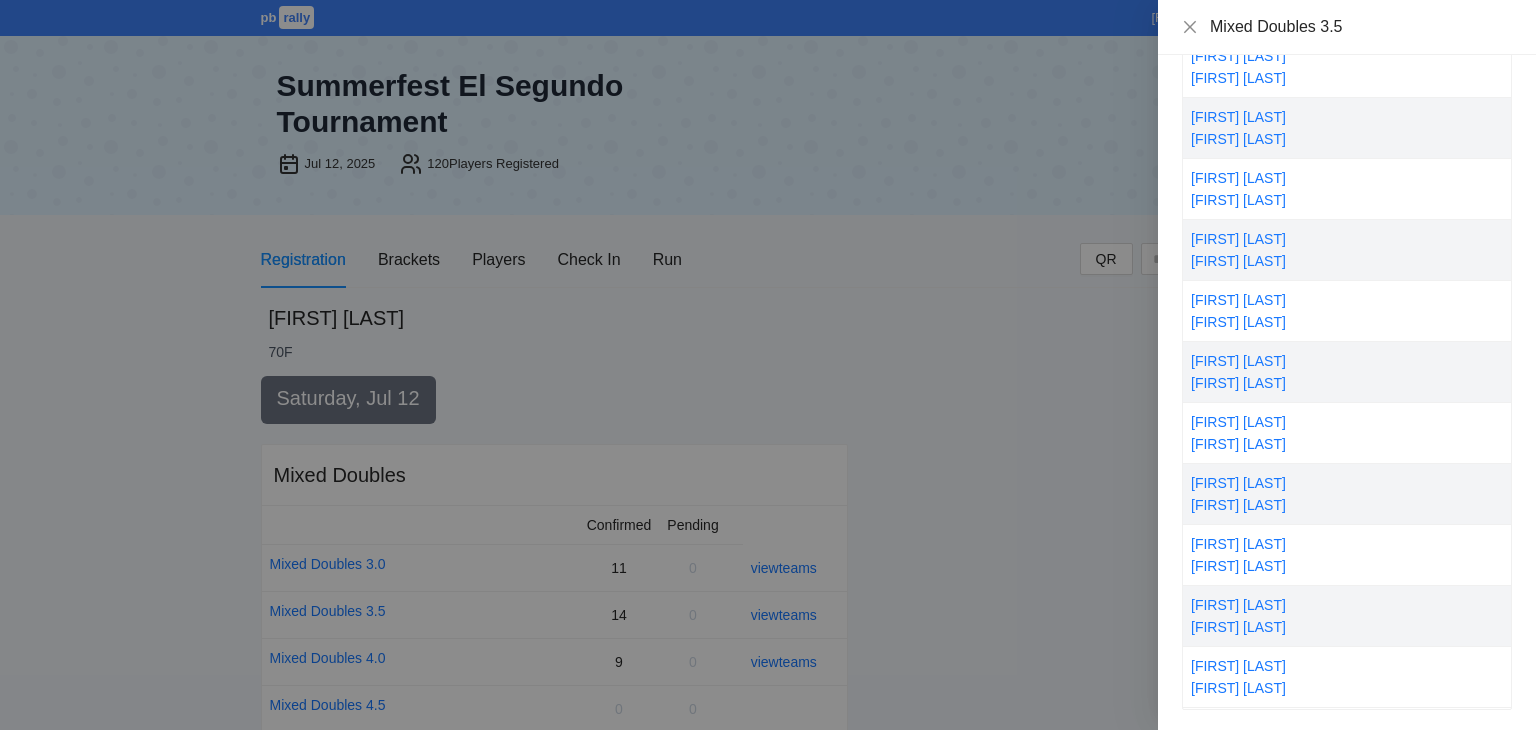 click at bounding box center [768, 365] 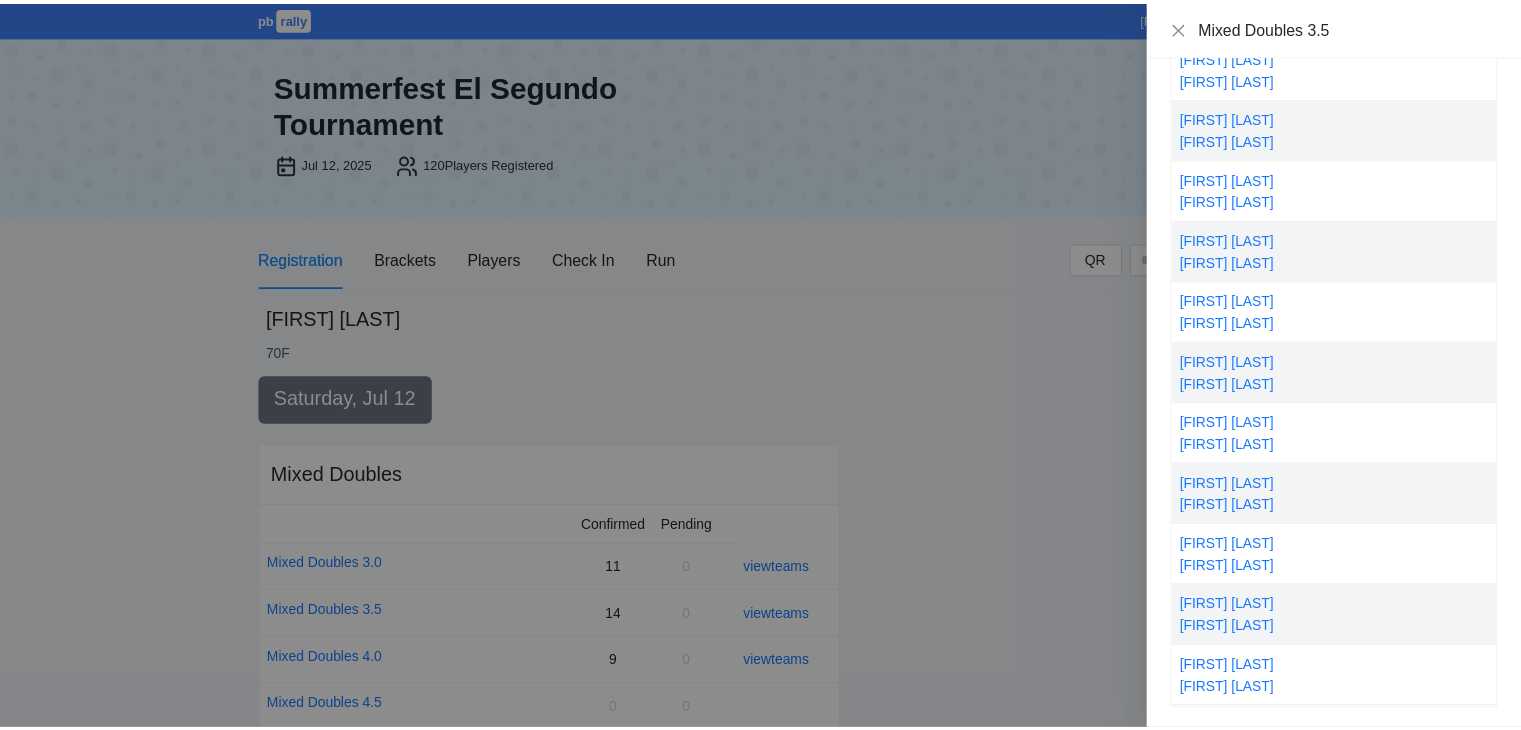 scroll, scrollTop: 0, scrollLeft: 0, axis: both 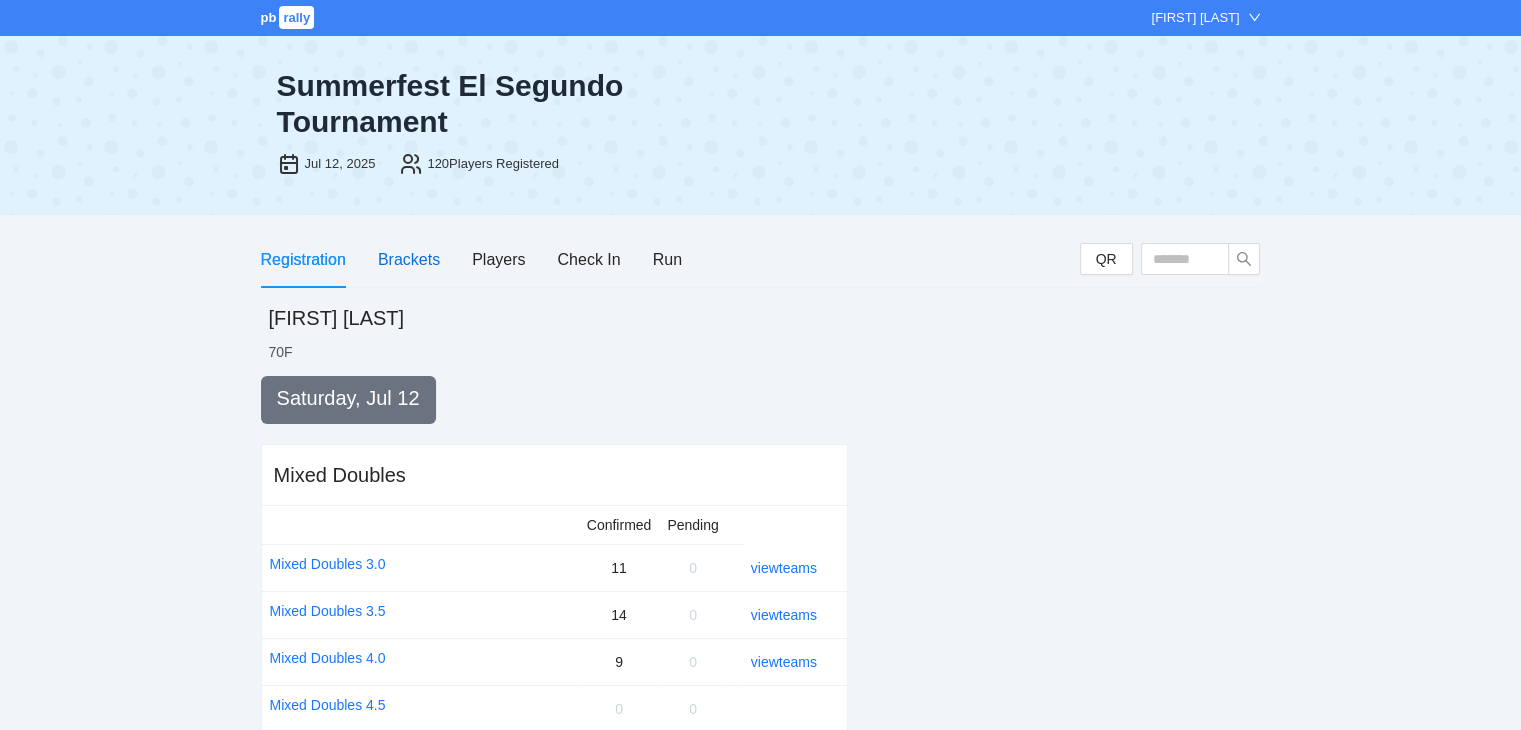 click on "Brackets" at bounding box center [409, 259] 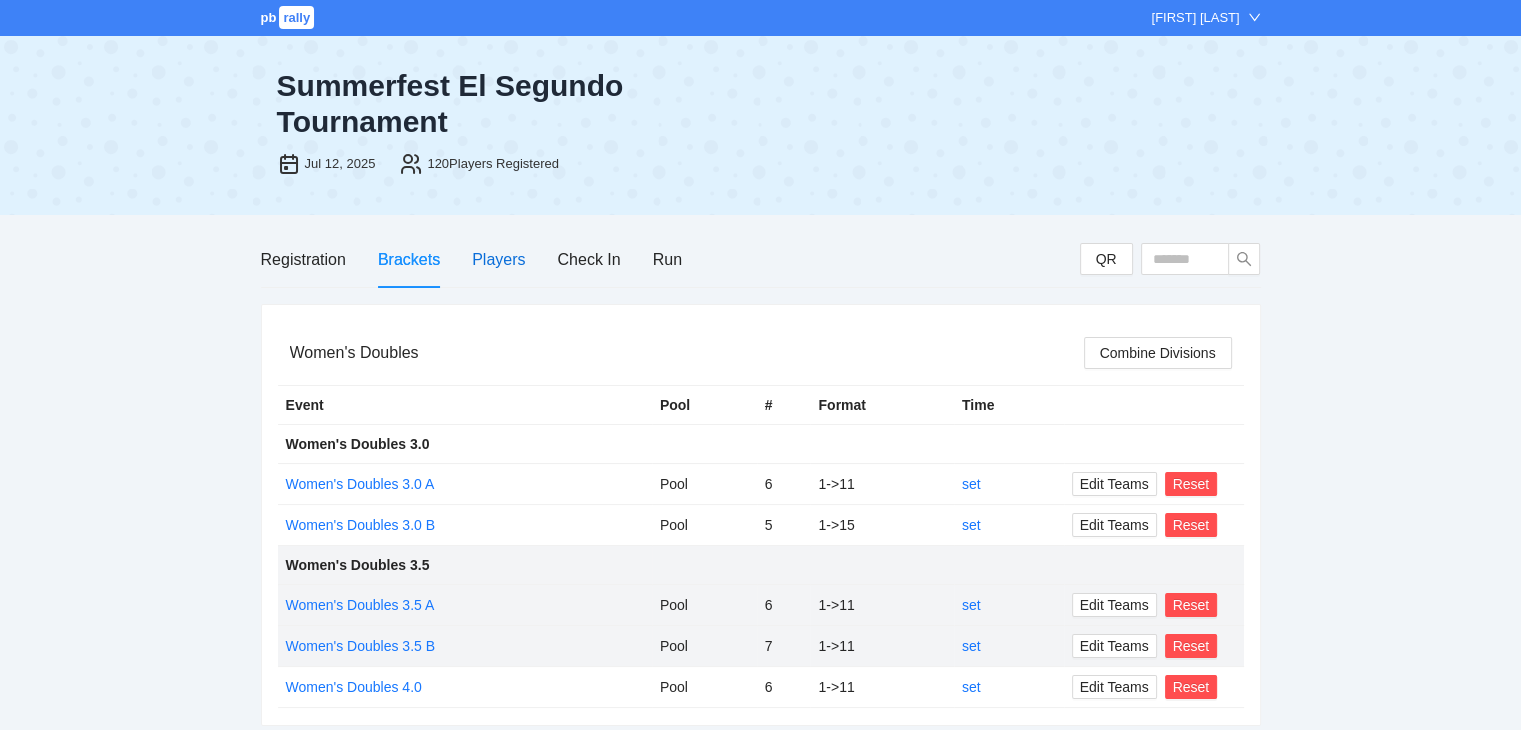 click on "Players" at bounding box center (498, 259) 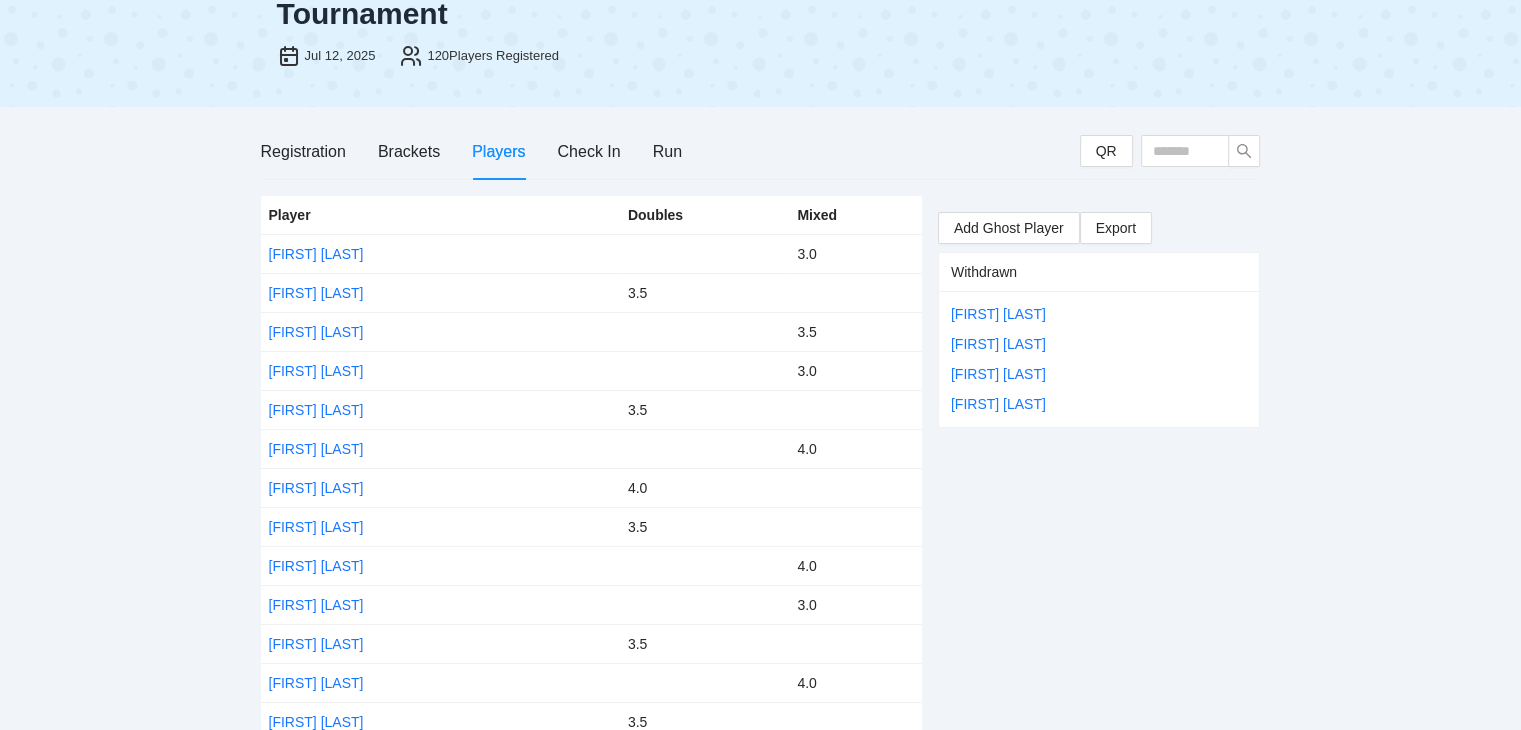 scroll, scrollTop: 125, scrollLeft: 0, axis: vertical 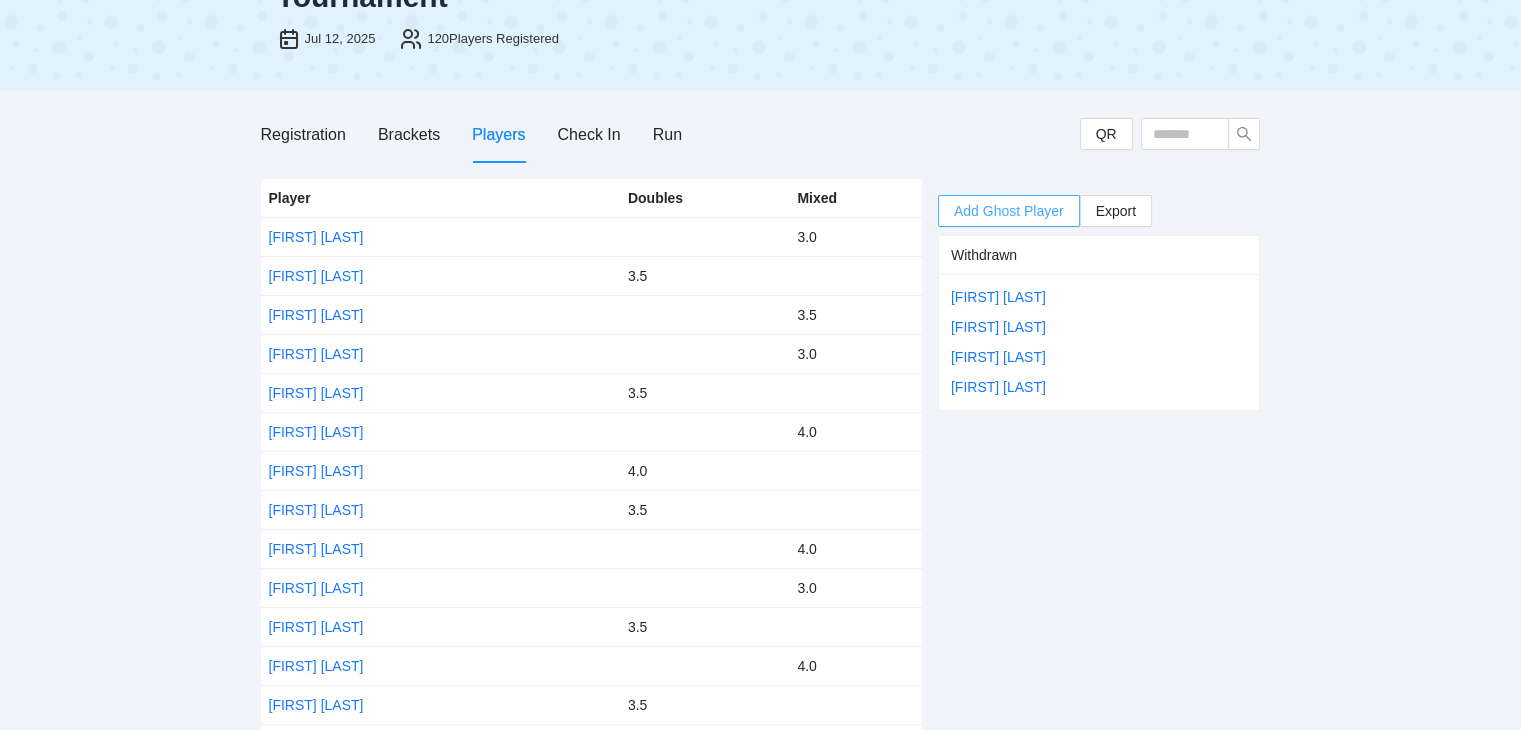 click on "Add Ghost Player" at bounding box center [1009, 211] 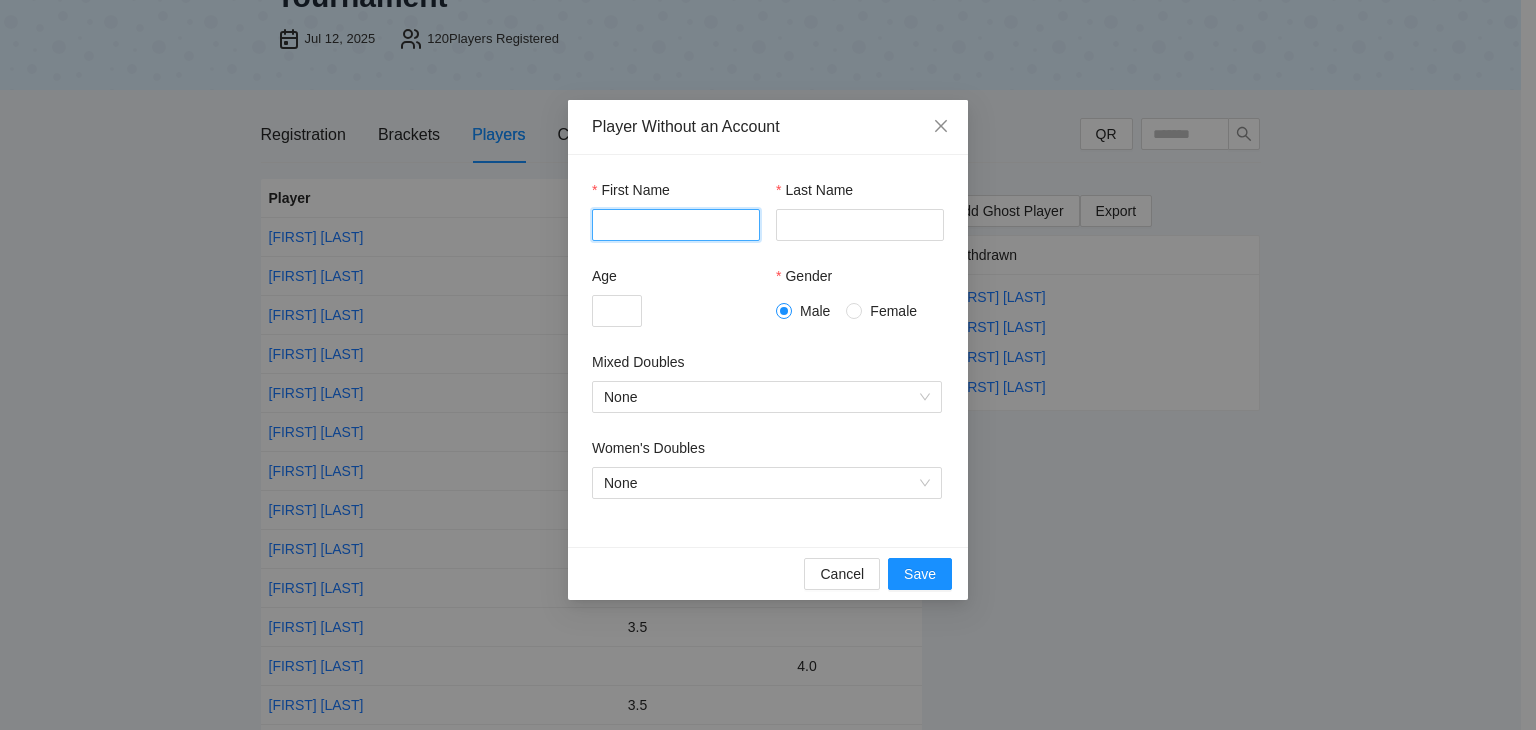 click on "First Name" at bounding box center (676, 225) 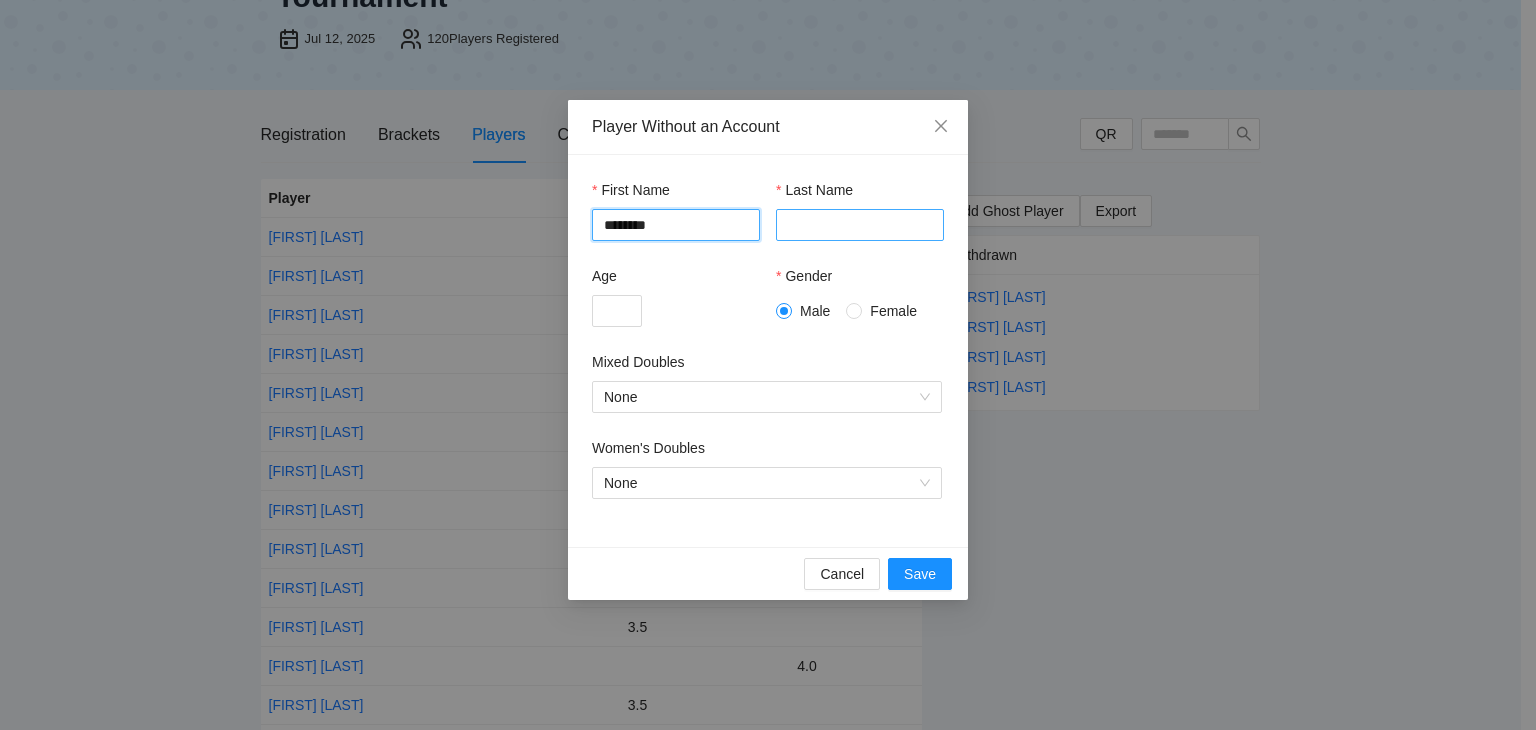 type on "********" 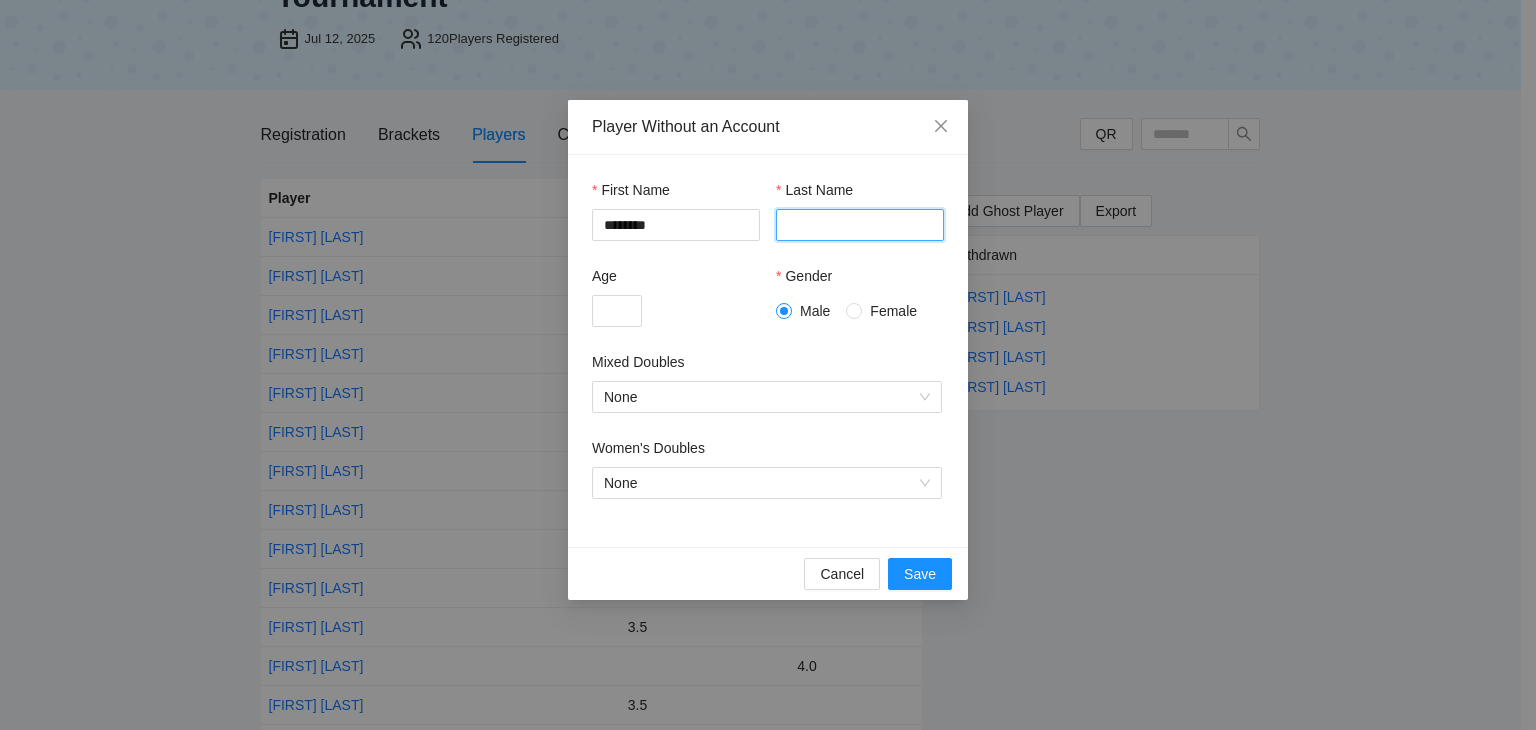 click on "Last Name" at bounding box center [860, 225] 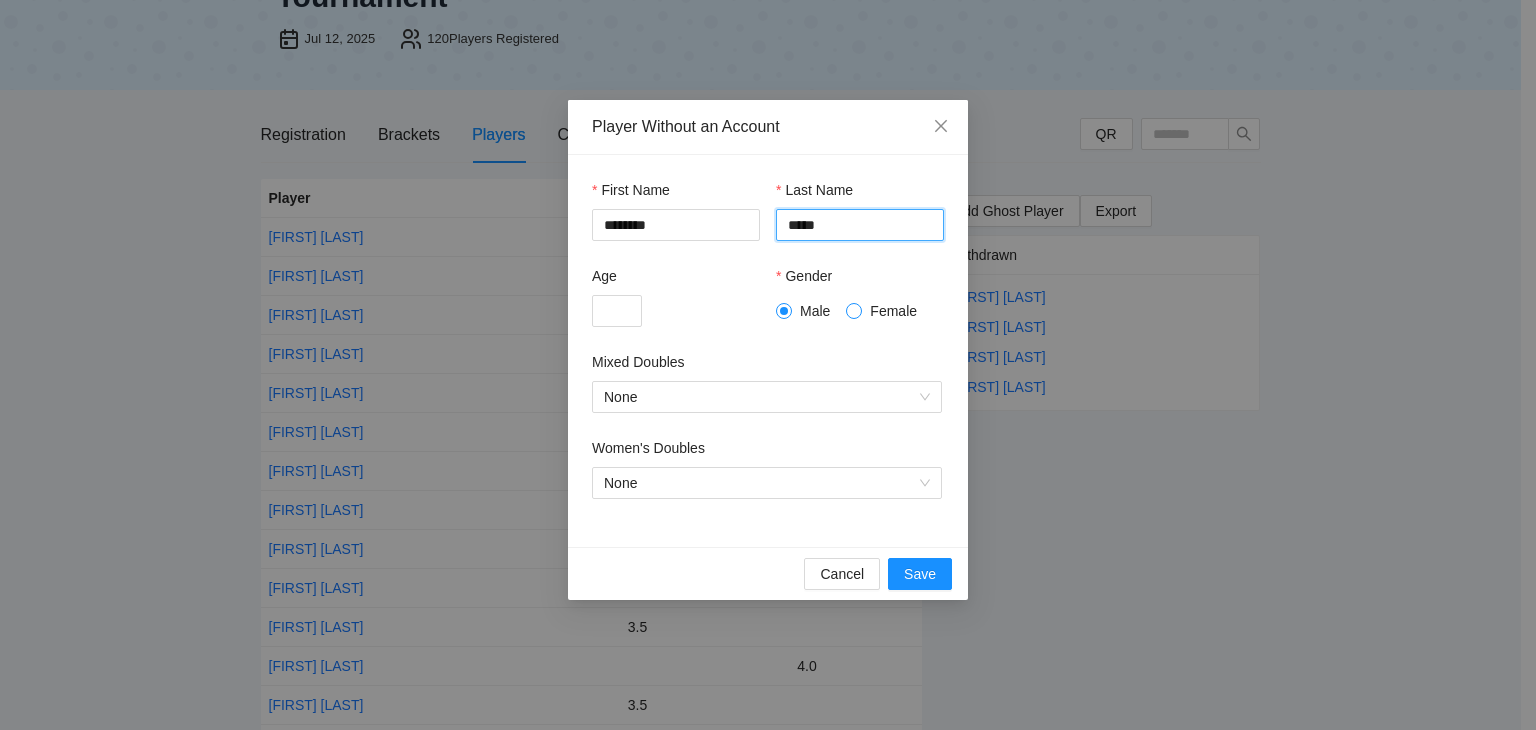 type on "*****" 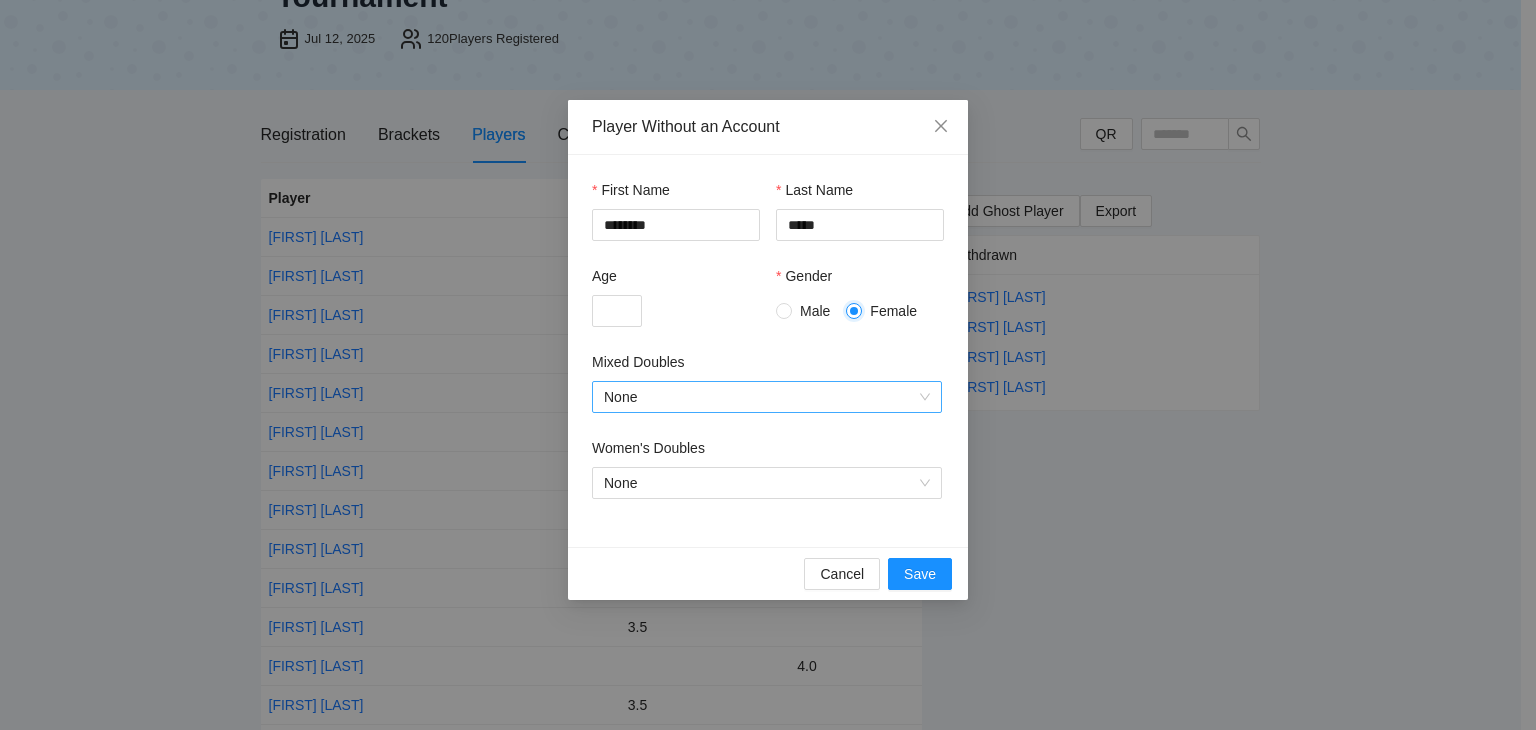 click on "None" at bounding box center [767, 397] 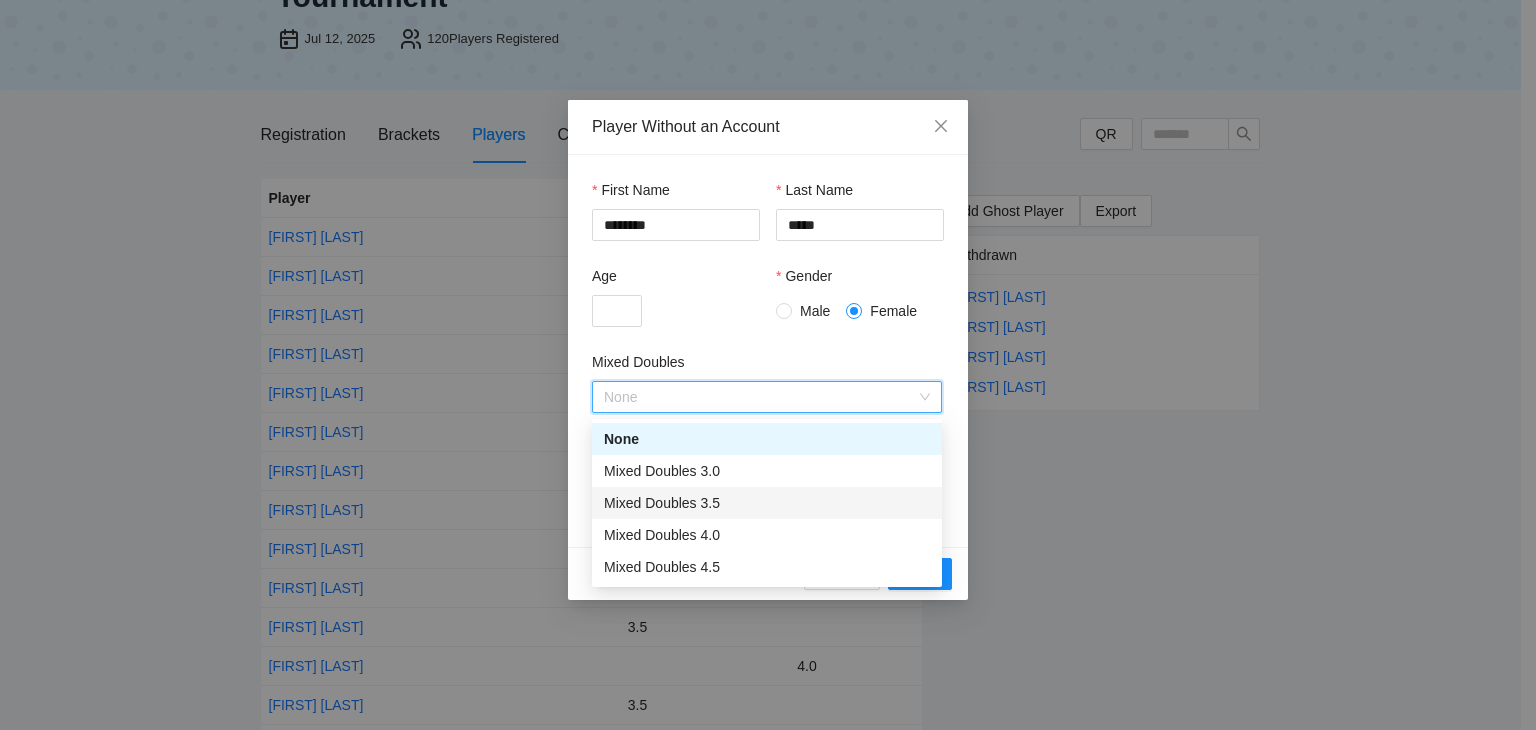 click on "Mixed Doubles 3.5" at bounding box center (767, 503) 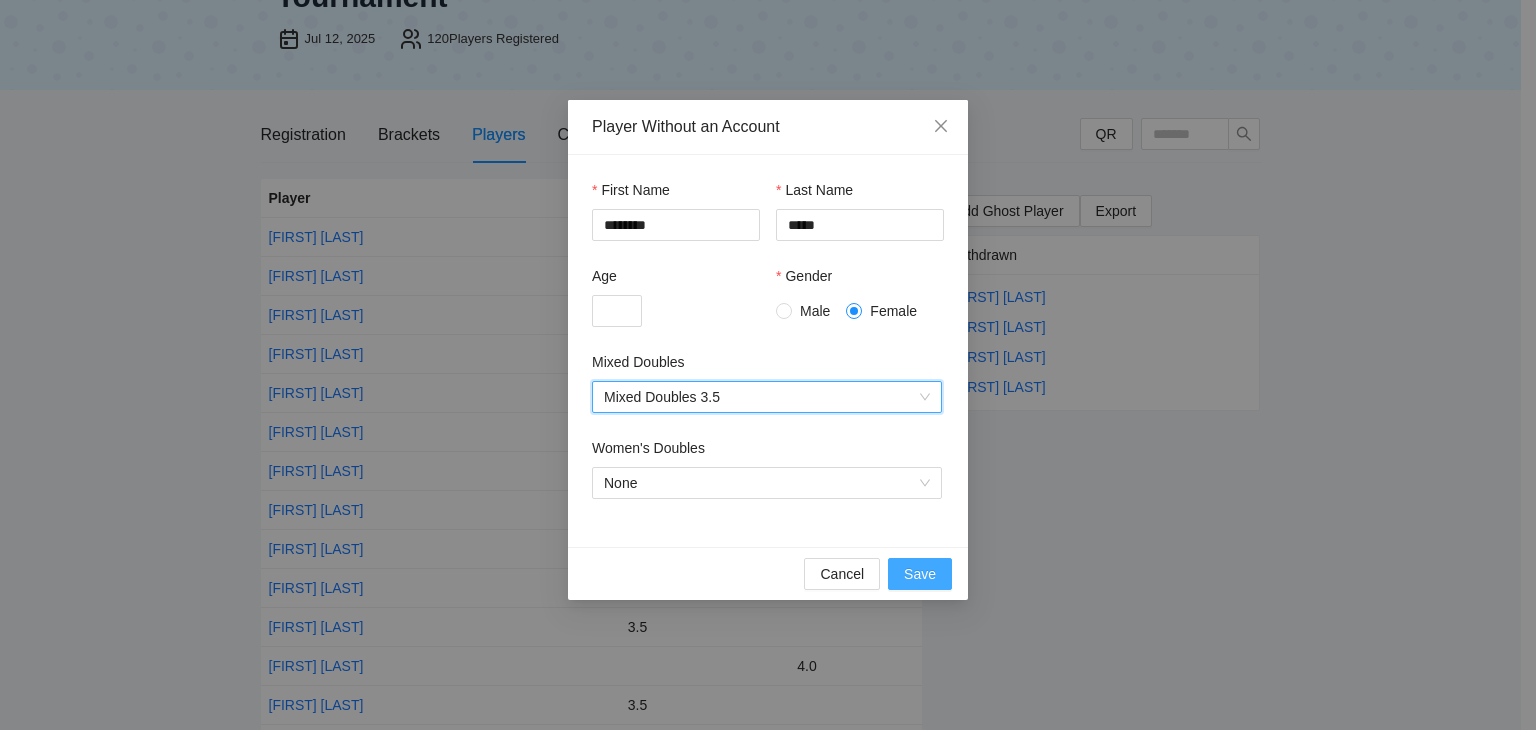 click on "Save" at bounding box center [920, 574] 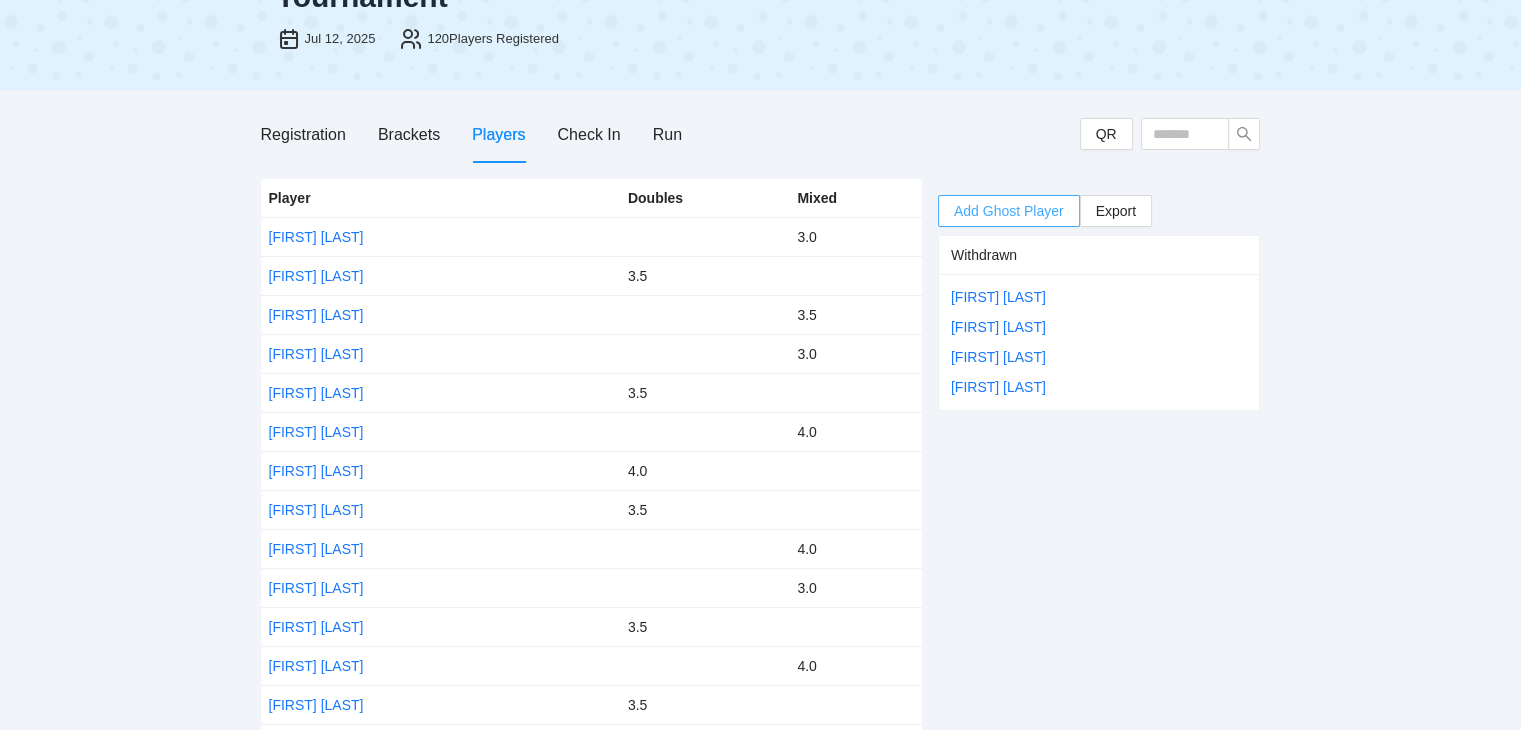 click on "Add Ghost Player" at bounding box center [1009, 211] 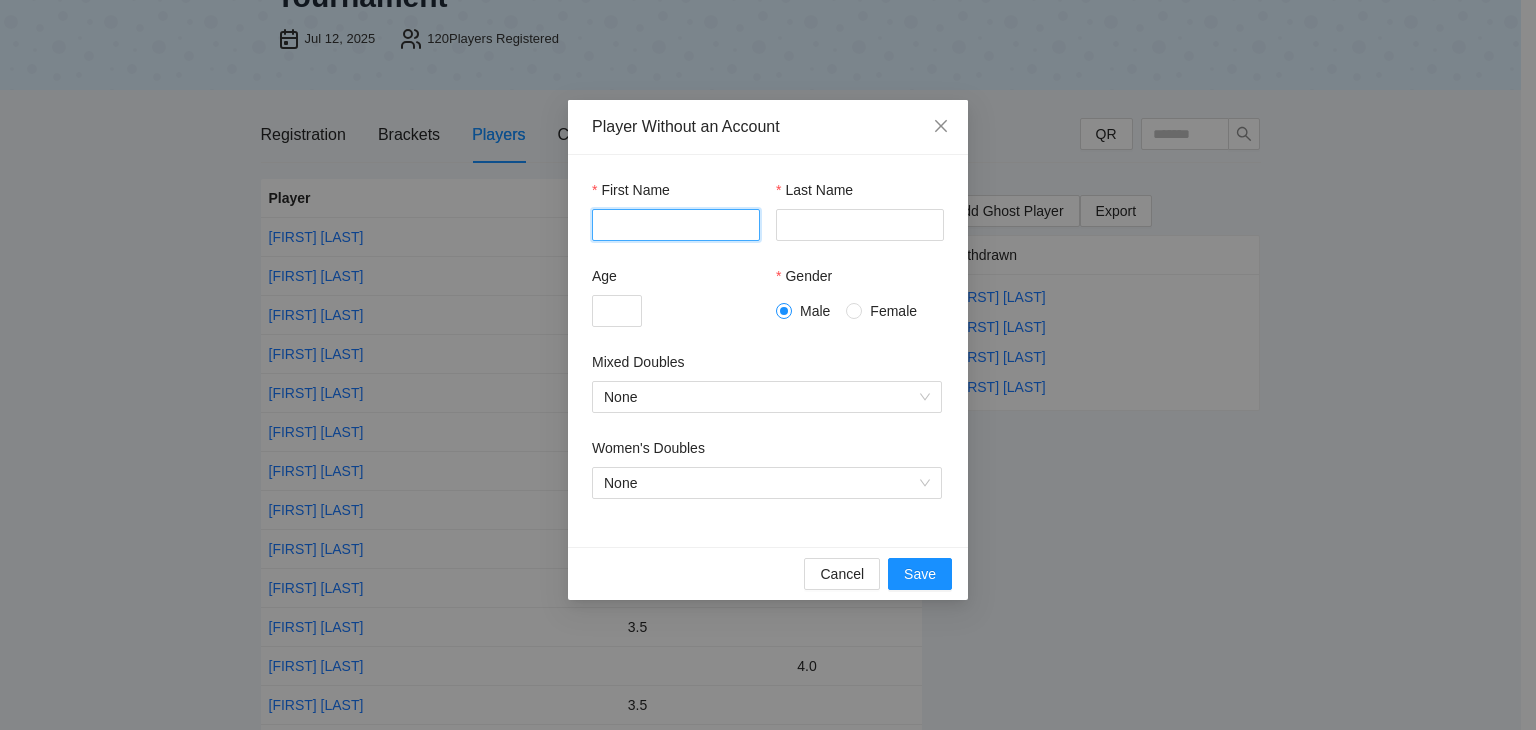 click on "First Name" at bounding box center (676, 225) 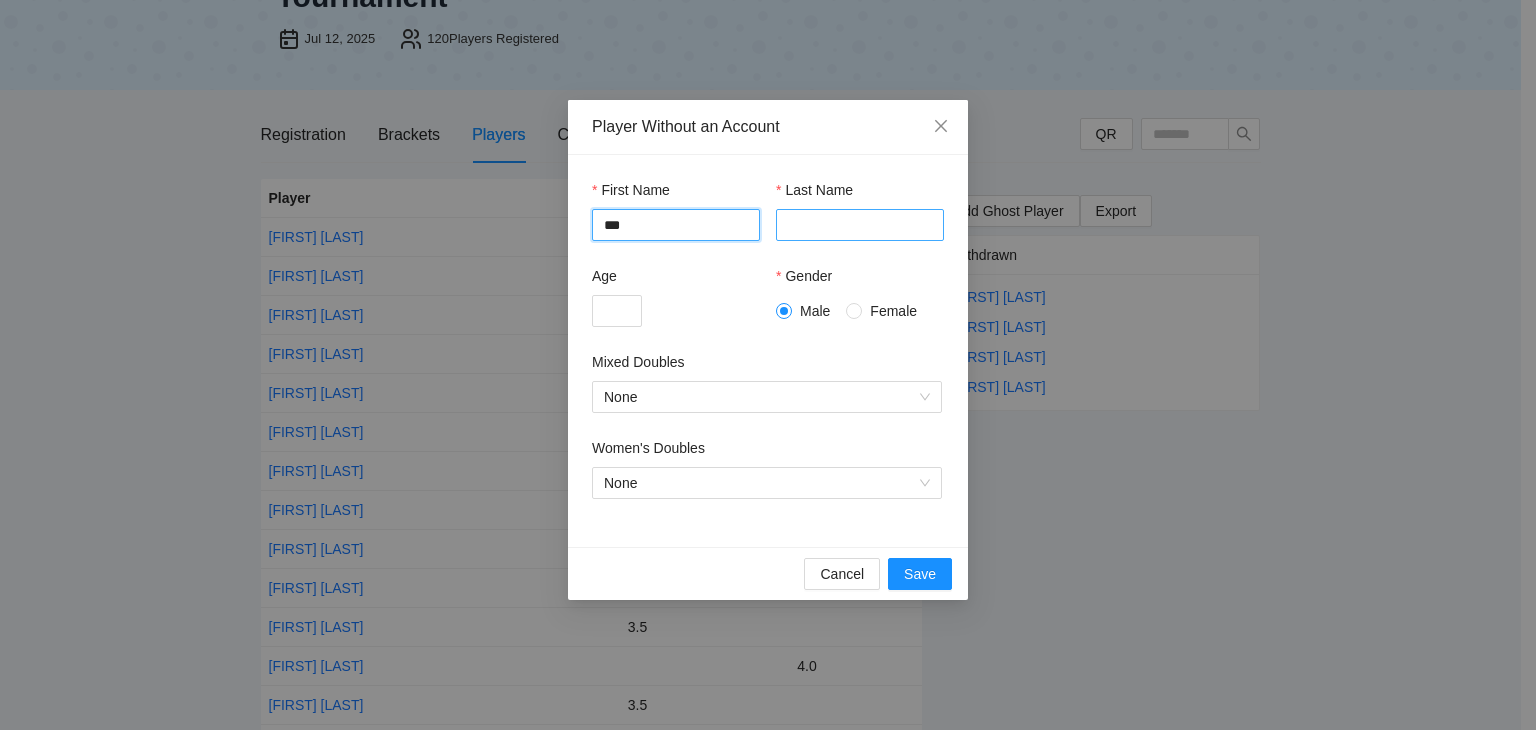 type on "***" 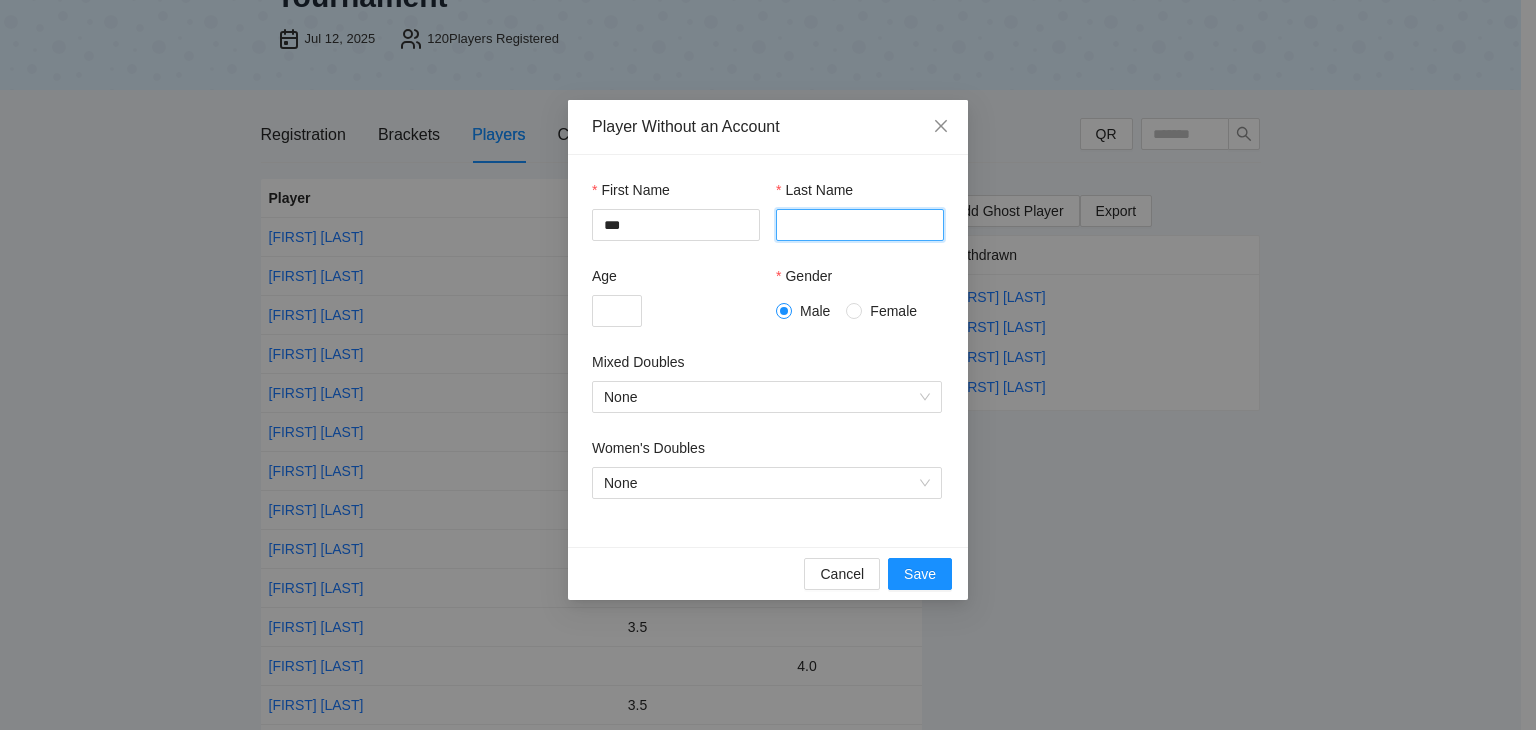 click on "Last Name" at bounding box center (860, 225) 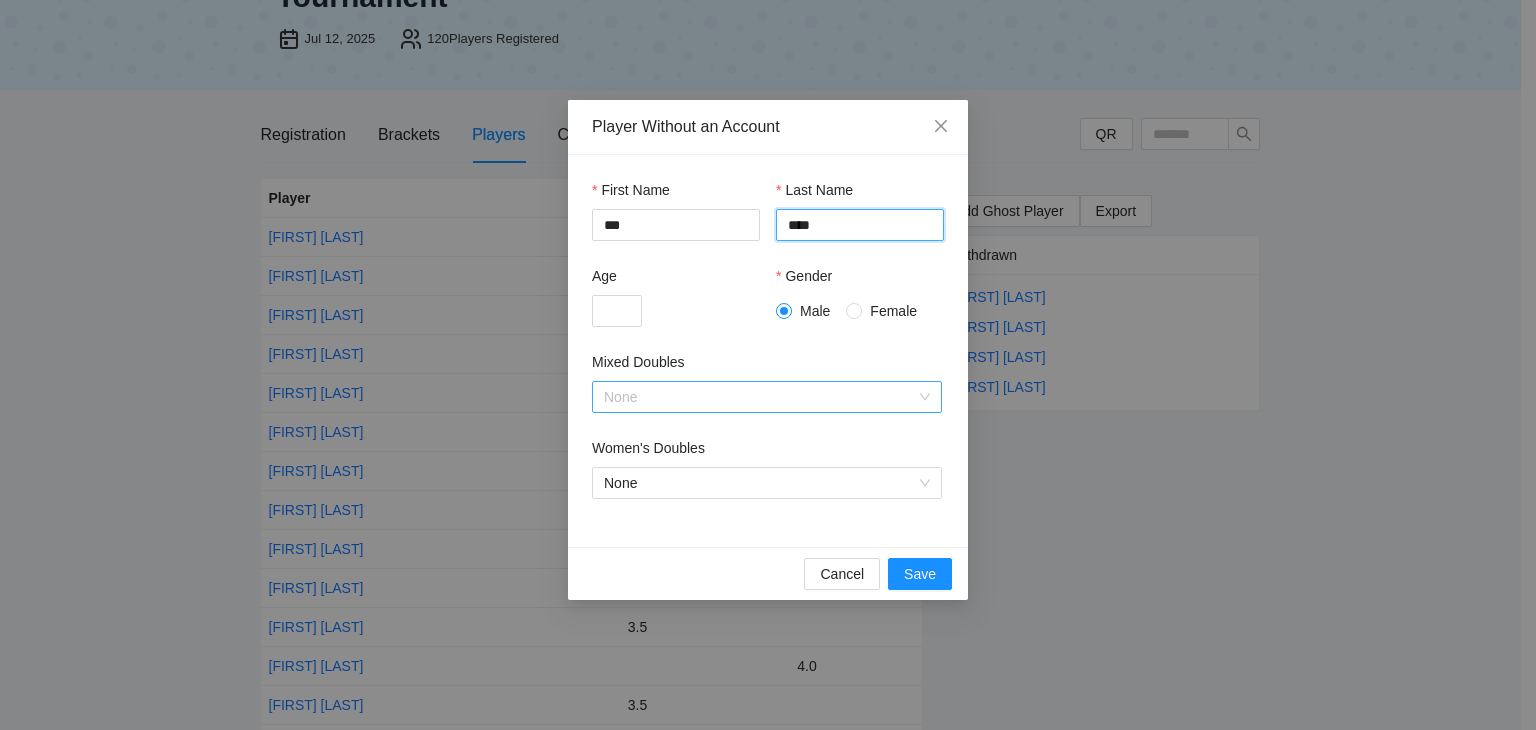 click on "None" at bounding box center (767, 397) 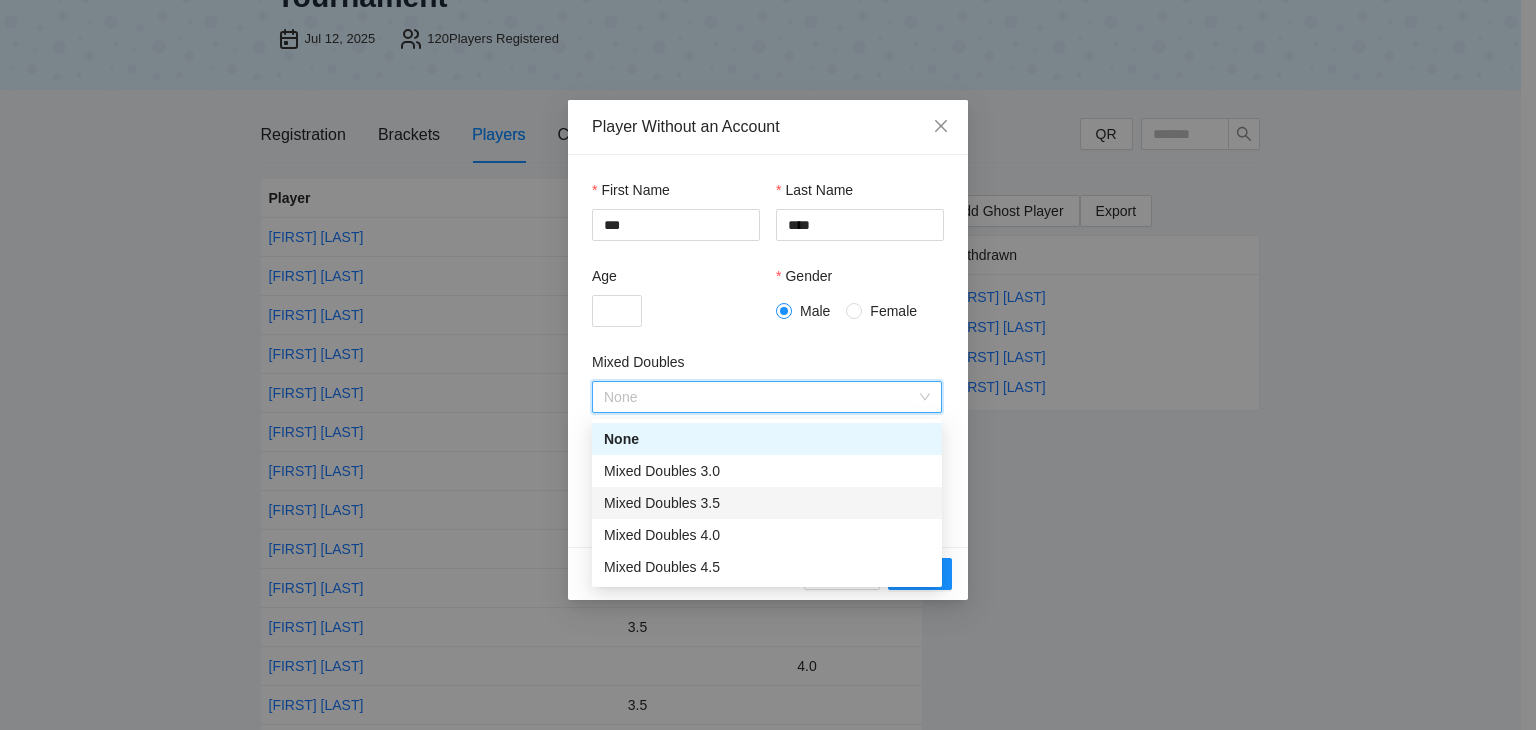 click on "Mixed Doubles 3.5" at bounding box center [767, 503] 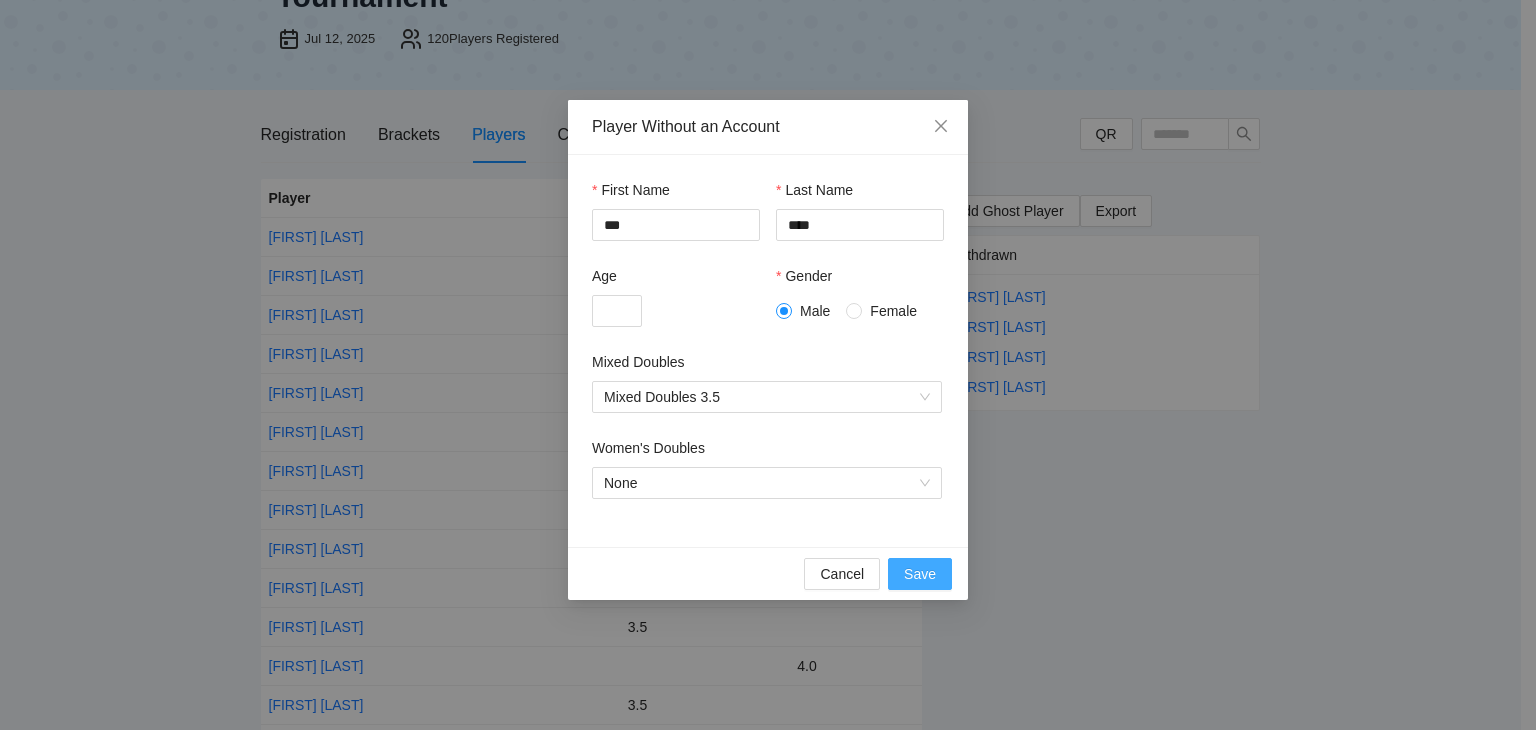click on "Save" at bounding box center (920, 574) 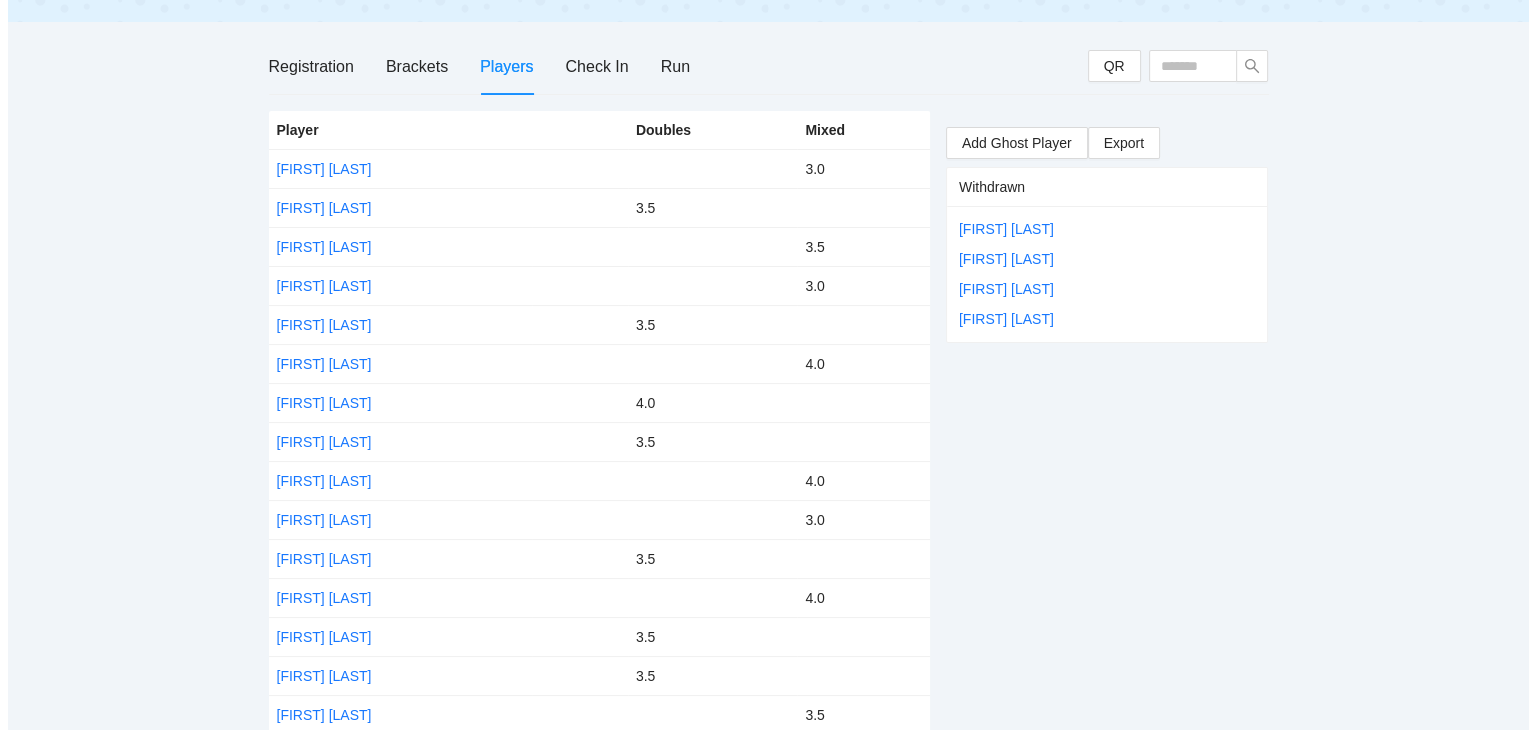 scroll, scrollTop: 181, scrollLeft: 0, axis: vertical 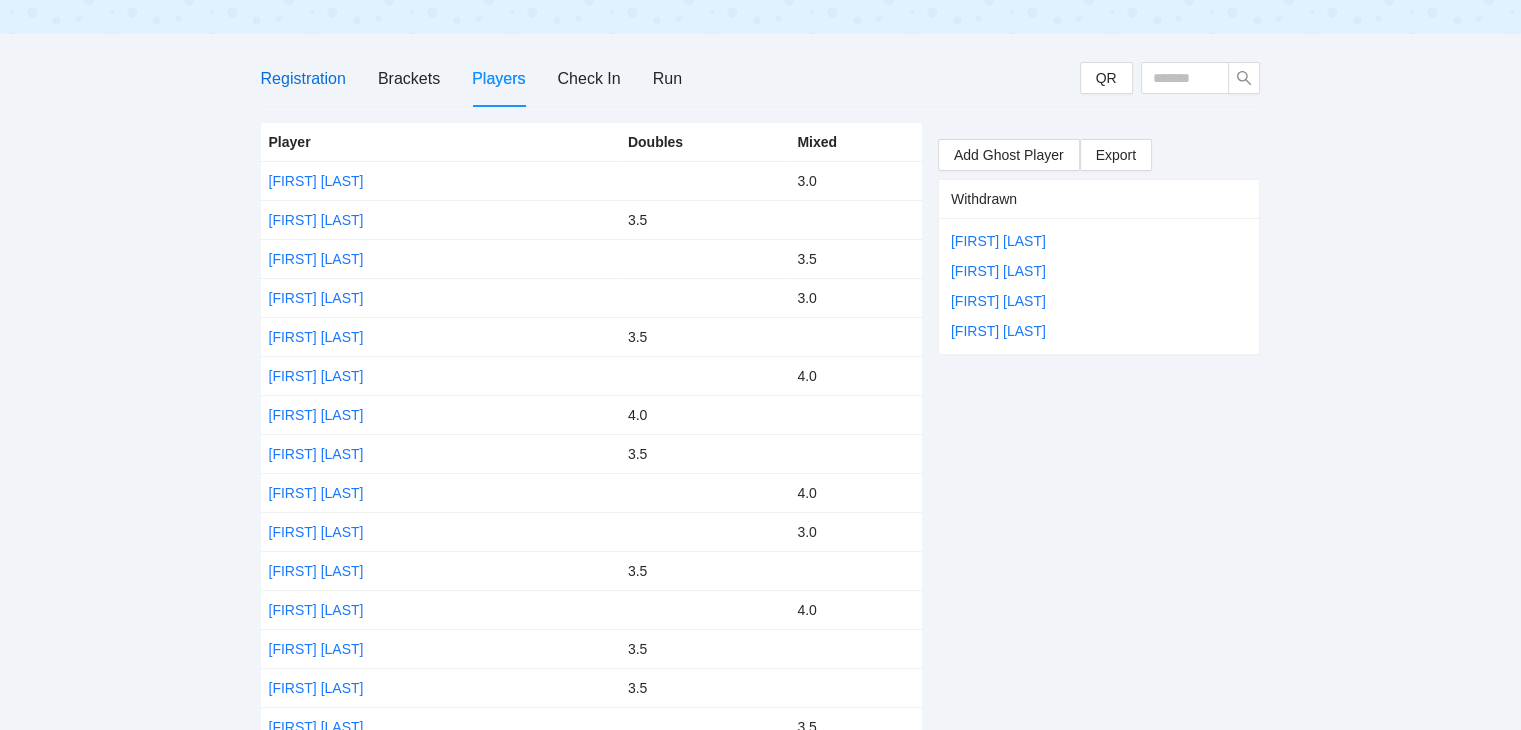 click on "Registration" at bounding box center [303, 78] 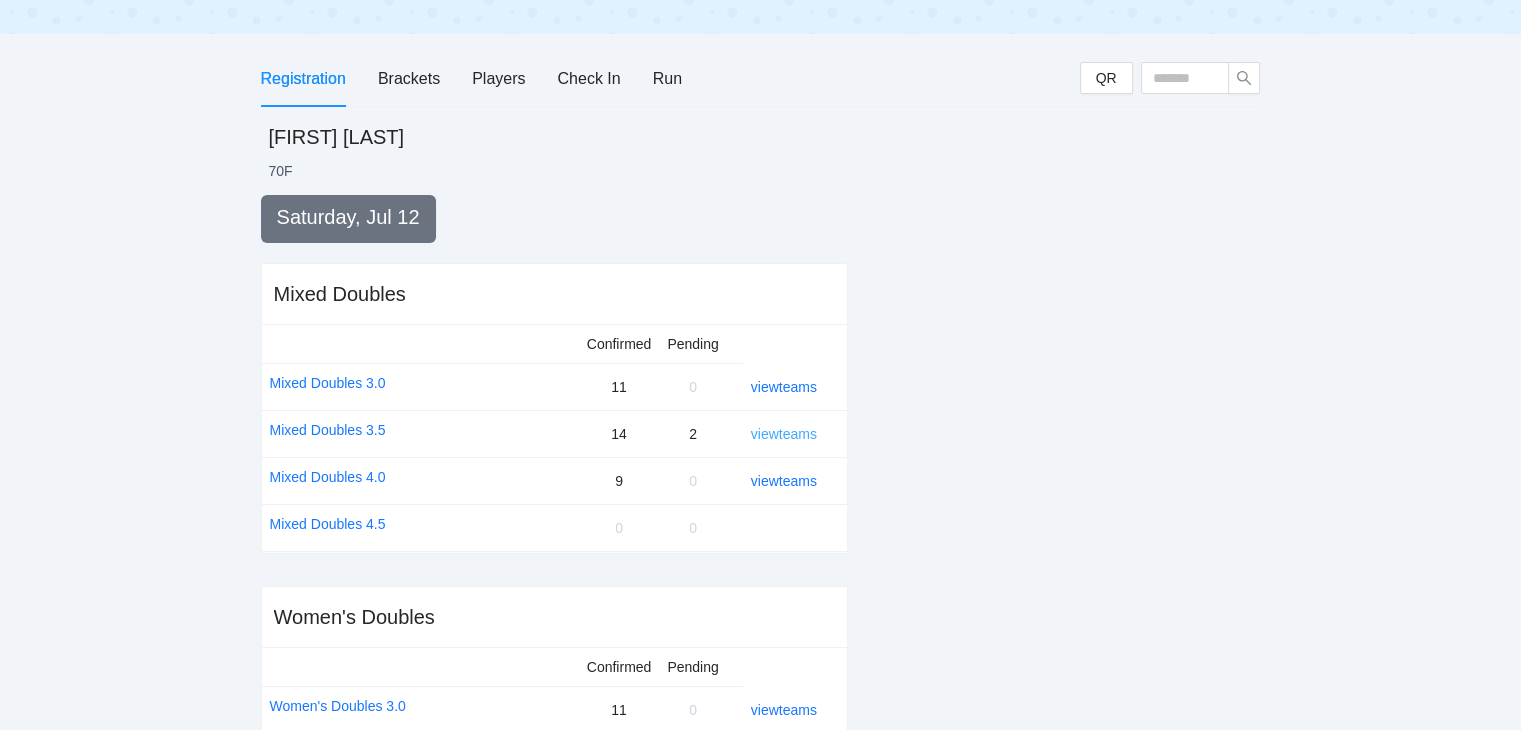 click on "view  teams" at bounding box center (784, 434) 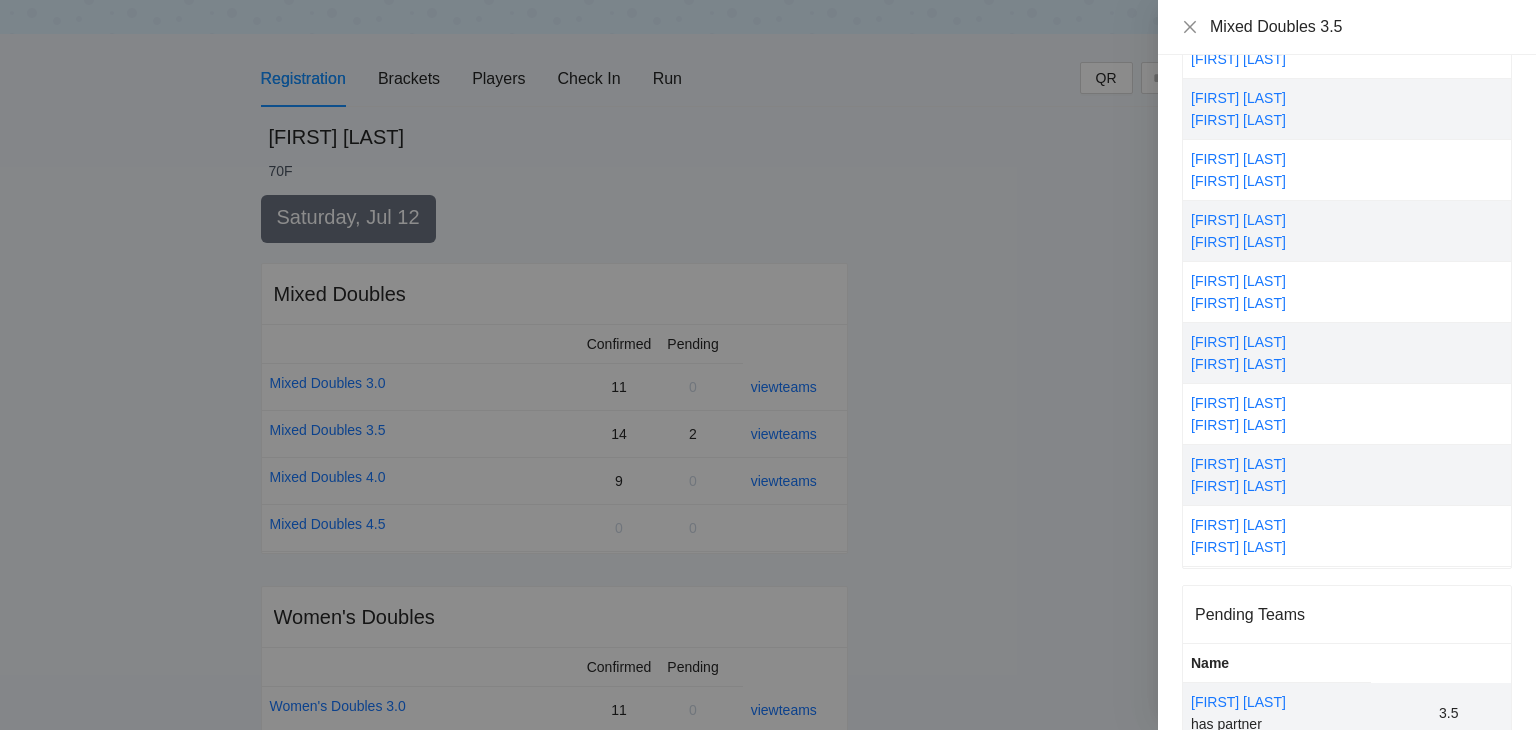 scroll, scrollTop: 560, scrollLeft: 0, axis: vertical 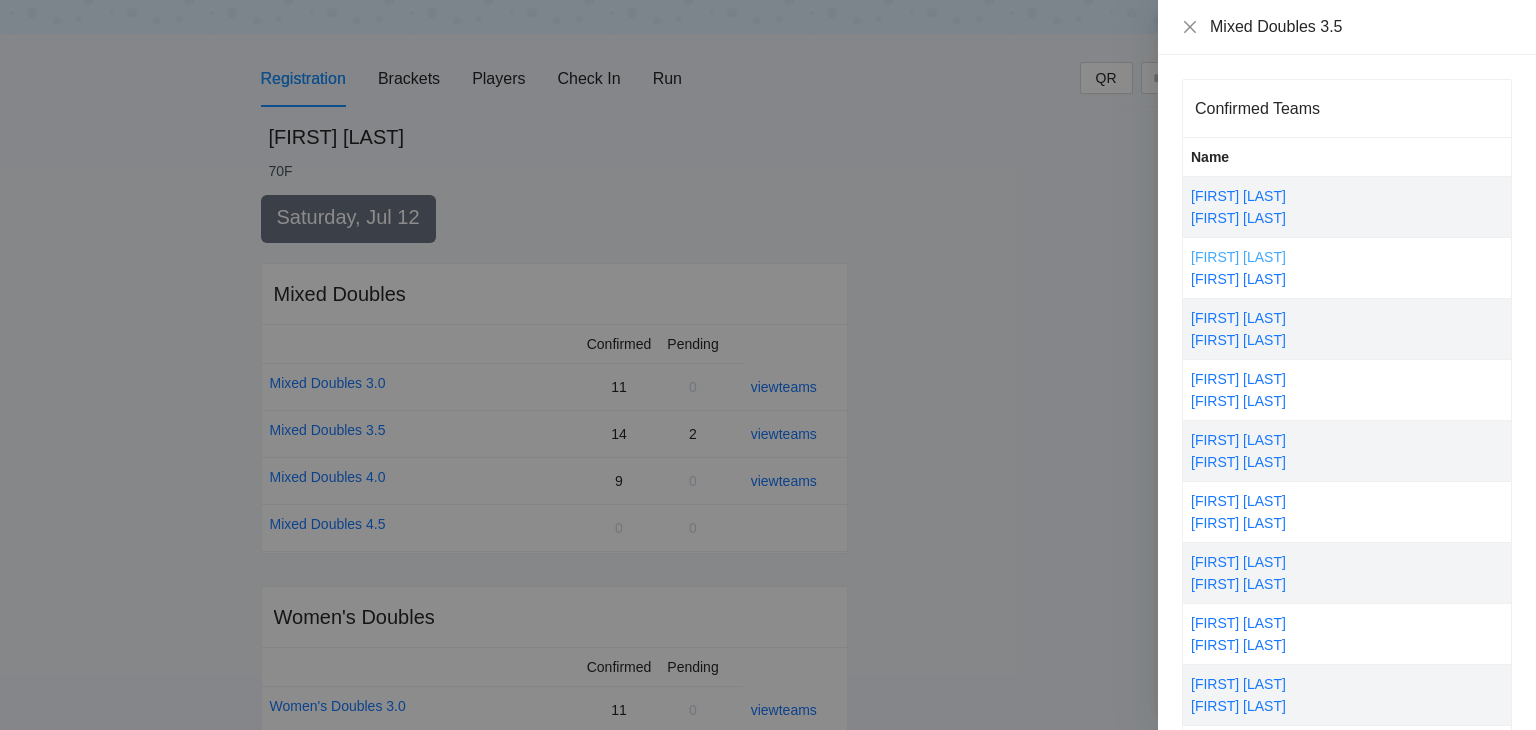 click on "[FIRST] [LAST]" at bounding box center (1238, 257) 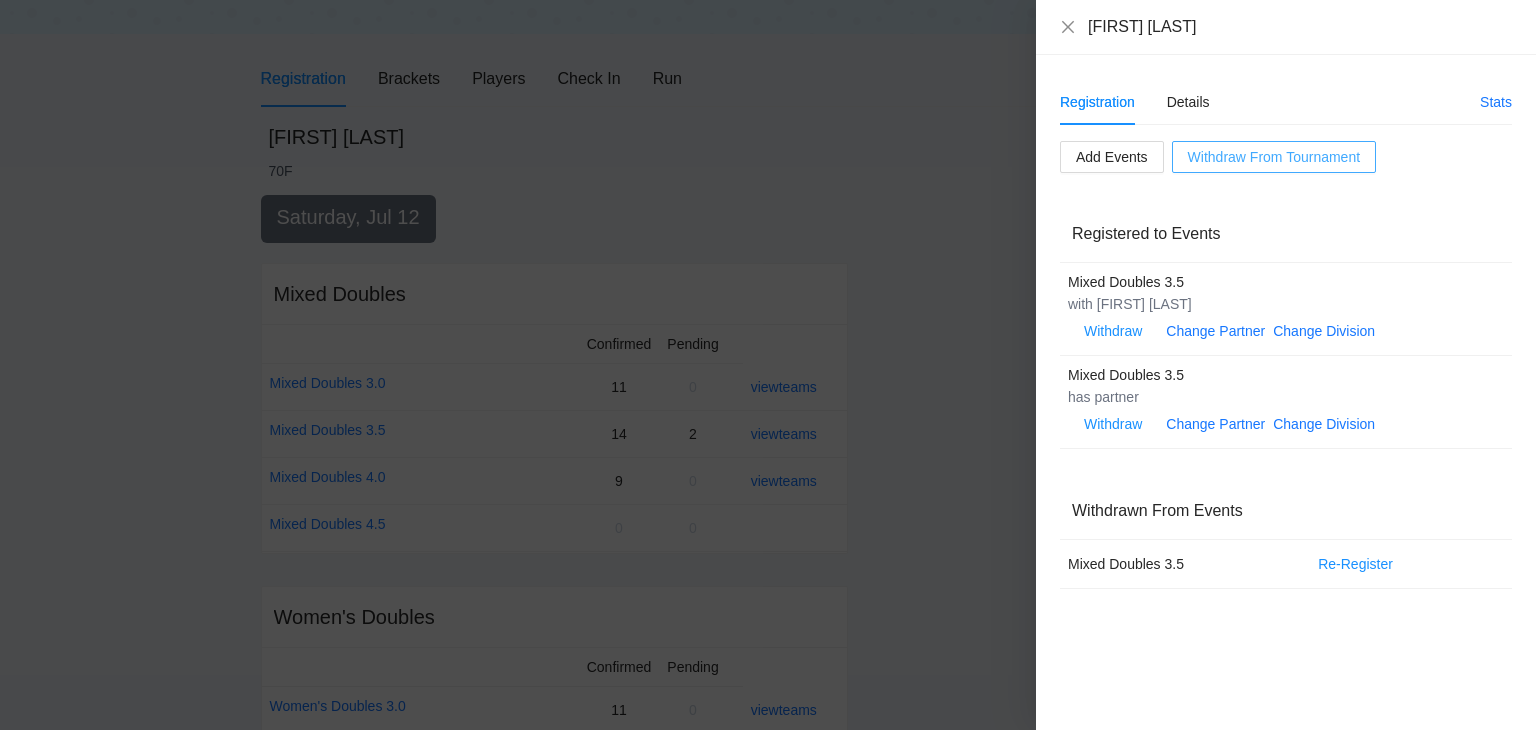 click on "Withdraw From Tournament" at bounding box center (1274, 157) 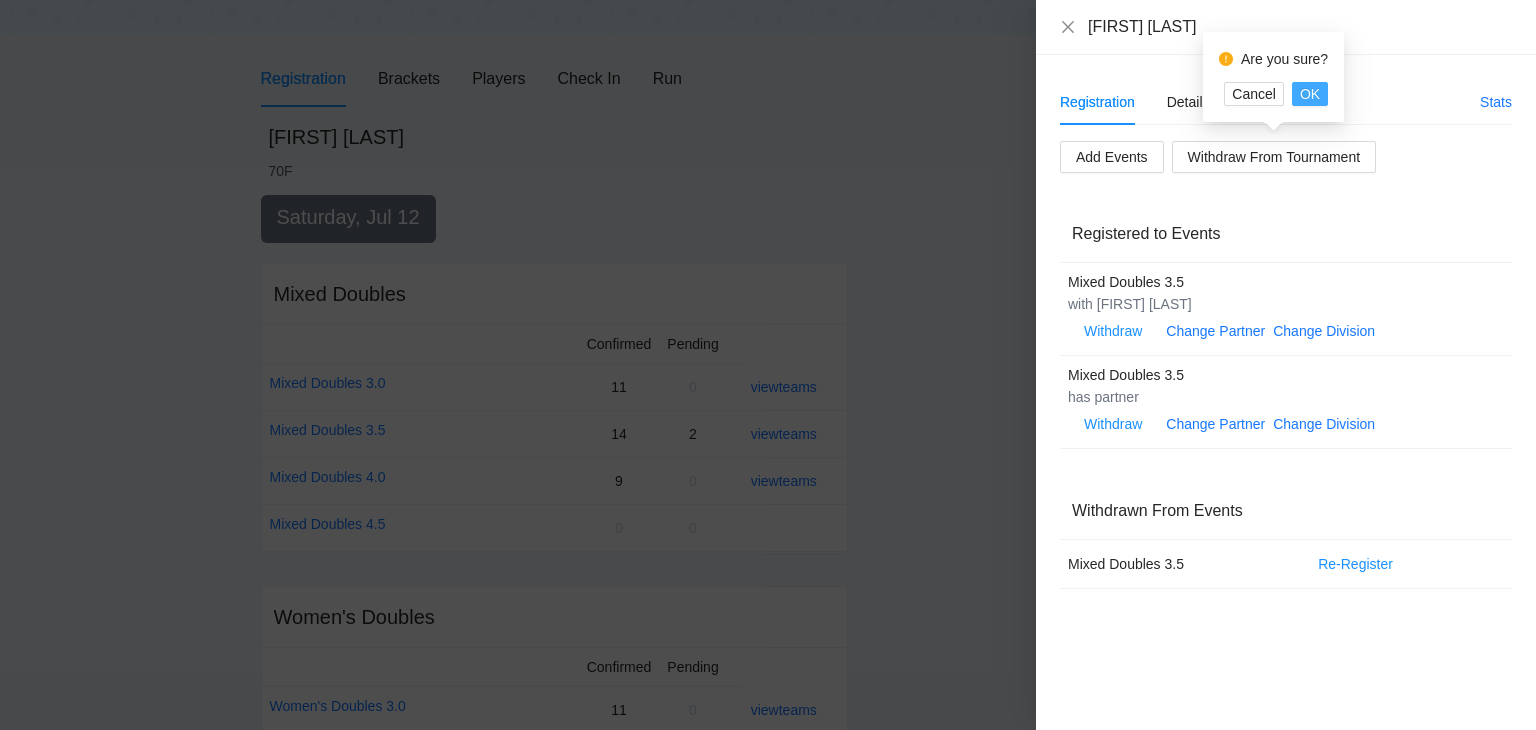 click on "OK" at bounding box center (1310, 94) 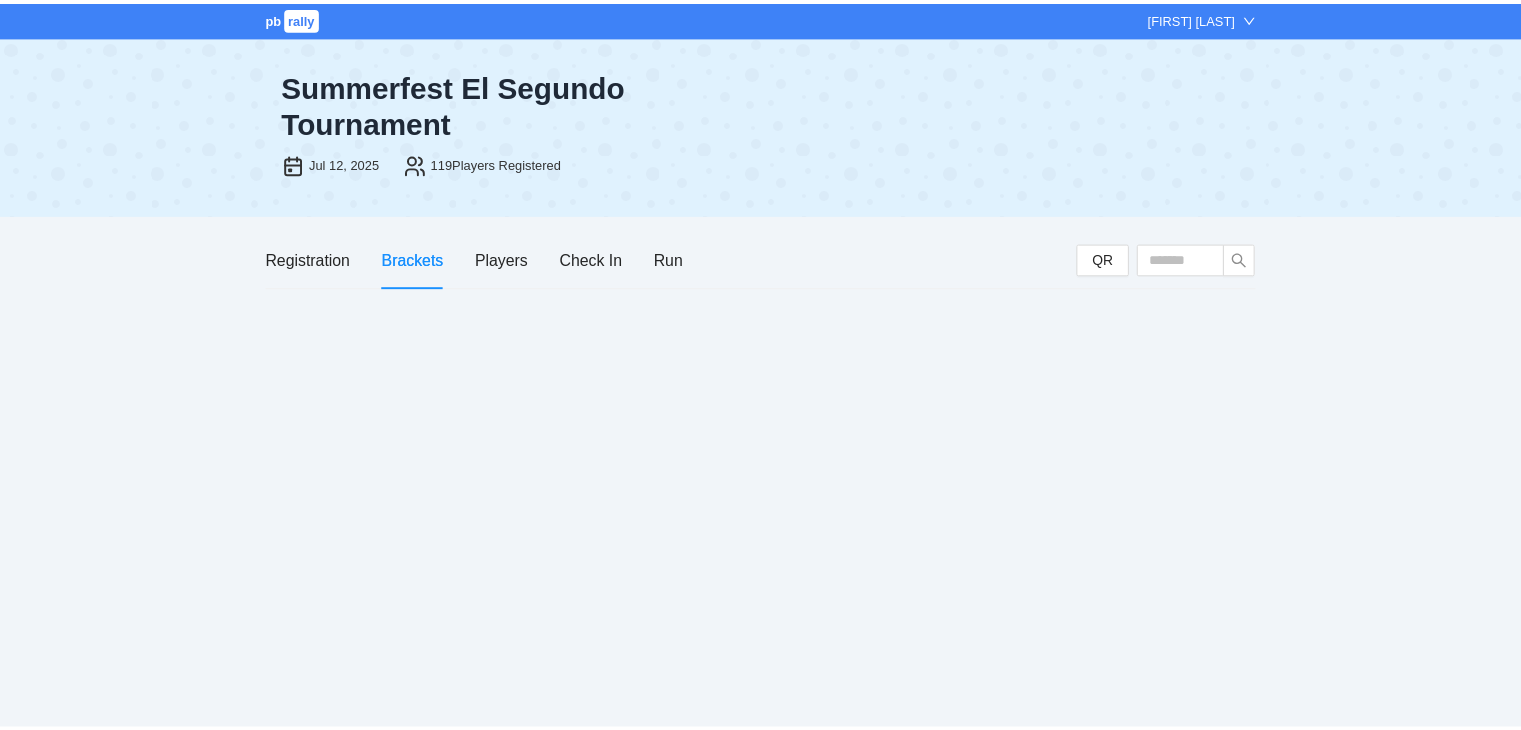 scroll, scrollTop: 0, scrollLeft: 0, axis: both 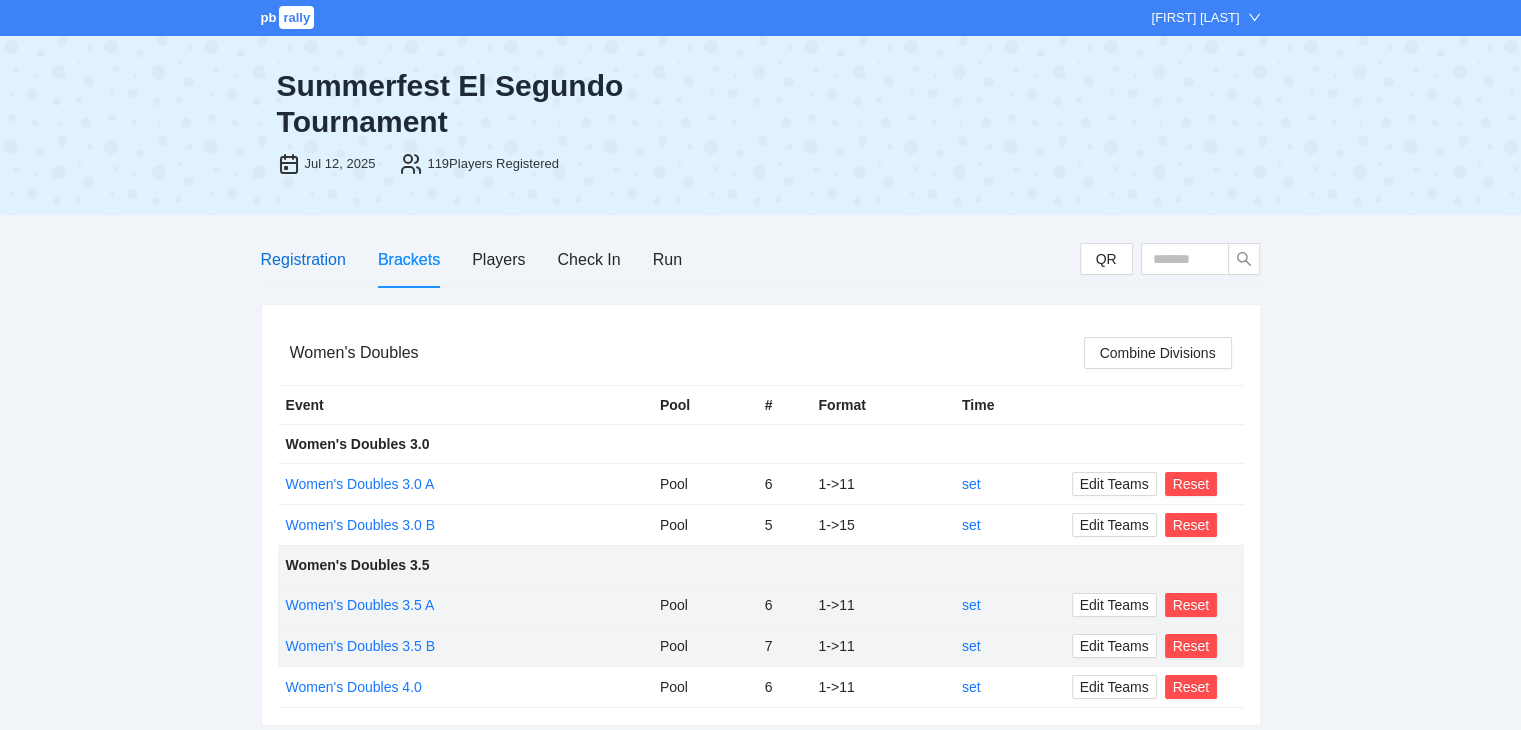 click on "Registration" at bounding box center [303, 259] 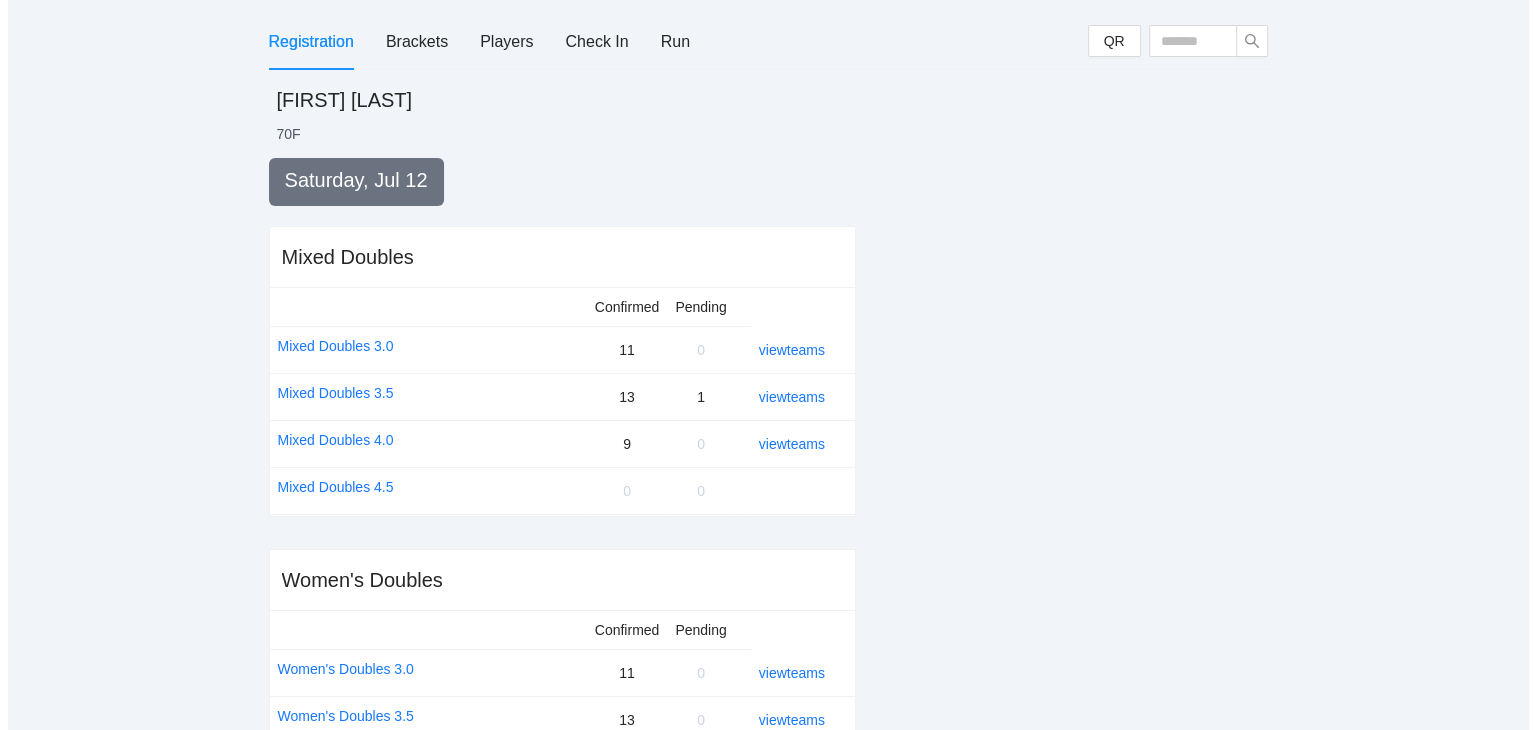 scroll, scrollTop: 309, scrollLeft: 0, axis: vertical 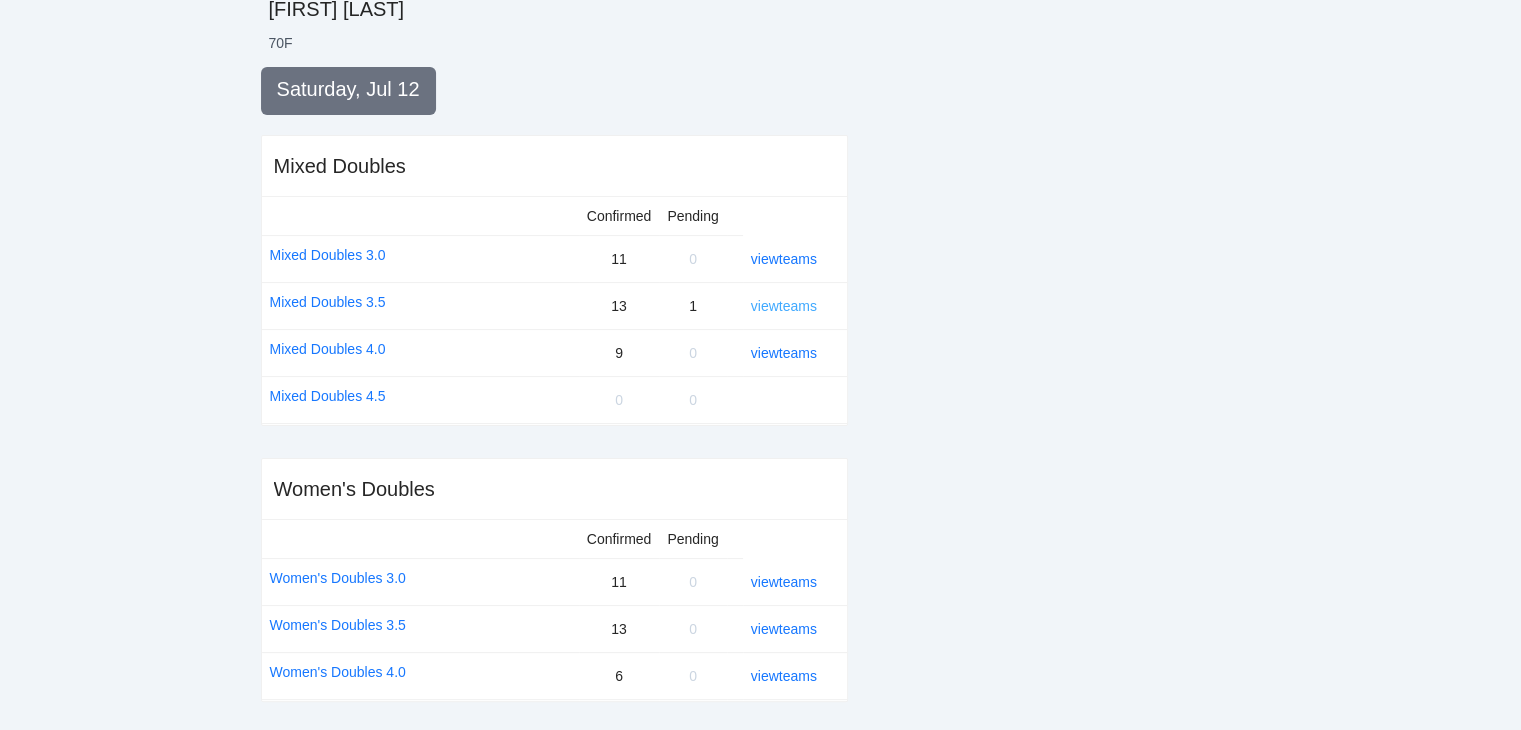 click on "view  teams" at bounding box center [784, 306] 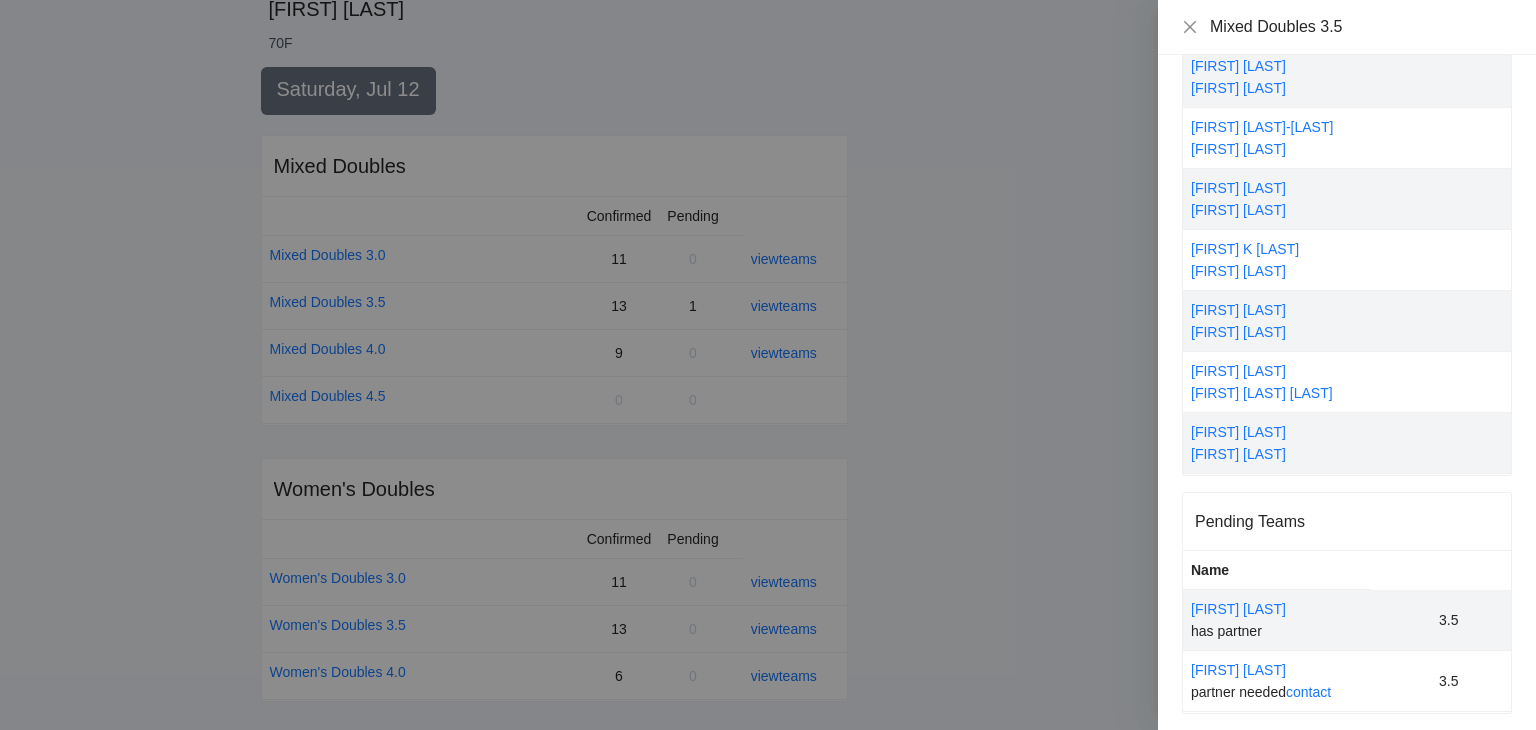 scroll, scrollTop: 499, scrollLeft: 0, axis: vertical 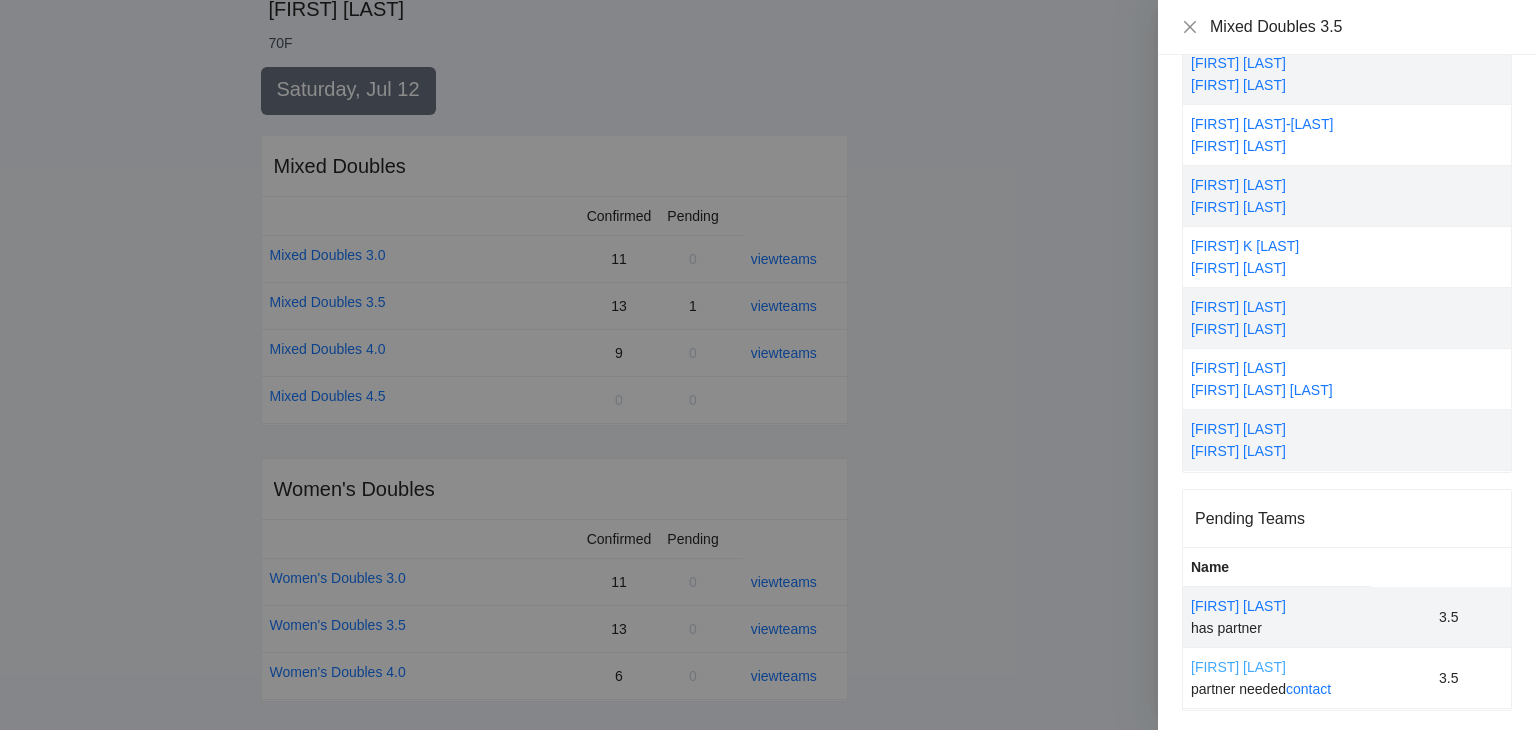 click on "[FIRST] [LAST]" at bounding box center (1238, 667) 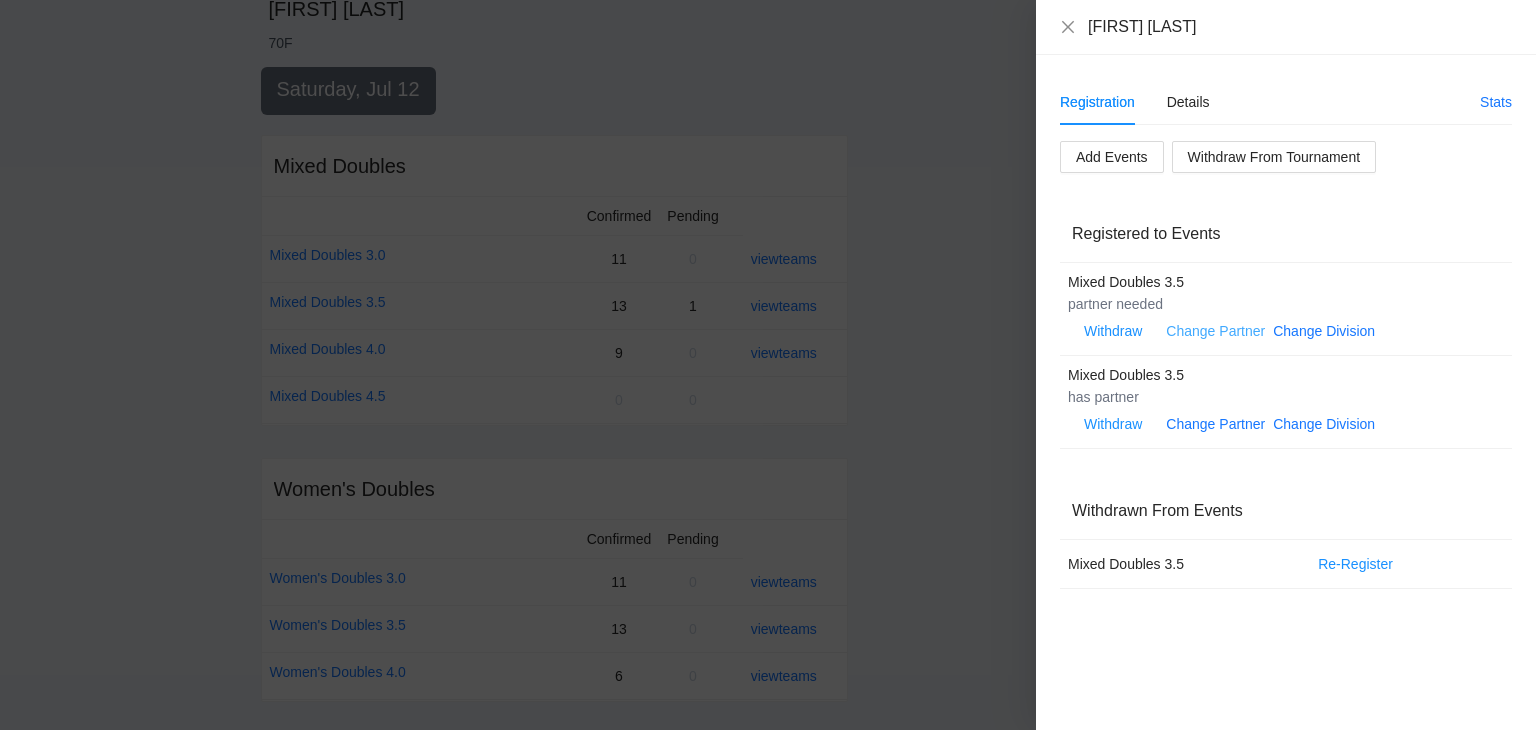 click on "Change Partner" at bounding box center (1215, 331) 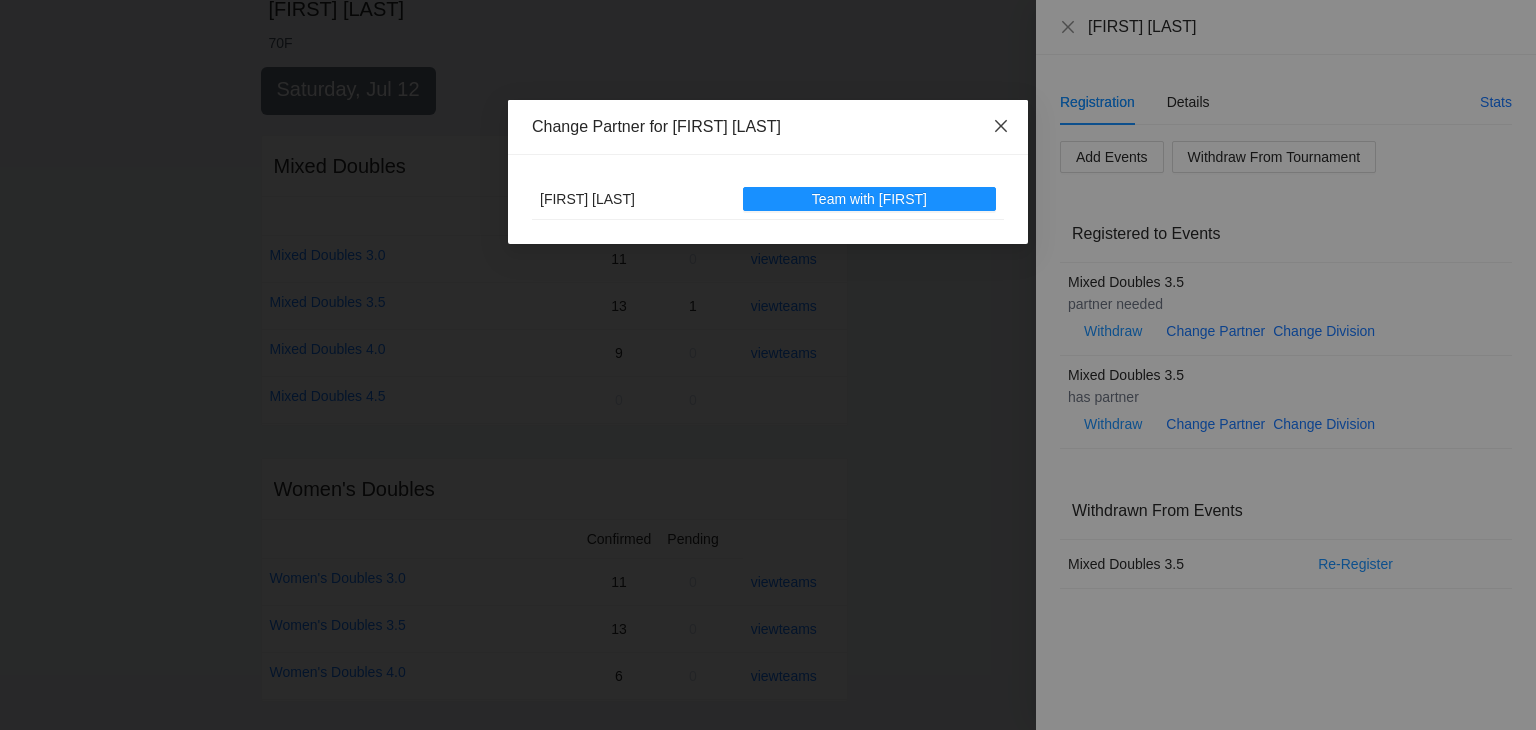 click 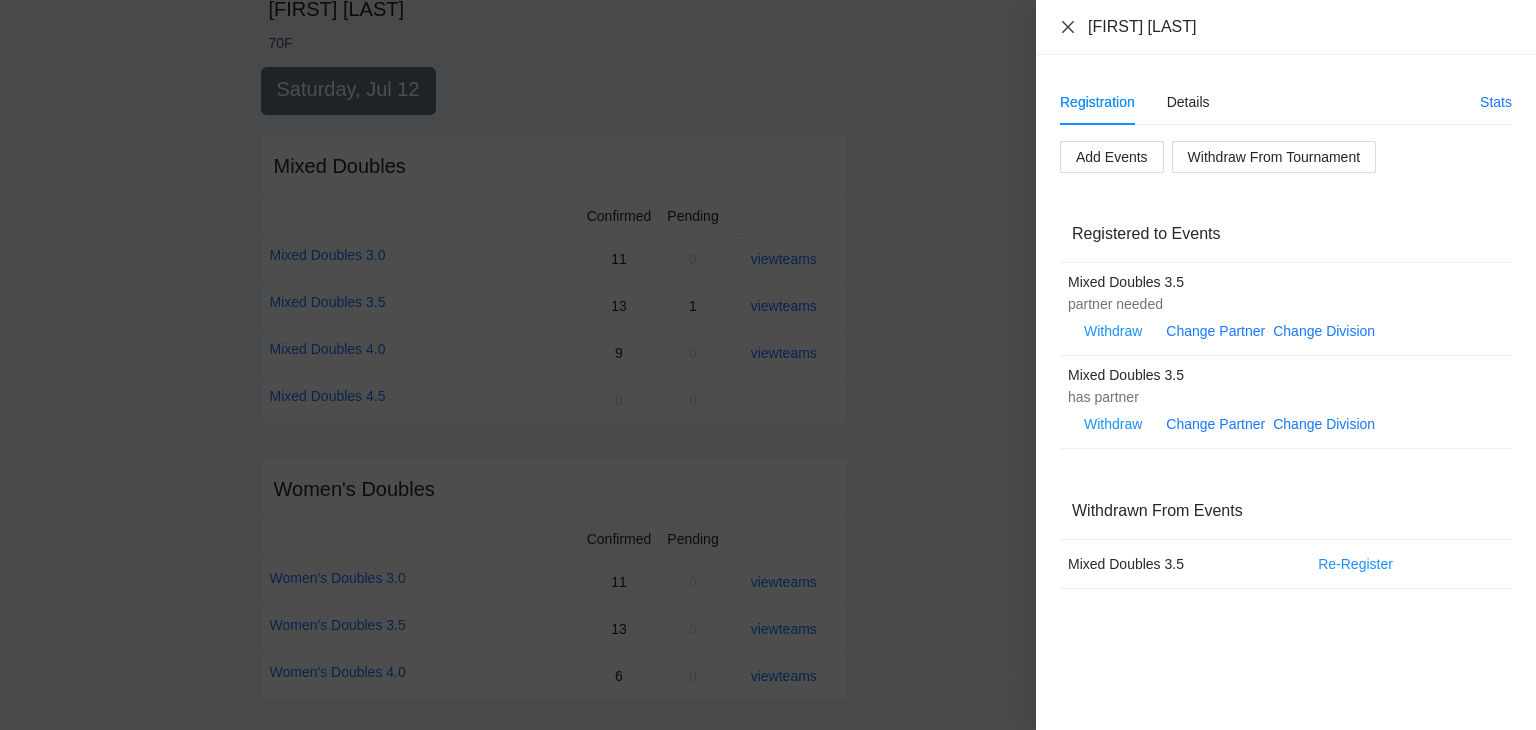 click 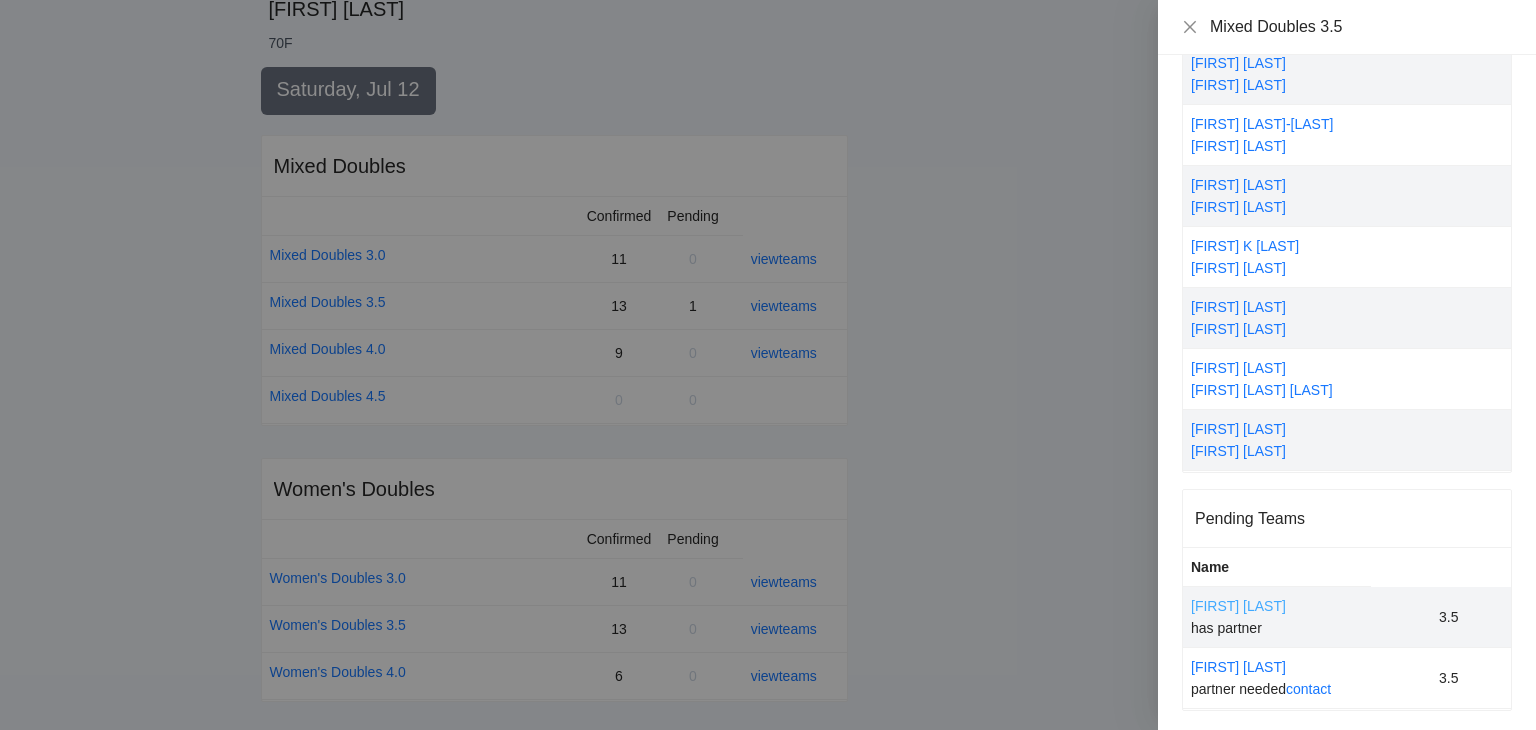 click on "[FIRST] [LAST]" at bounding box center (1238, 606) 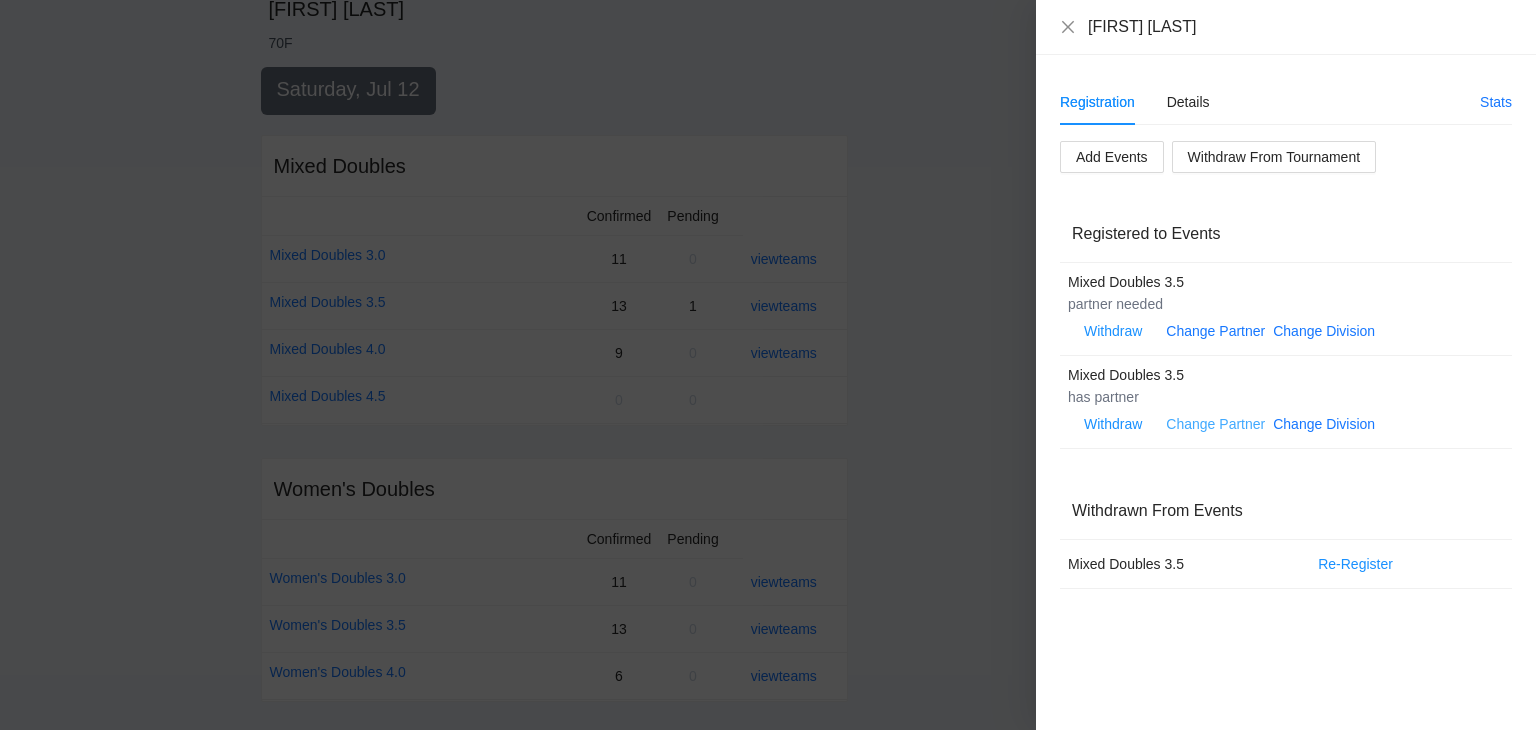 click on "Change Partner" at bounding box center (1215, 424) 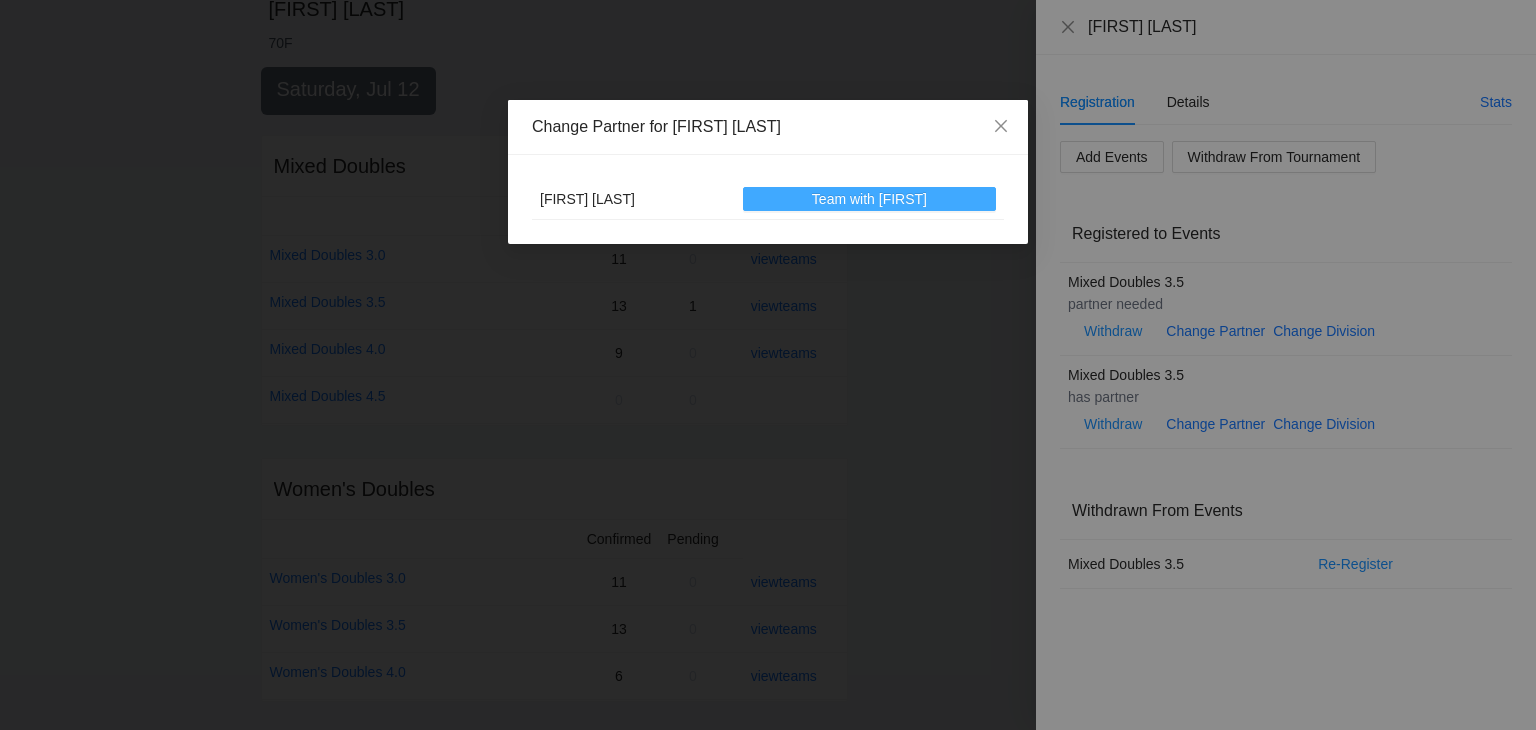 click on "Team with [FIRST]" at bounding box center (869, 199) 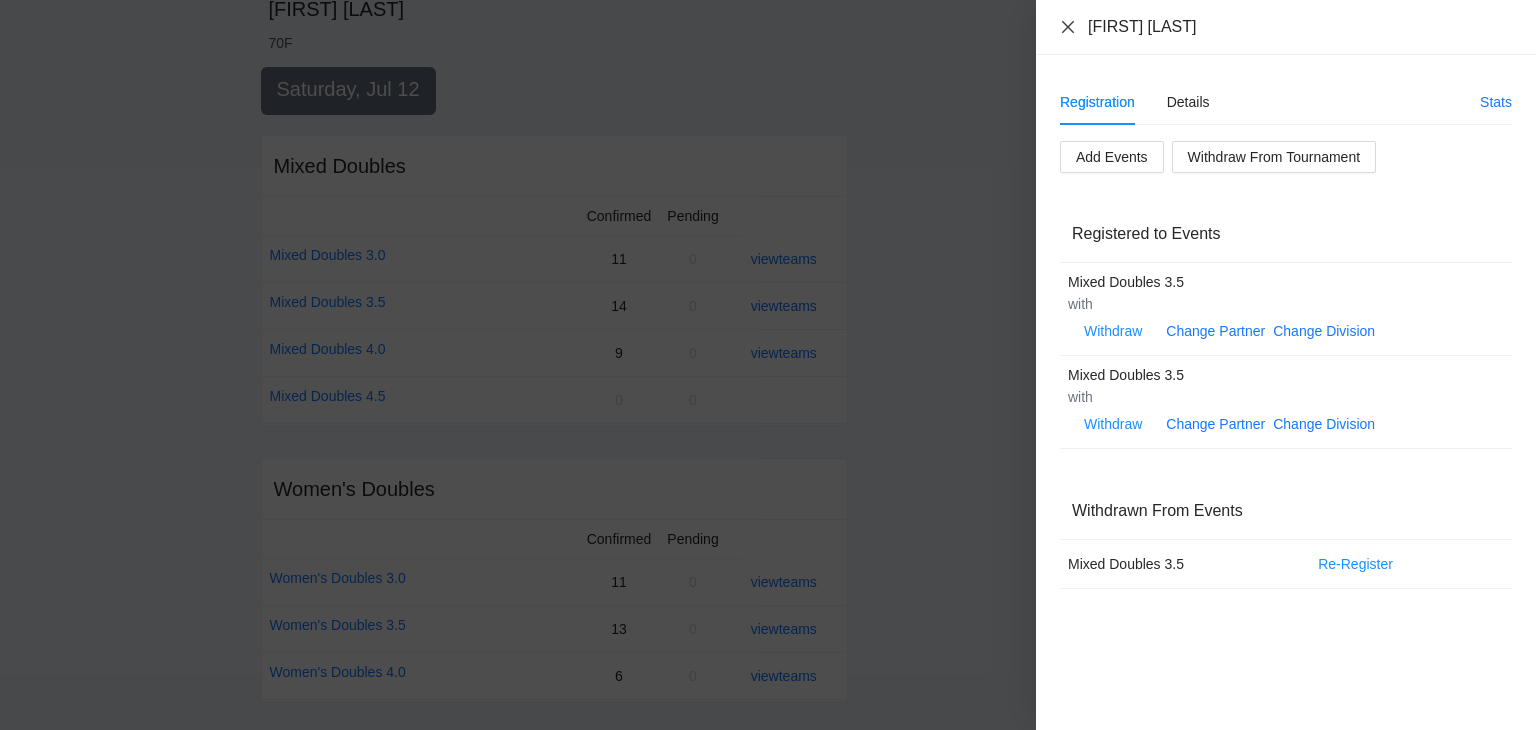 click 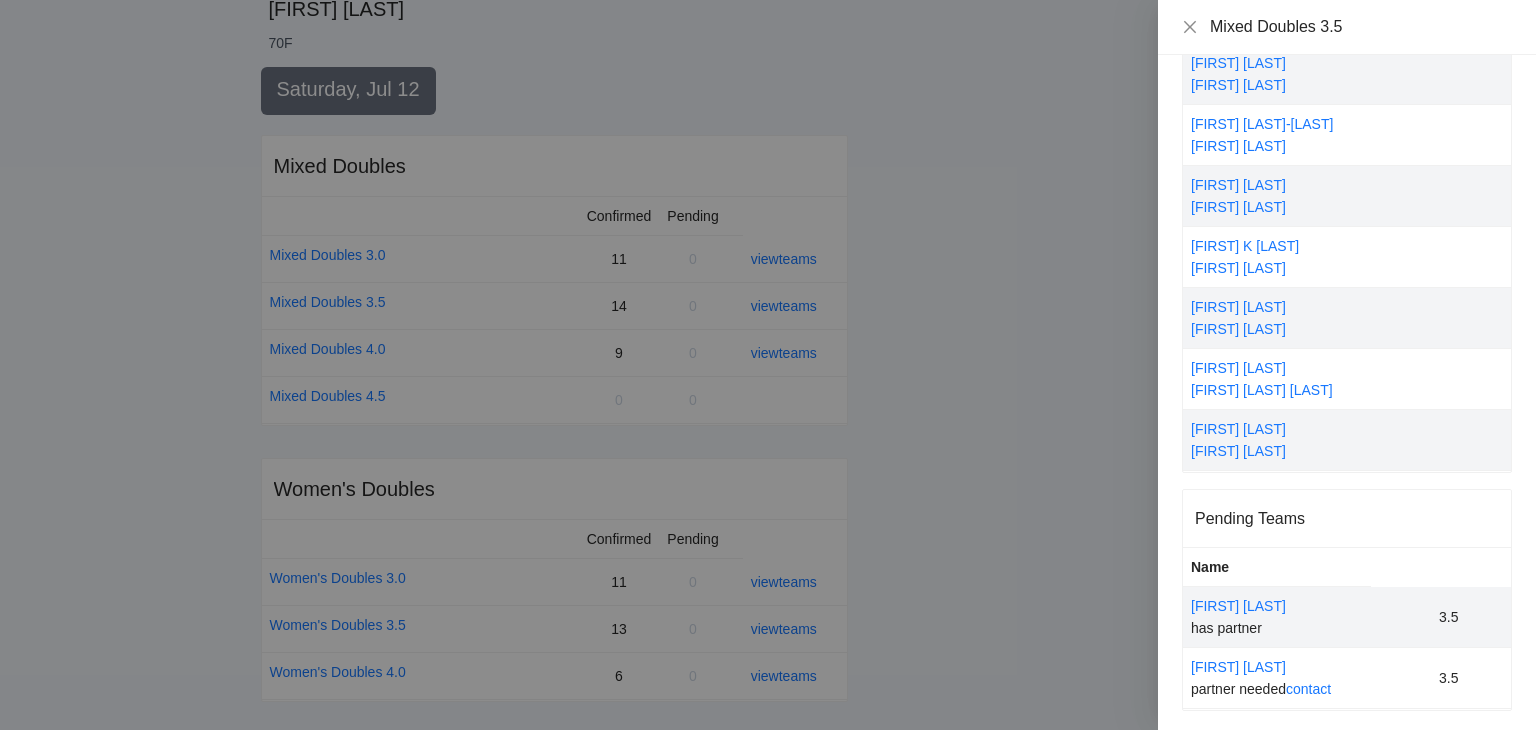 click at bounding box center [768, 365] 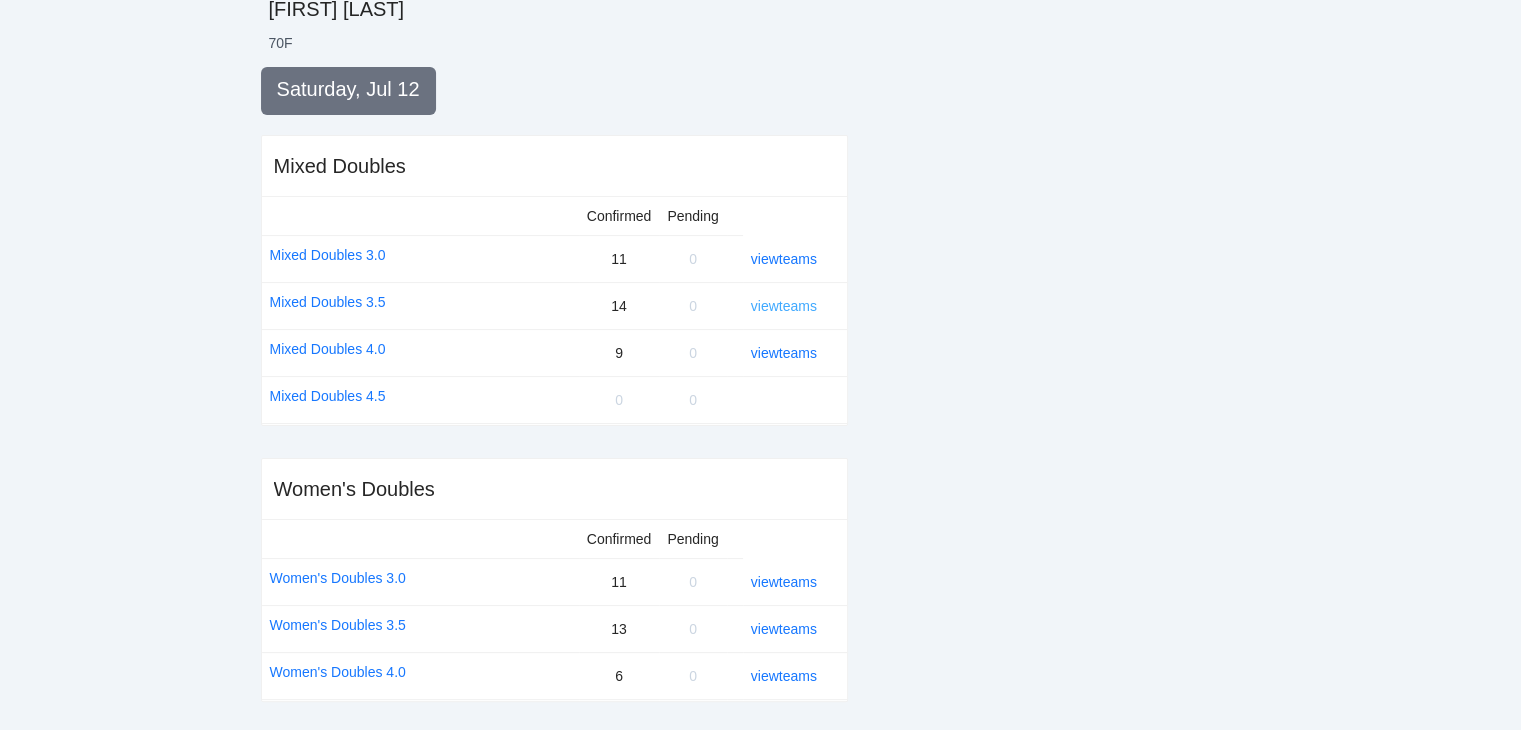 click on "view  teams" at bounding box center (784, 306) 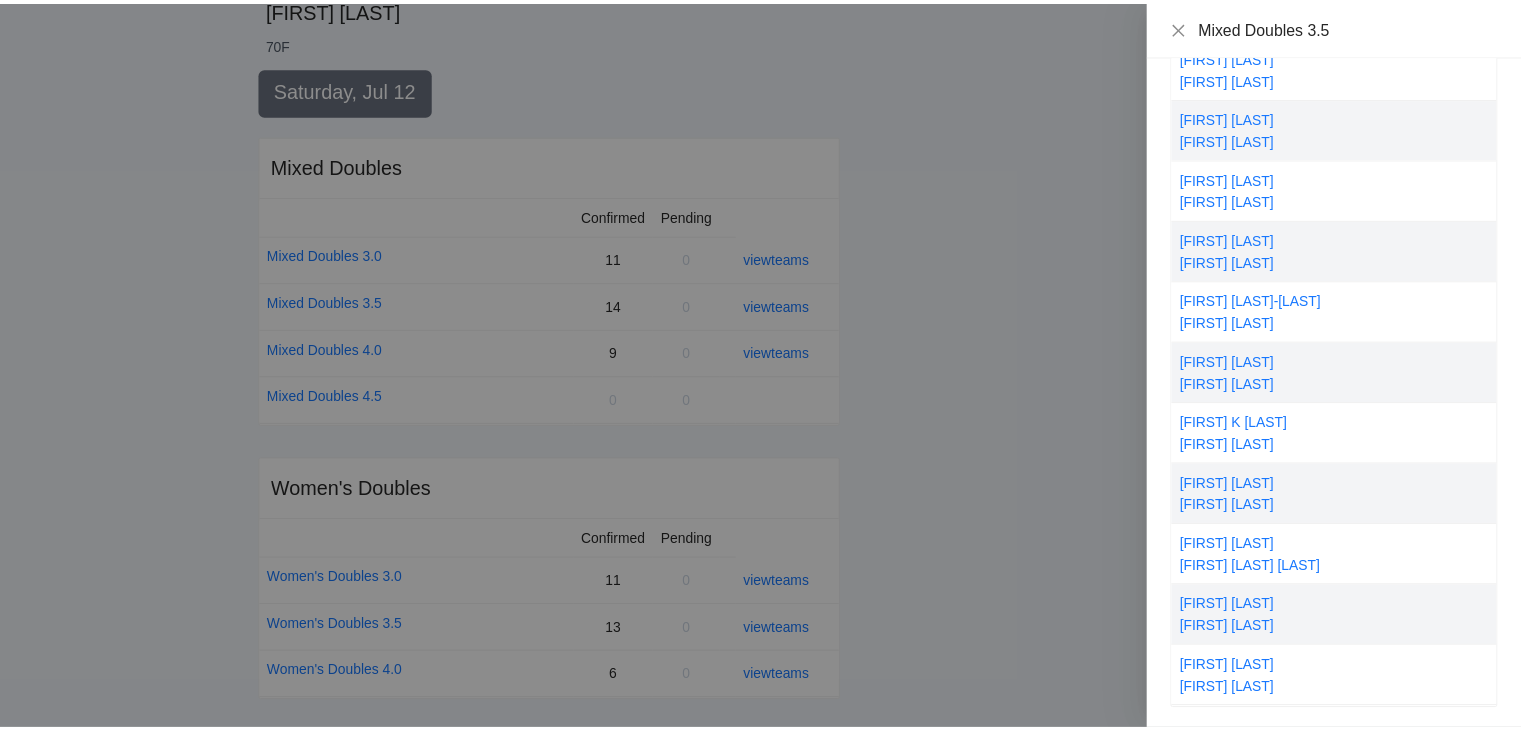 scroll, scrollTop: 0, scrollLeft: 0, axis: both 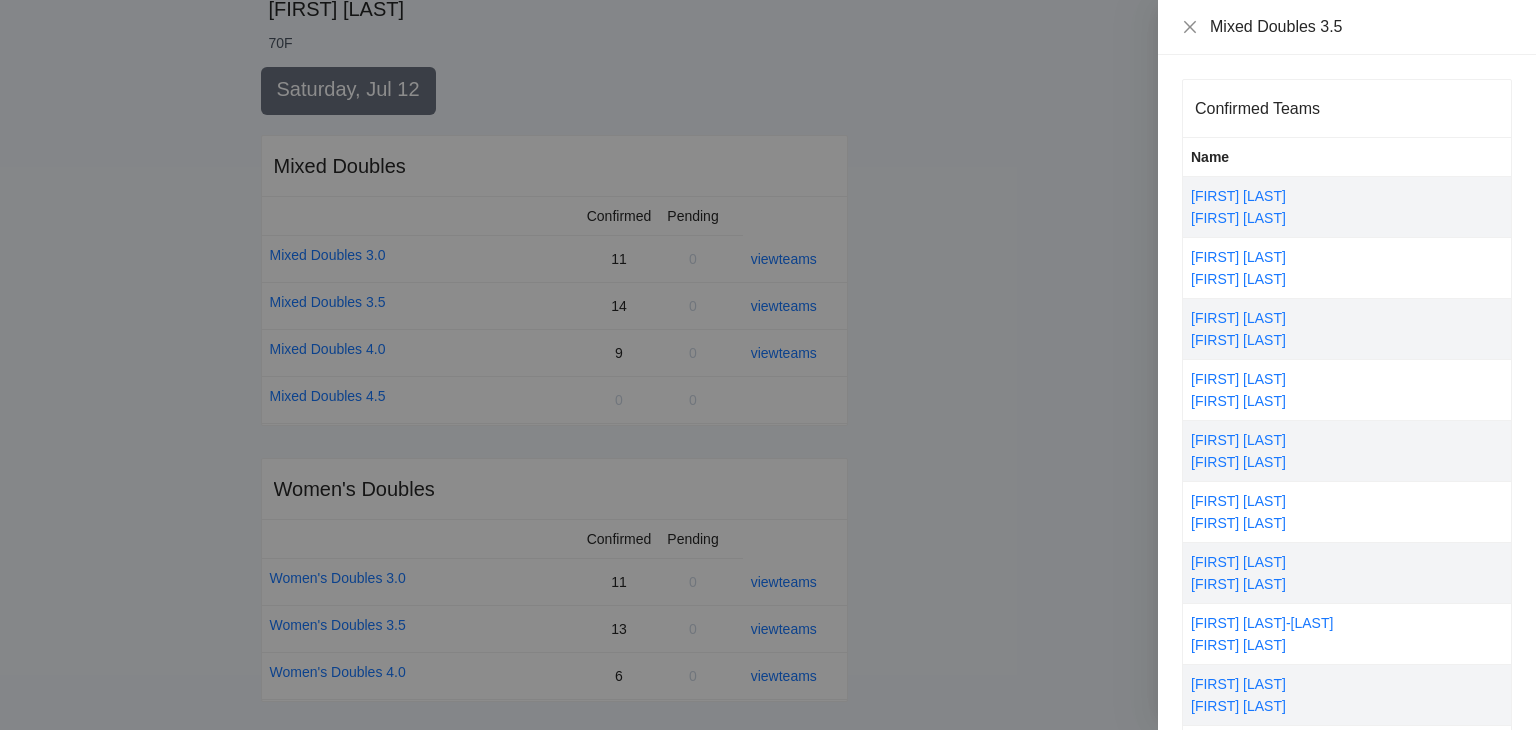 click at bounding box center (768, 365) 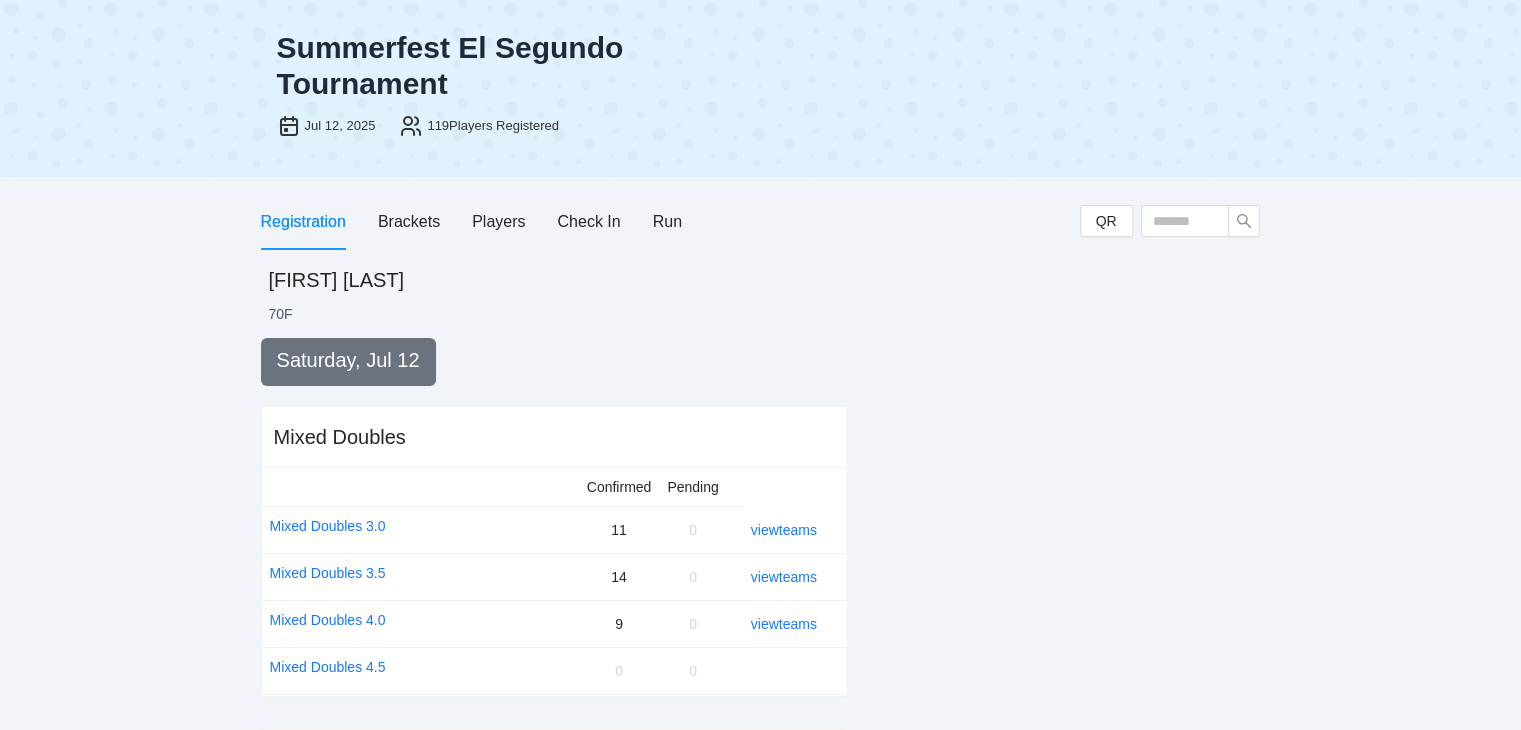 scroll, scrollTop: 0, scrollLeft: 0, axis: both 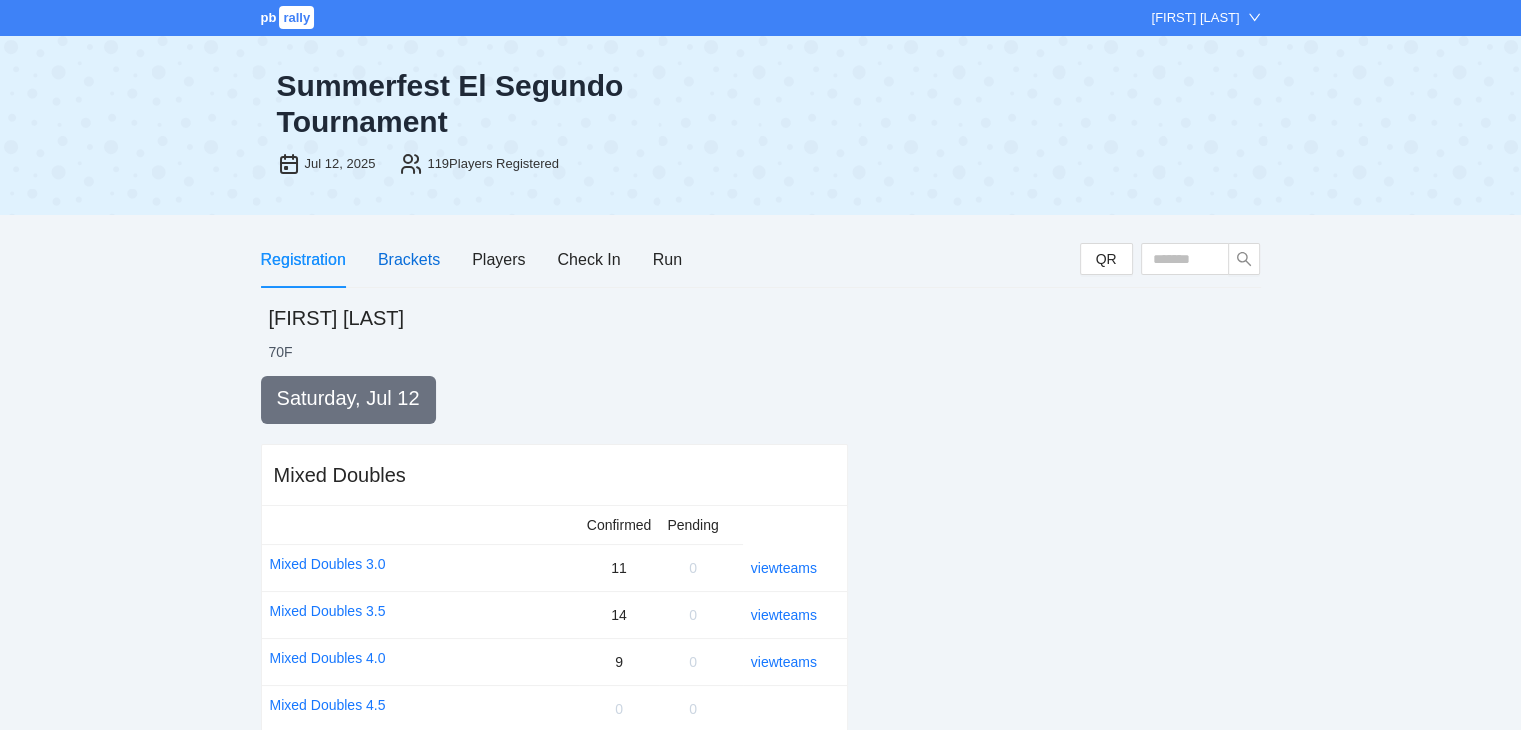 click on "Brackets" at bounding box center [409, 259] 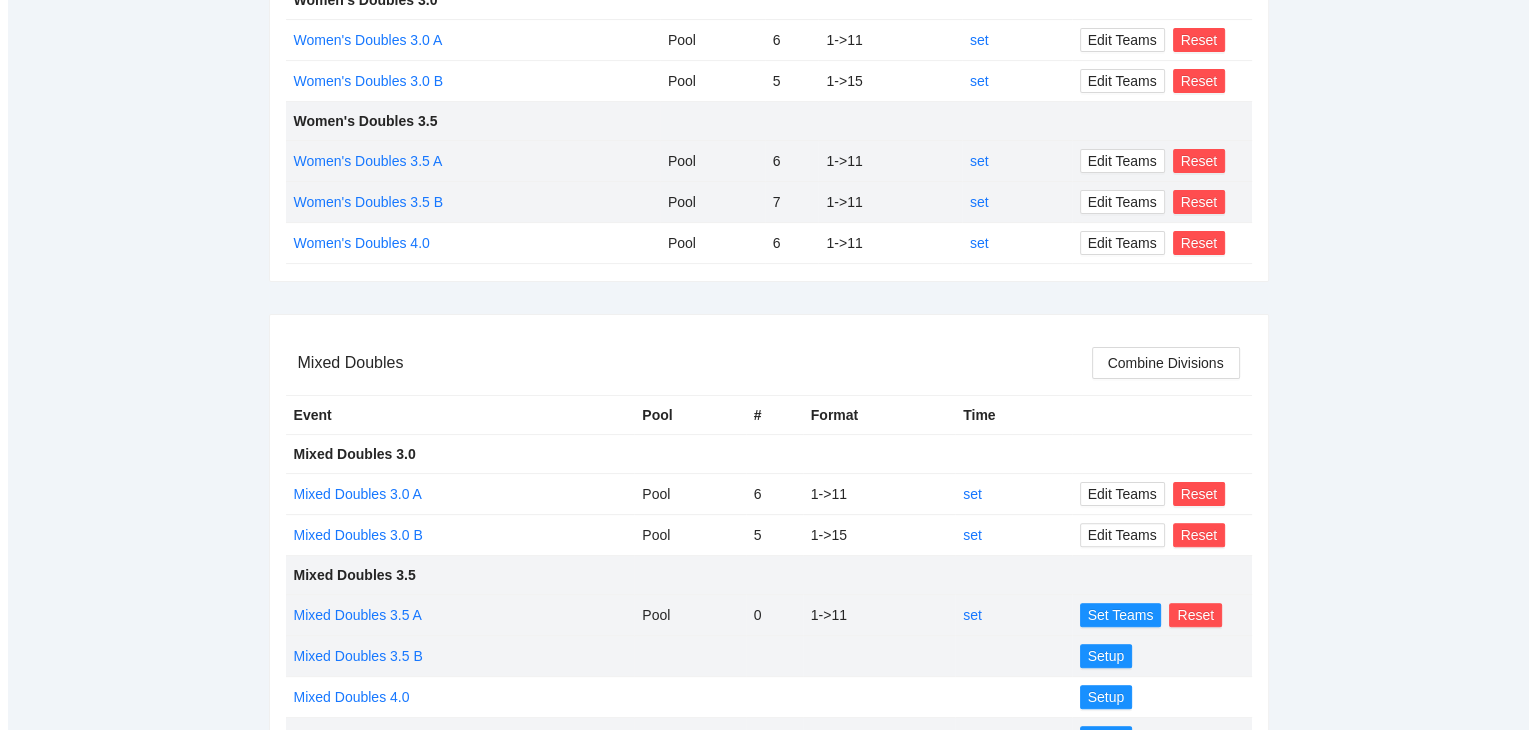 scroll, scrollTop: 534, scrollLeft: 0, axis: vertical 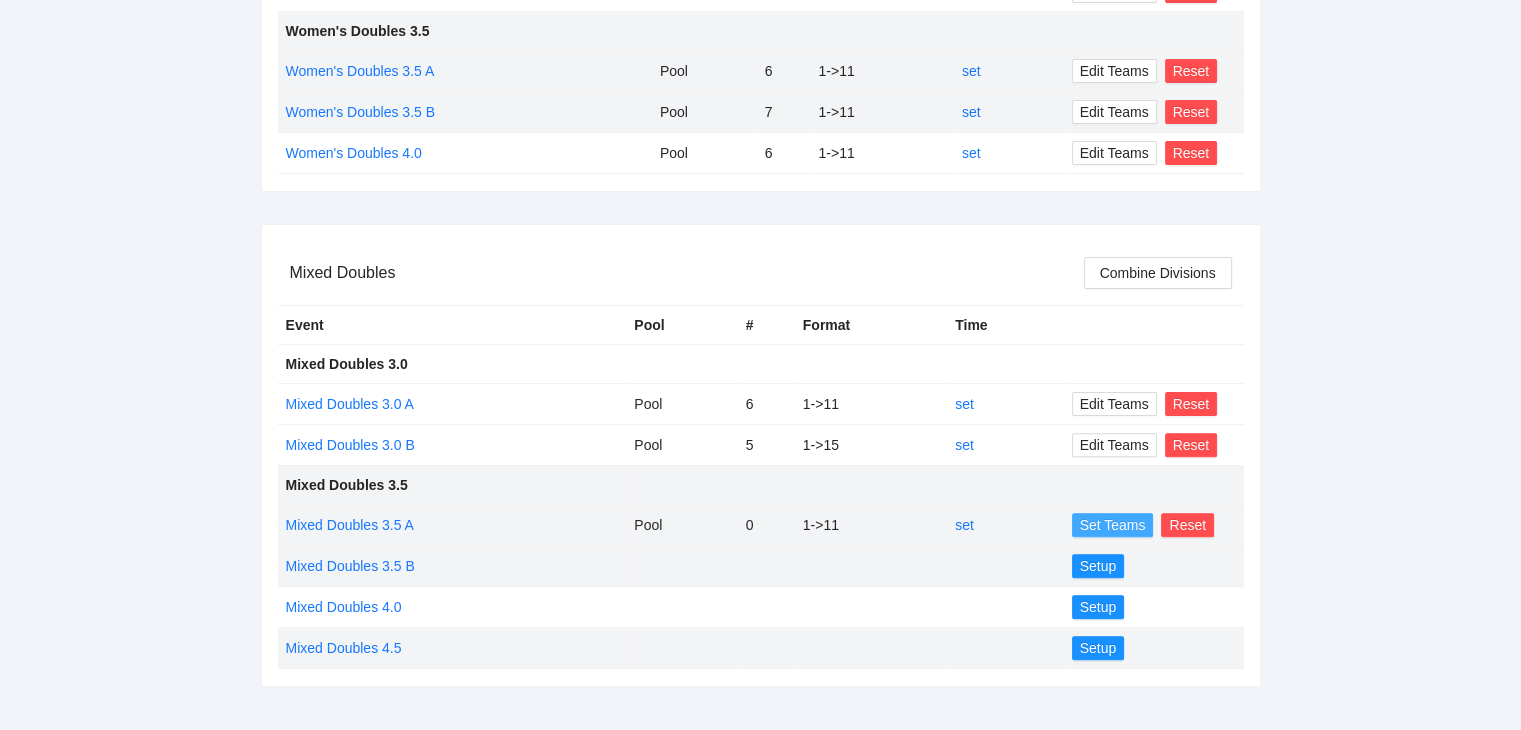 click on "Set Teams" at bounding box center (1113, 525) 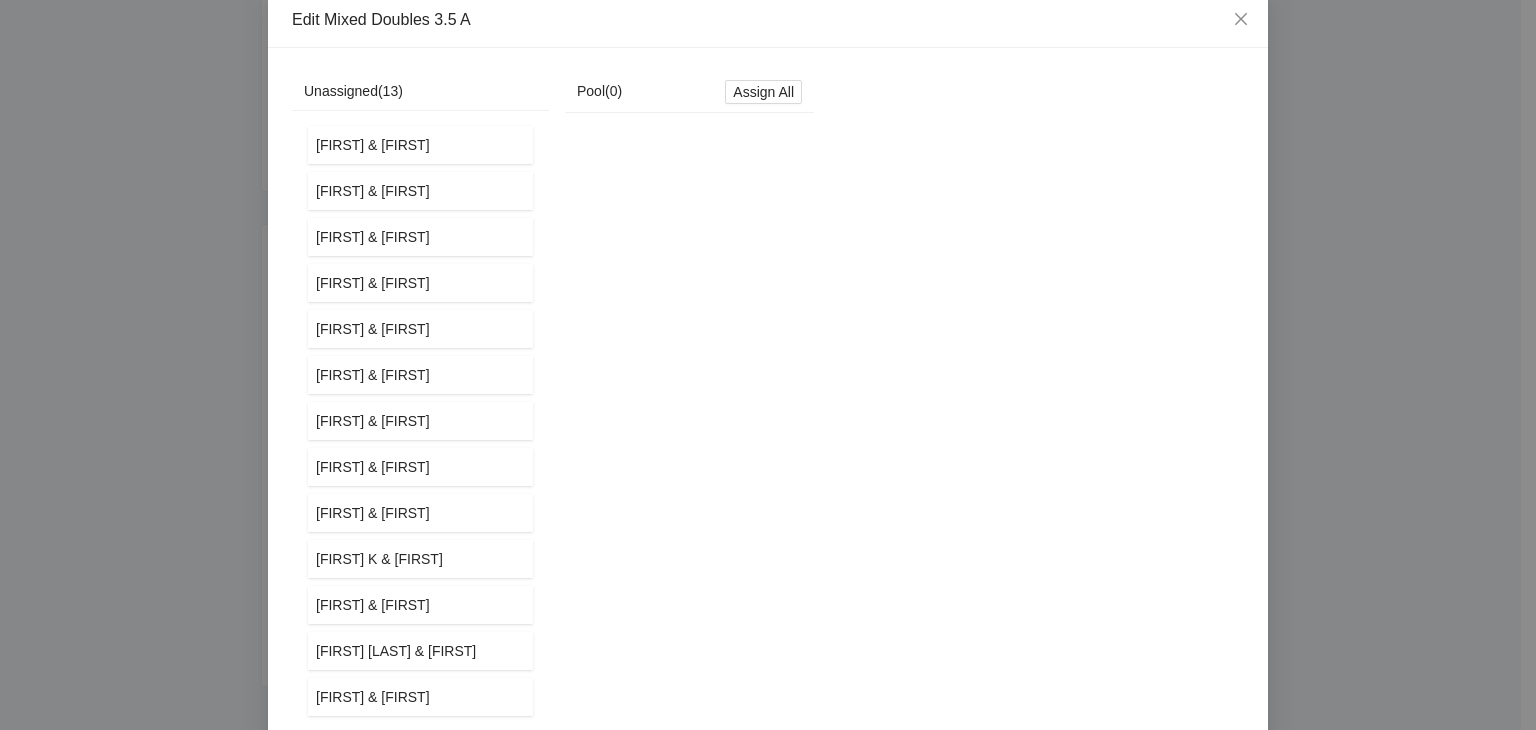 scroll, scrollTop: 0, scrollLeft: 0, axis: both 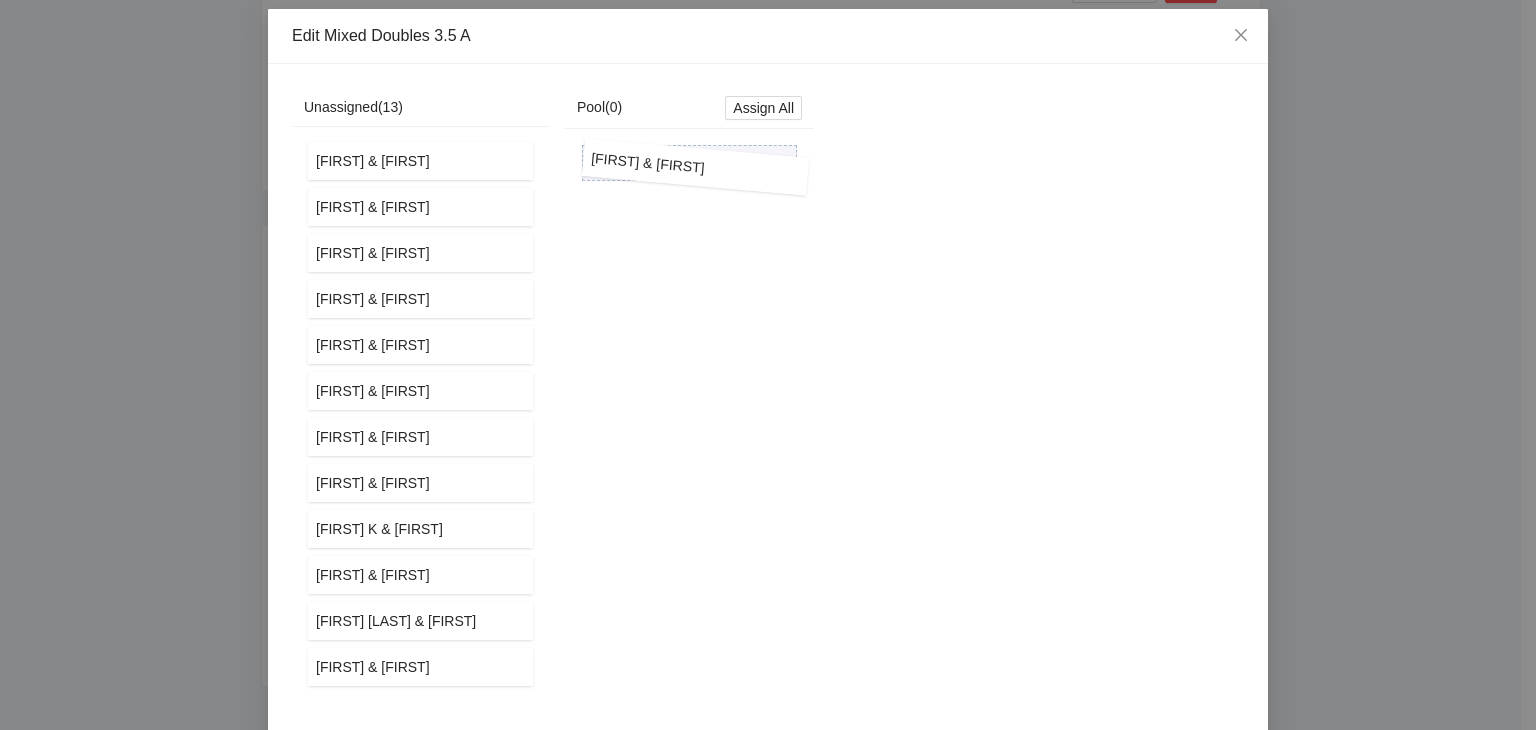 drag, startPoint x: 397, startPoint y: 169, endPoint x: 680, endPoint y: 176, distance: 283.08655 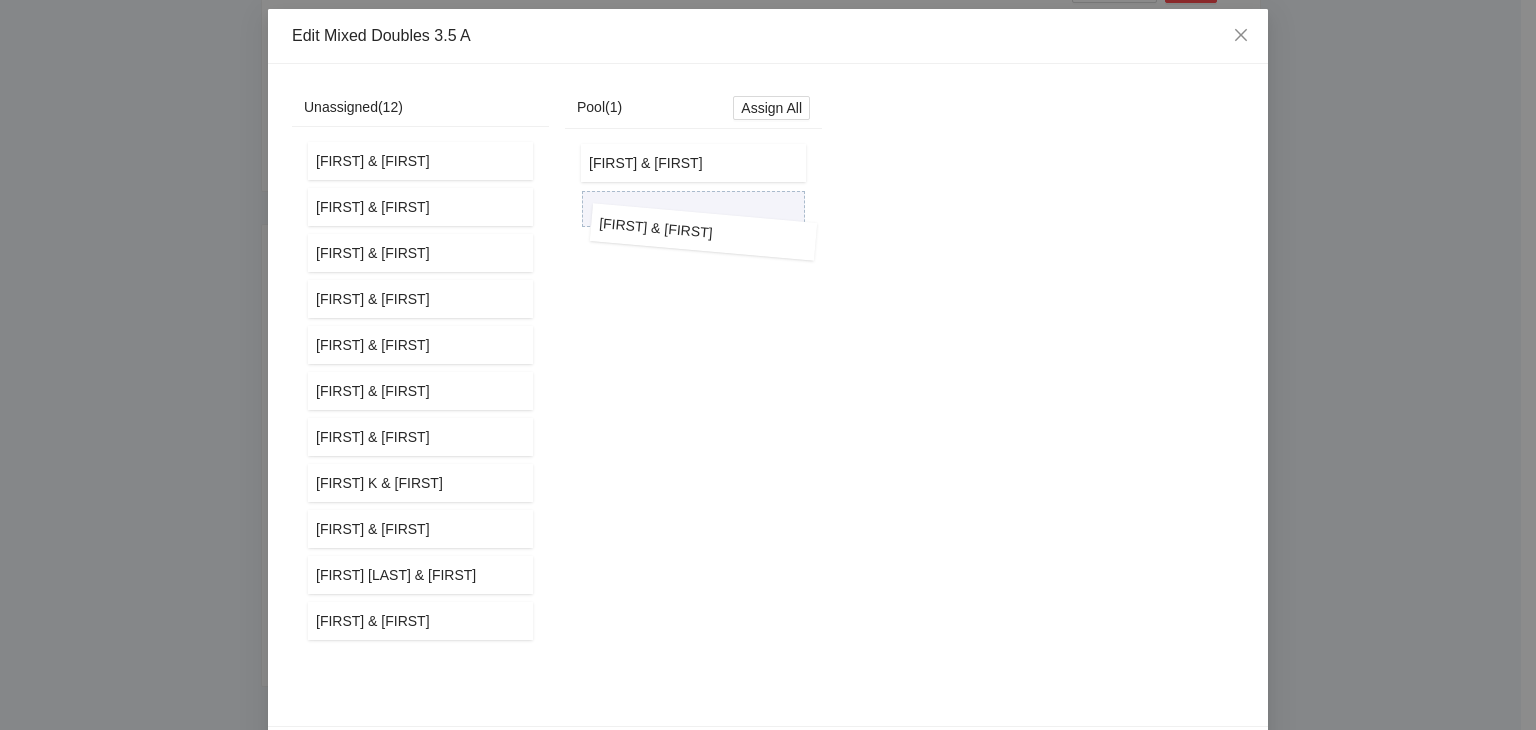 drag, startPoint x: 357, startPoint y: 258, endPoint x: 637, endPoint y: 259, distance: 280.0018 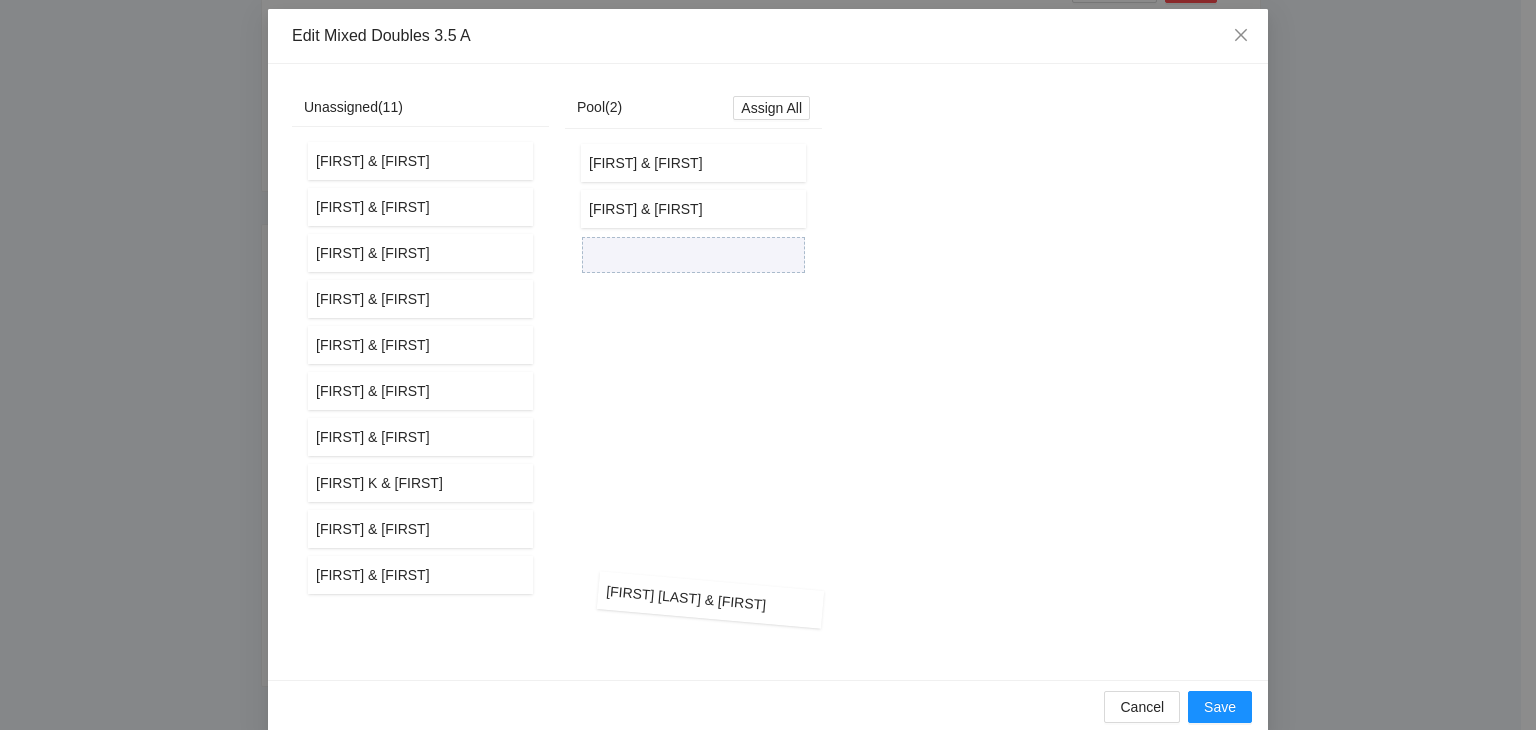 drag, startPoint x: 376, startPoint y: 580, endPoint x: 674, endPoint y: 606, distance: 299.13208 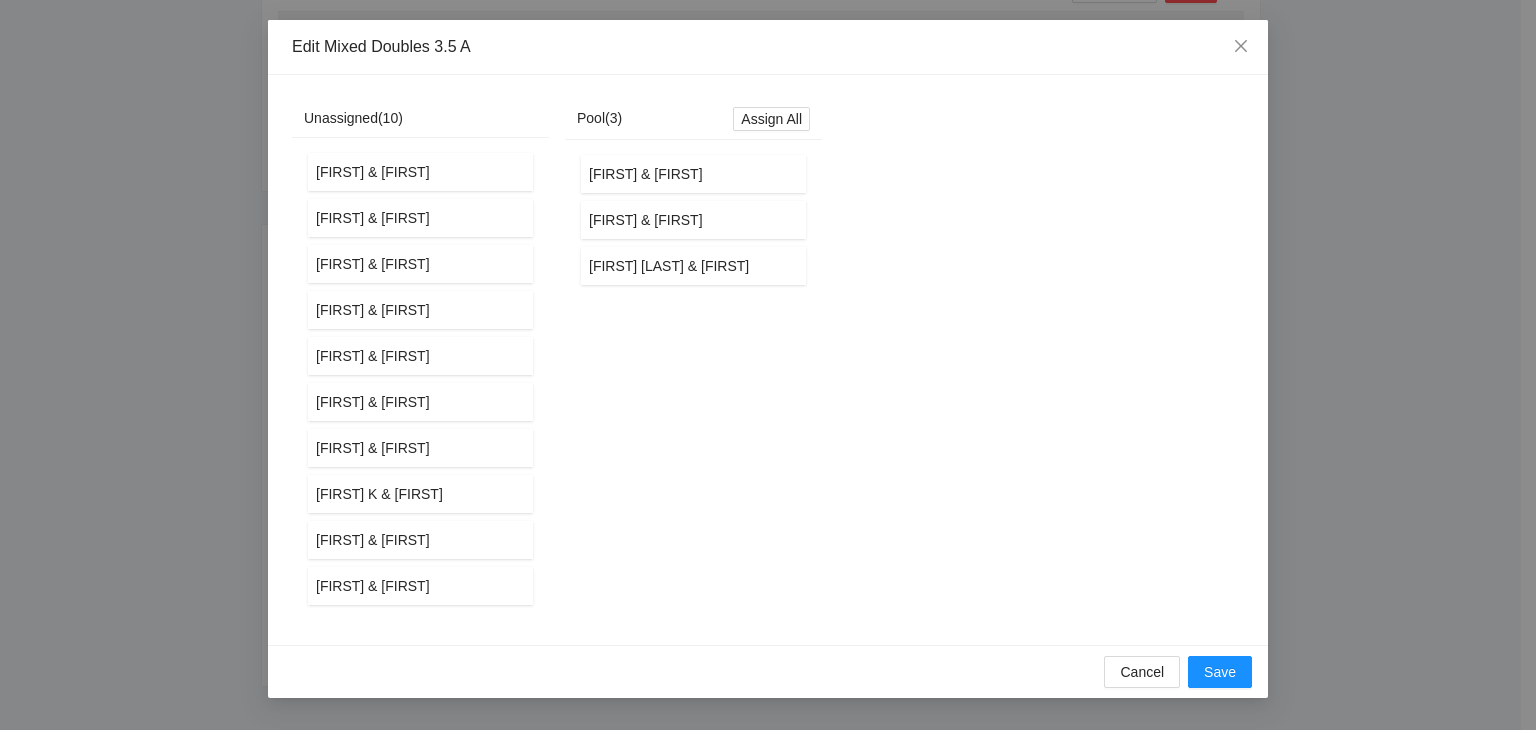 scroll, scrollTop: 7, scrollLeft: 0, axis: vertical 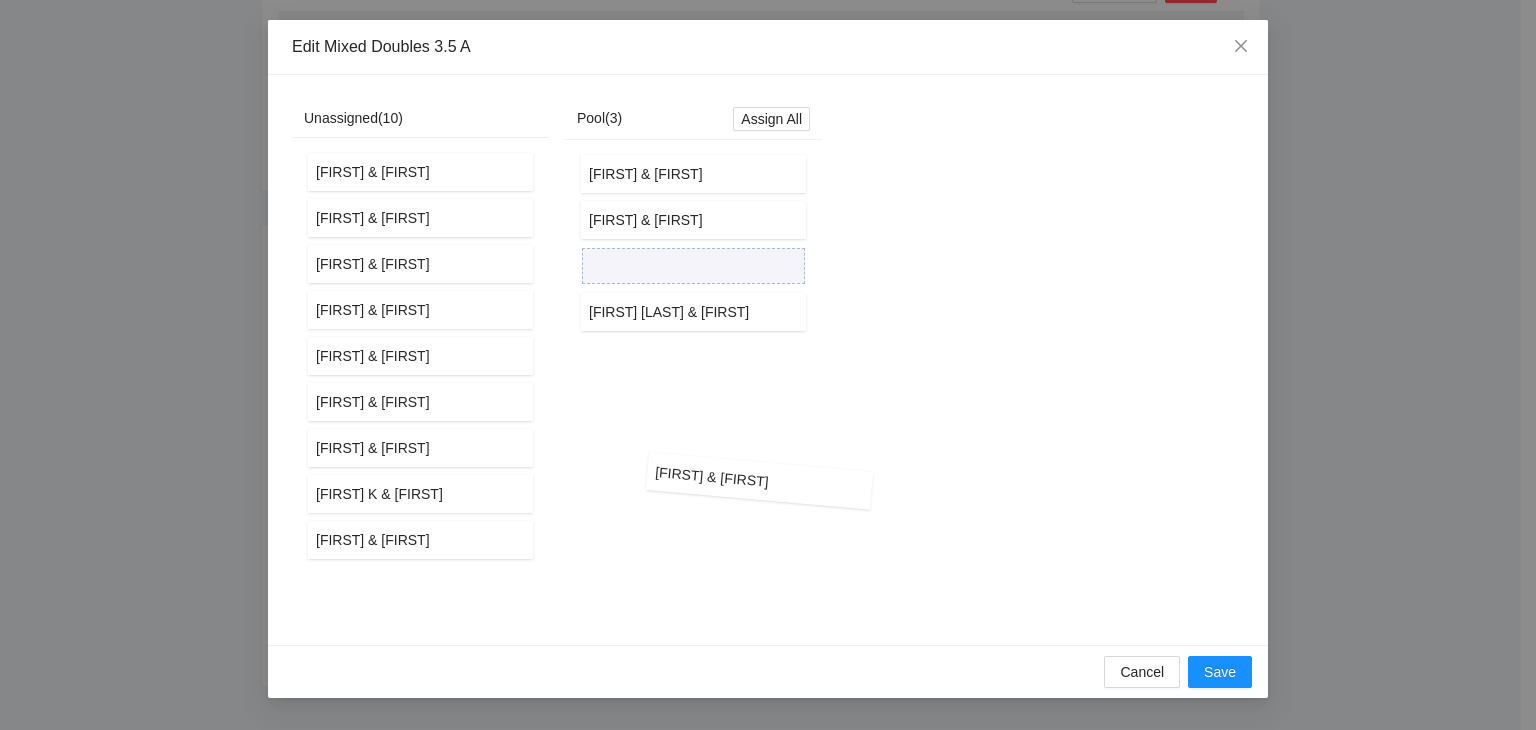 drag, startPoint x: 378, startPoint y: 583, endPoint x: 727, endPoint y: 490, distance: 361.17862 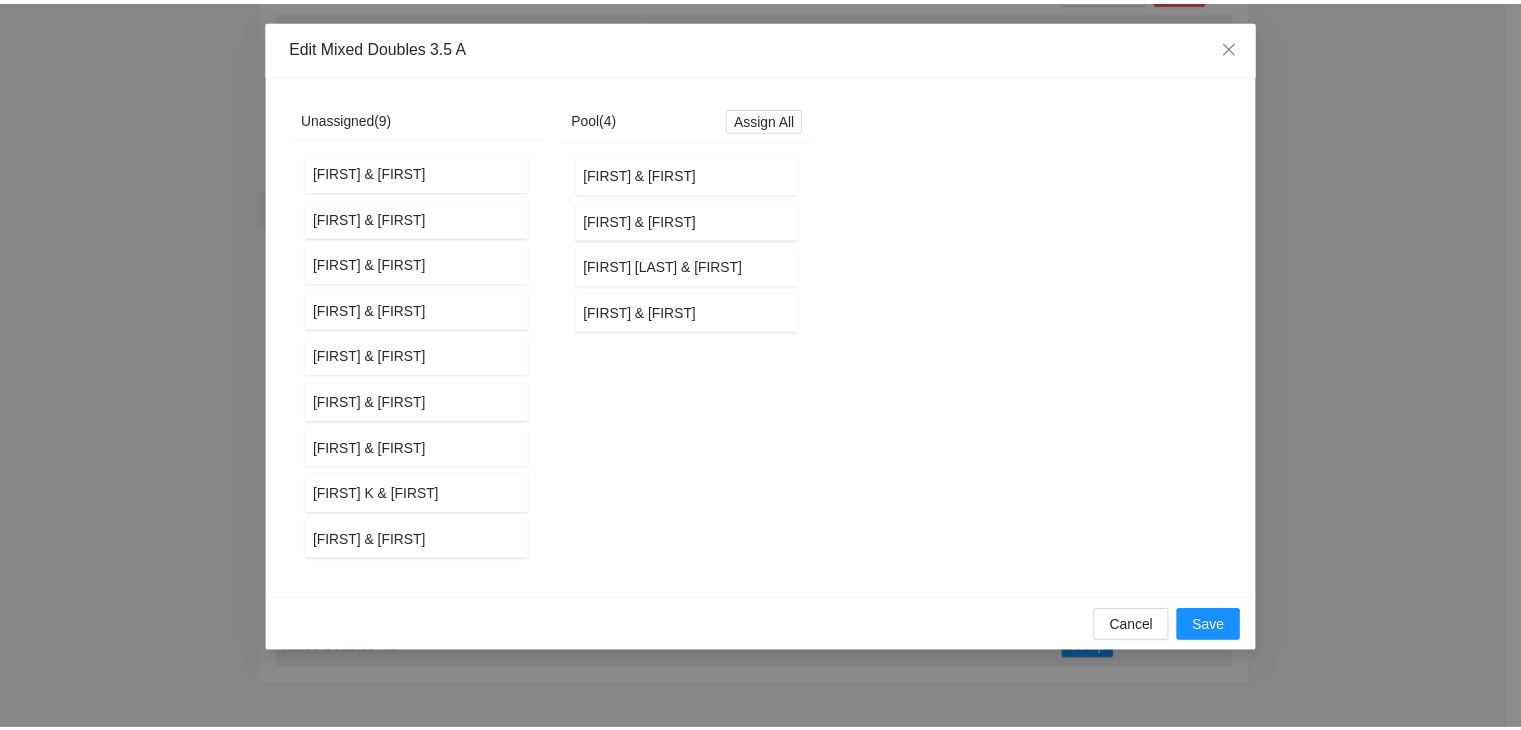 scroll, scrollTop: 0, scrollLeft: 0, axis: both 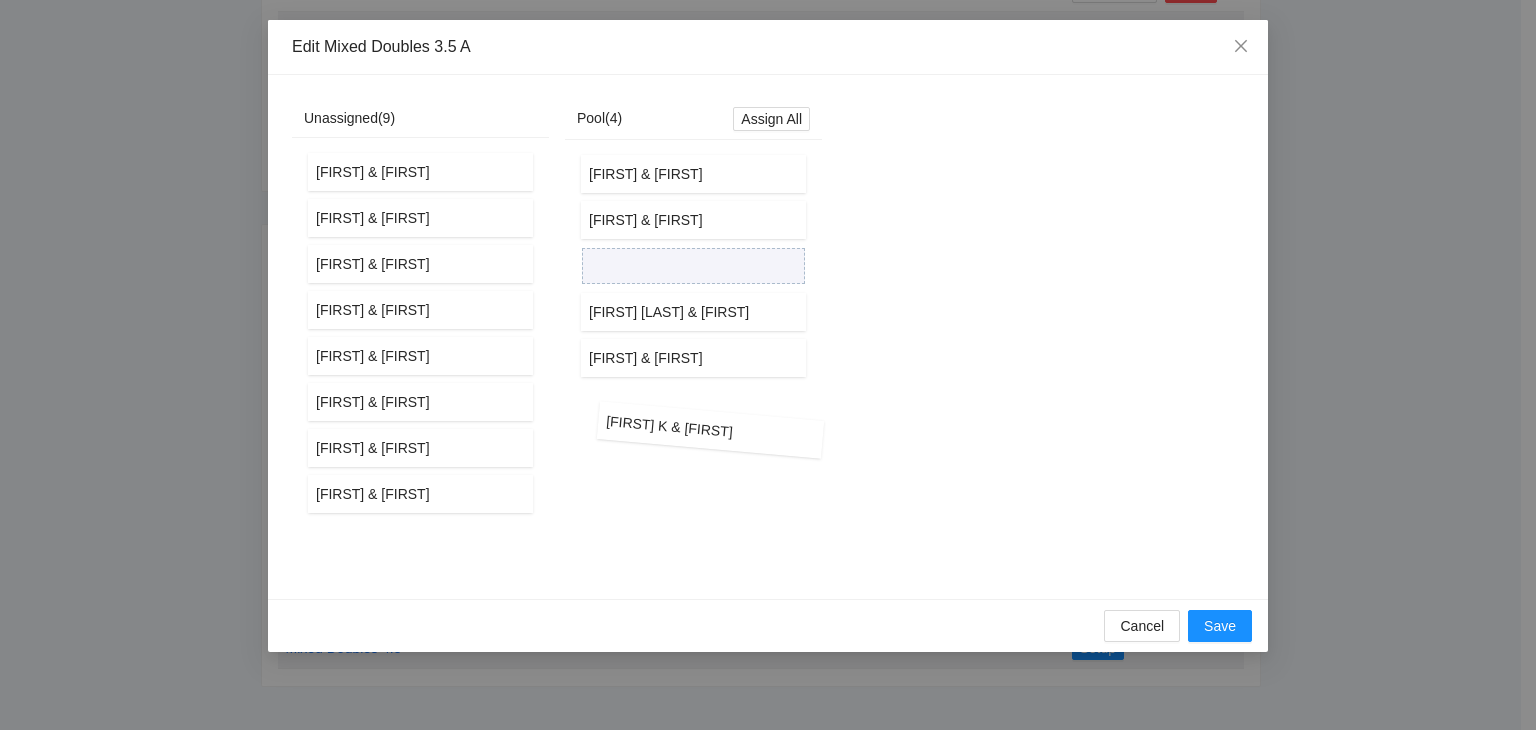 drag, startPoint x: 346, startPoint y: 497, endPoint x: 636, endPoint y: 433, distance: 296.97812 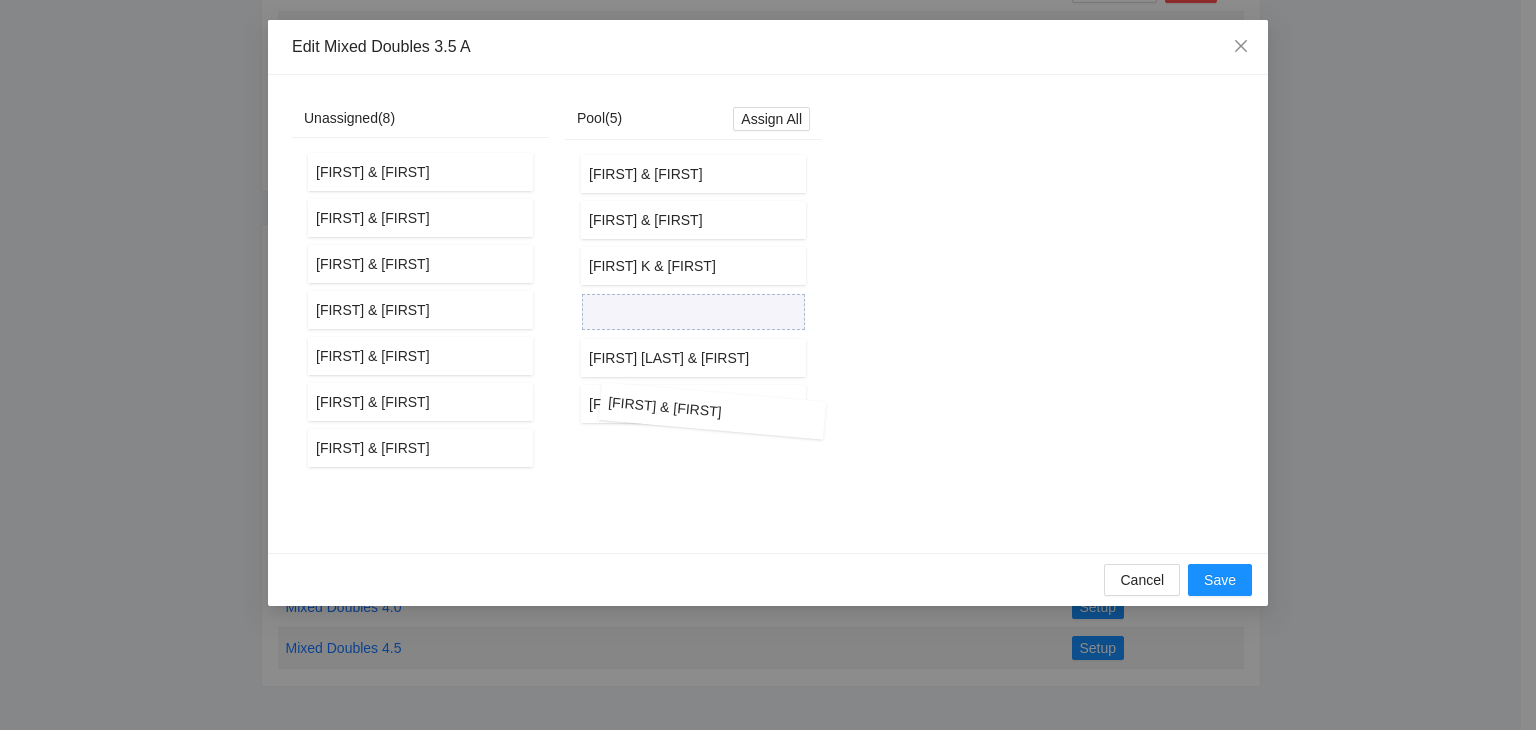 drag, startPoint x: 379, startPoint y: 408, endPoint x: 672, endPoint y: 421, distance: 293.28827 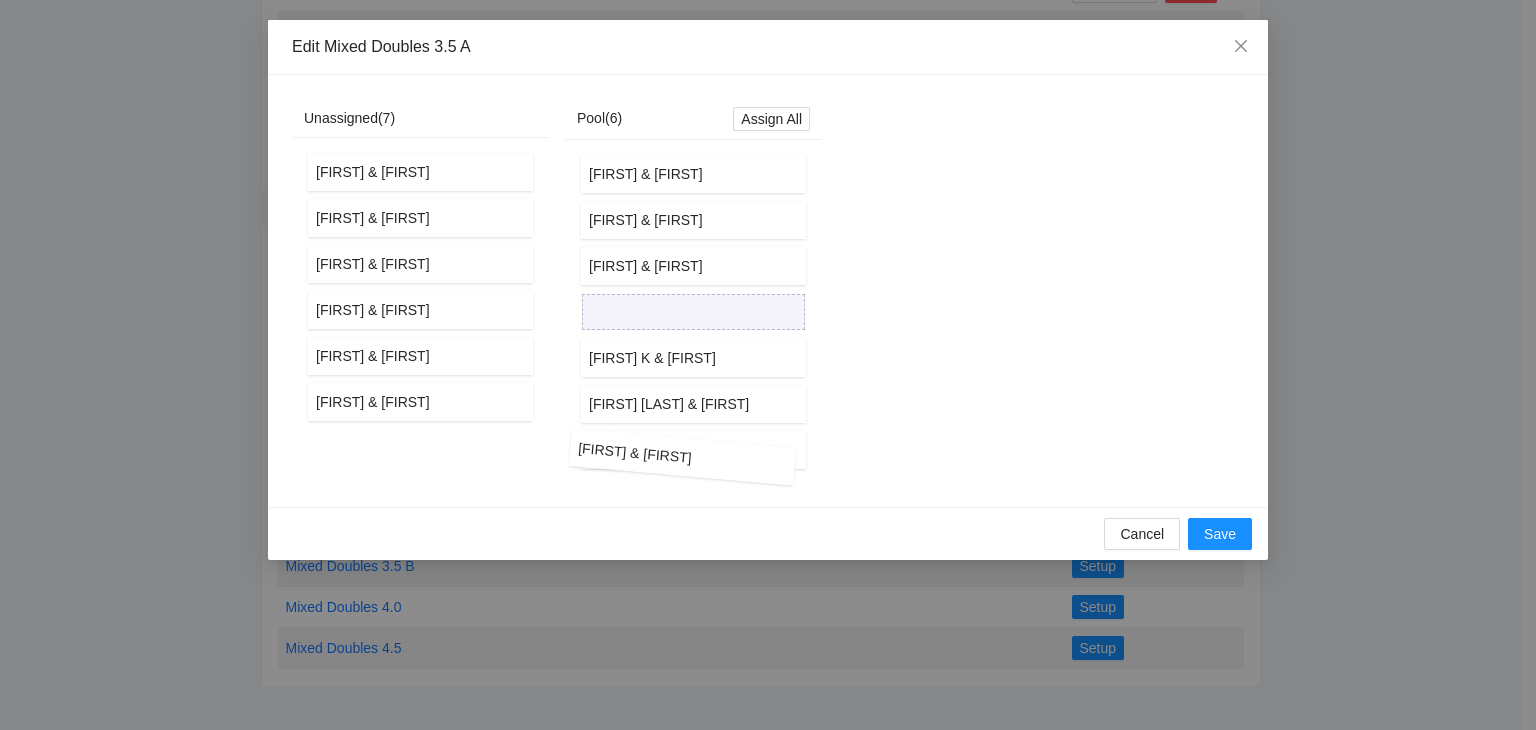 drag, startPoint x: 401, startPoint y: 452, endPoint x: 663, endPoint y: 461, distance: 262.15454 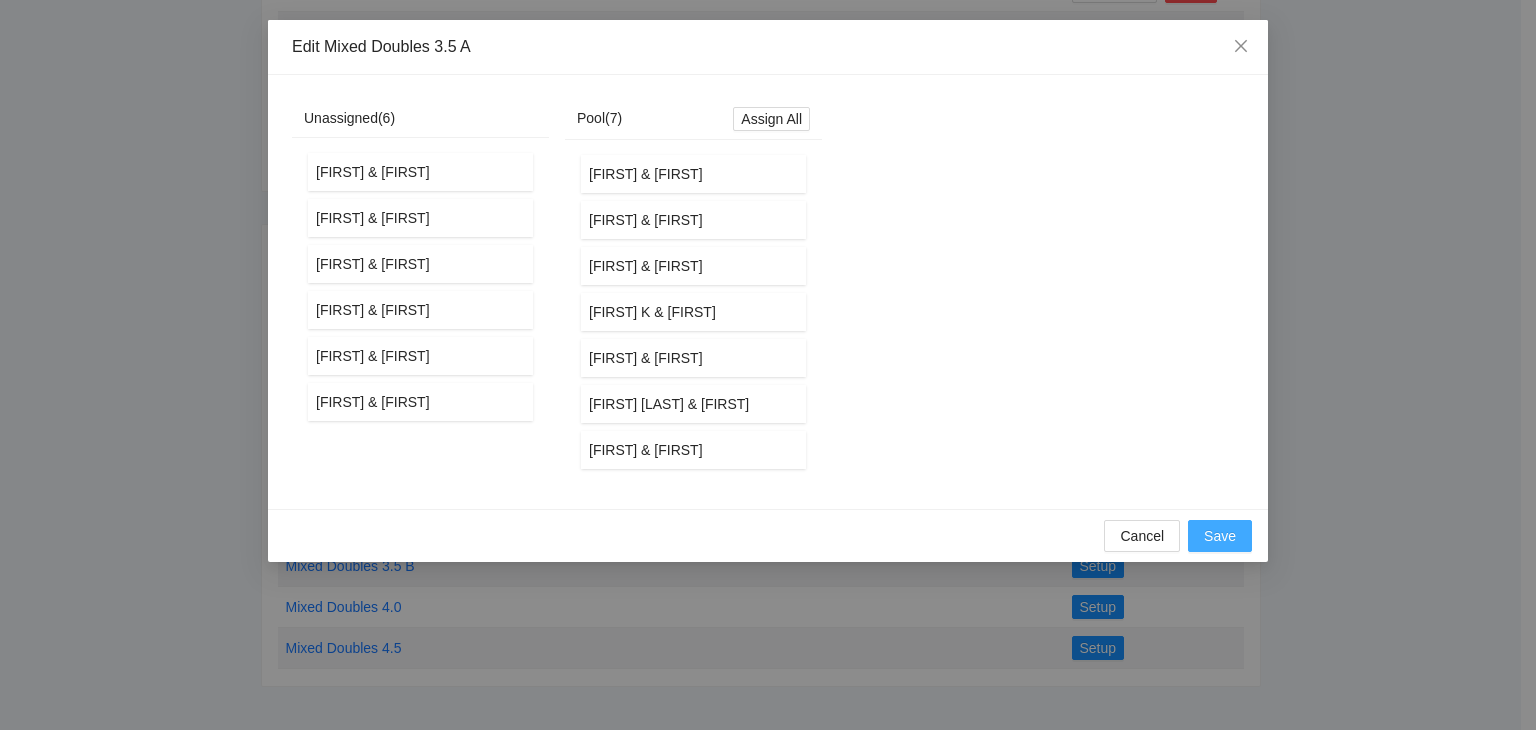 click on "Save" at bounding box center [1220, 536] 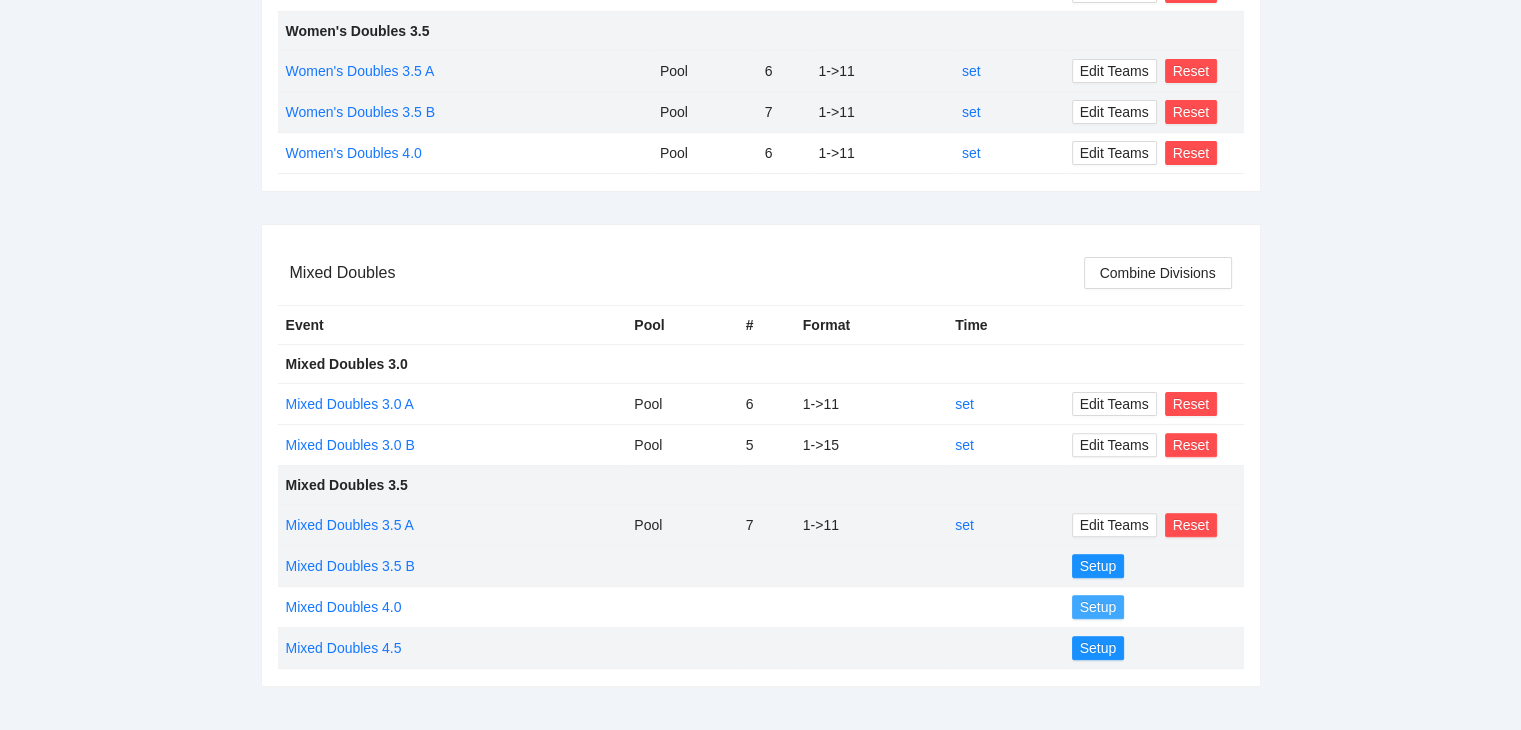 click on "Setup" at bounding box center [1098, 607] 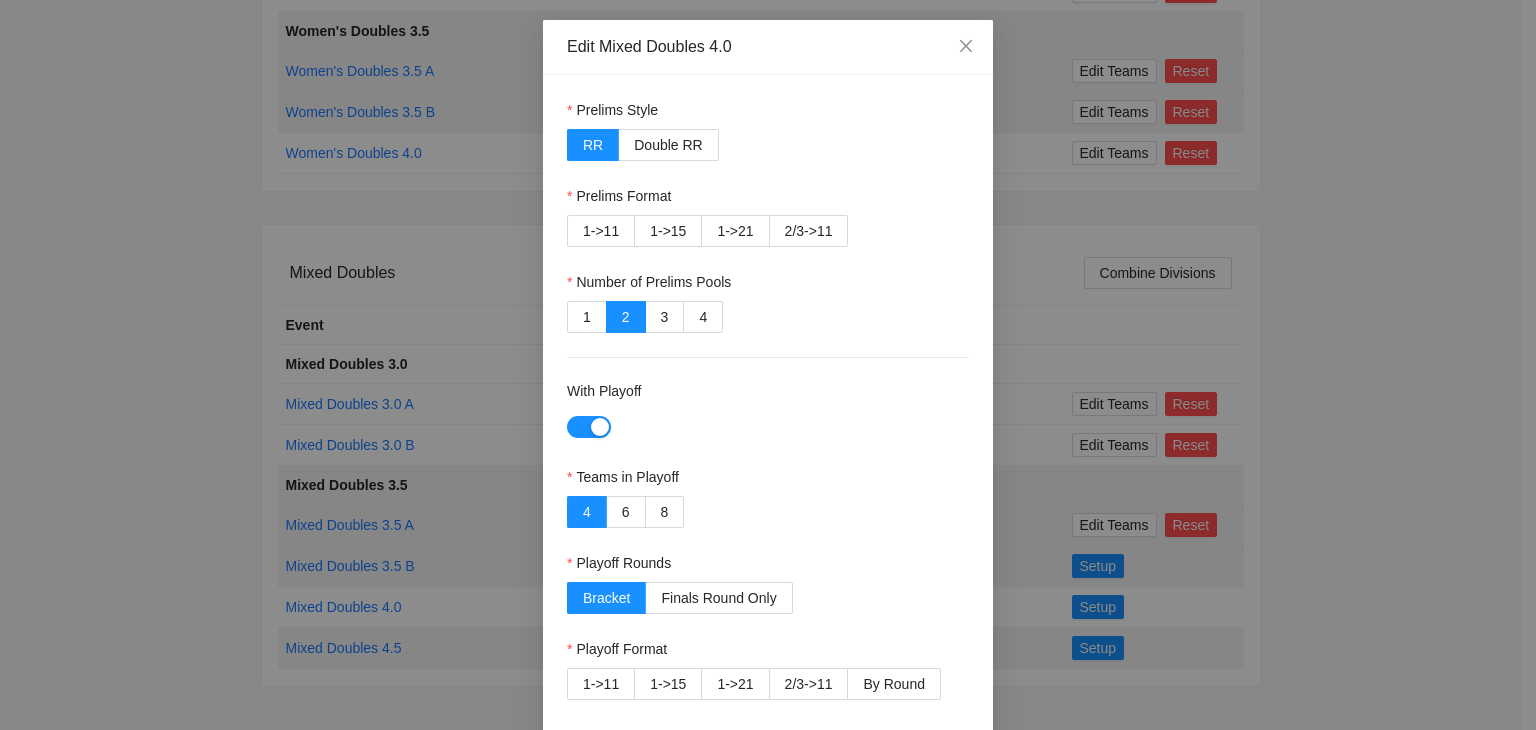 click on "Edit Mixed Doubles 4.0 Prelims Style RR Double RR Prelims Format 1->11 1->15 1->21 2/3->11 Number of Prelims Pools 1 2 3 4 With Playoff Teams in Playoff 4 6 8 Playoff Rounds Bracket Finals Round Only Playoff Format 1->11 1->15 1->21 2/3->11 By Round Cancel Save" at bounding box center (768, 365) 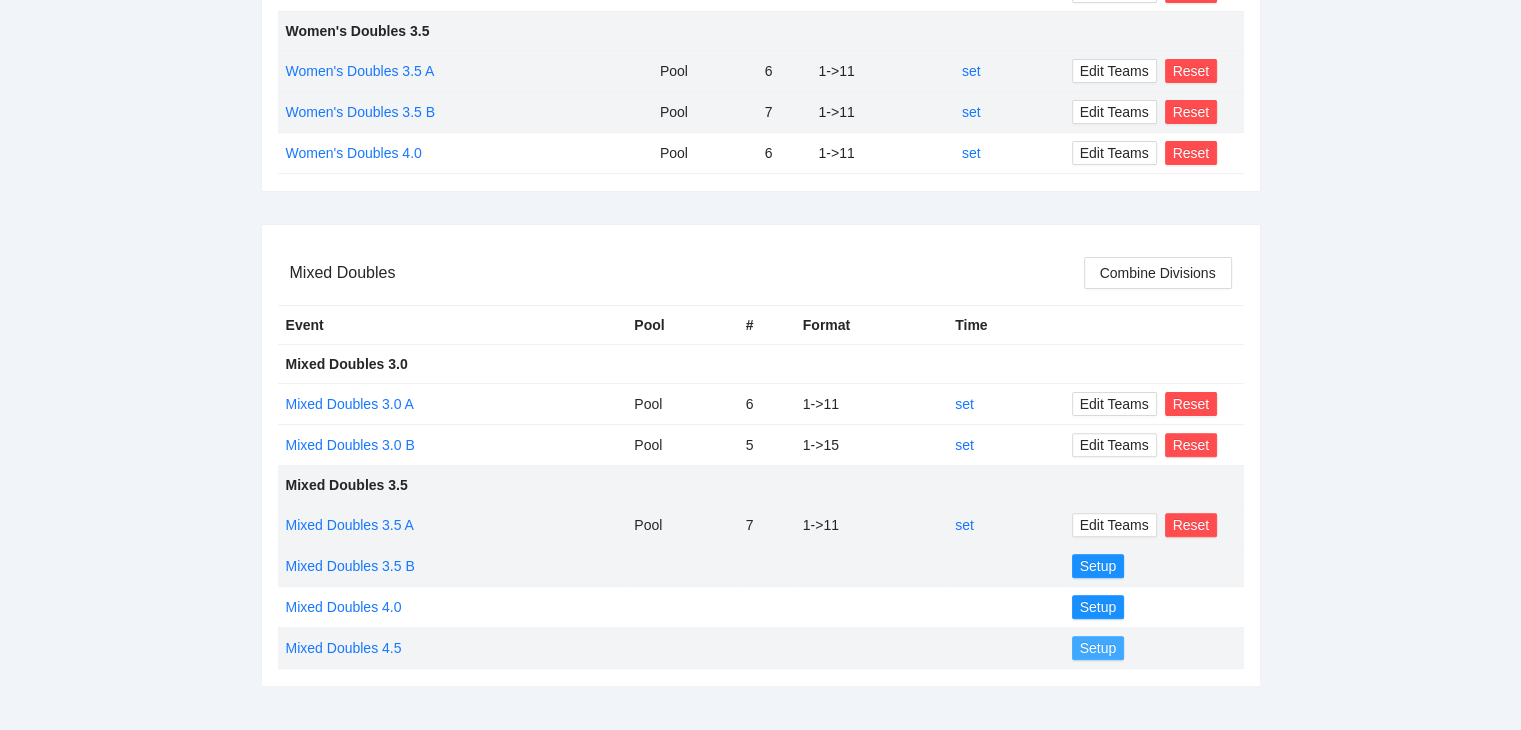 click on "Setup" at bounding box center (1098, 648) 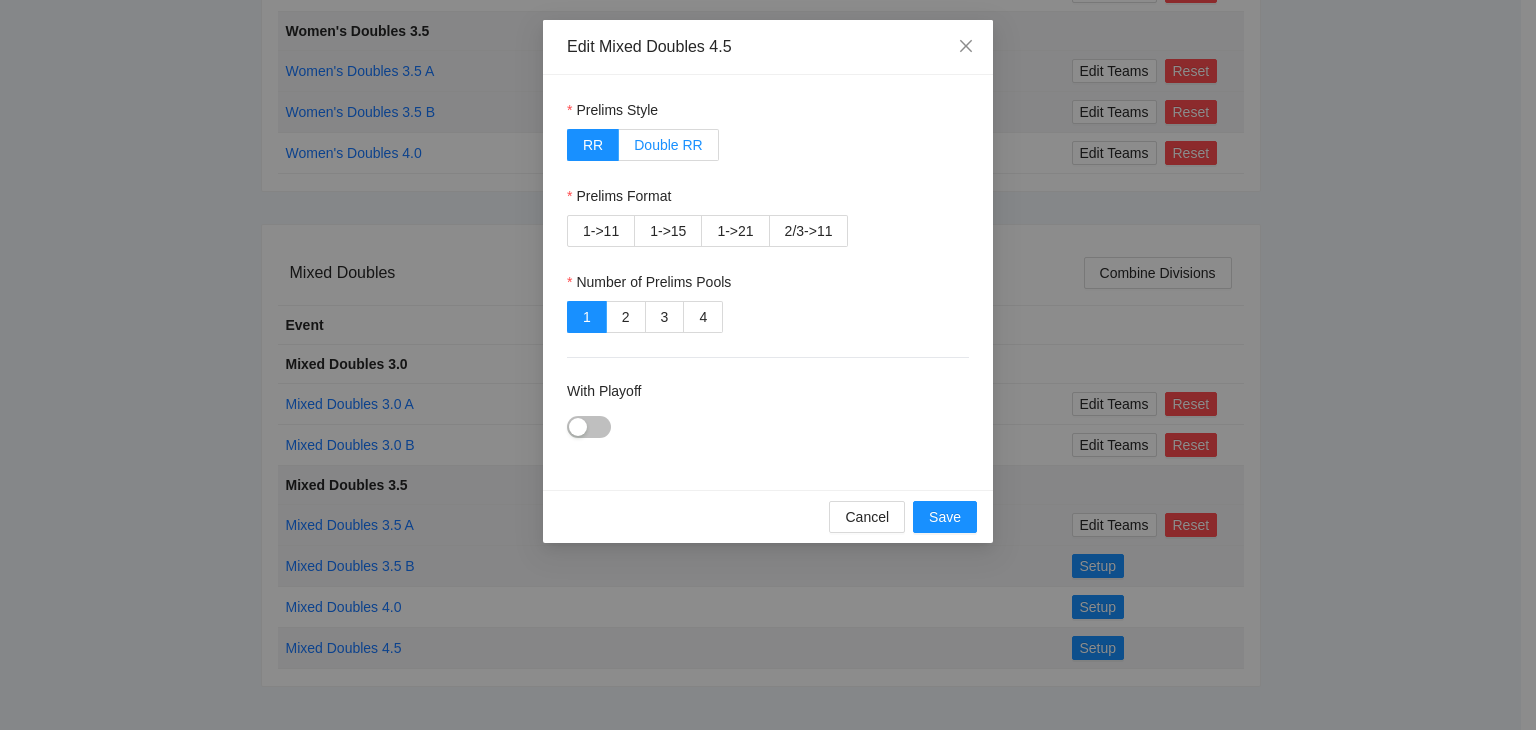 click on "Double RR" at bounding box center [668, 145] 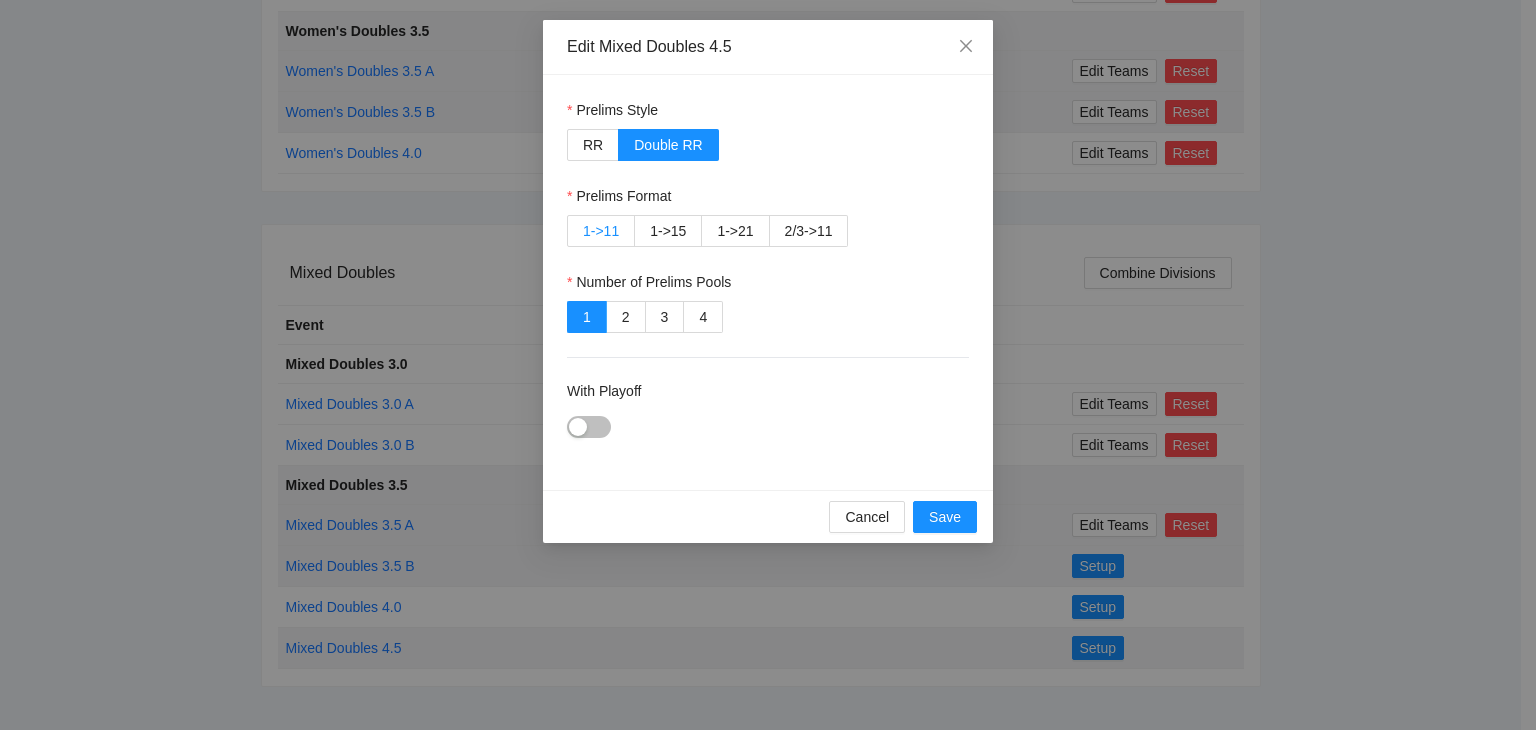 click on "1->11" at bounding box center (601, 231) 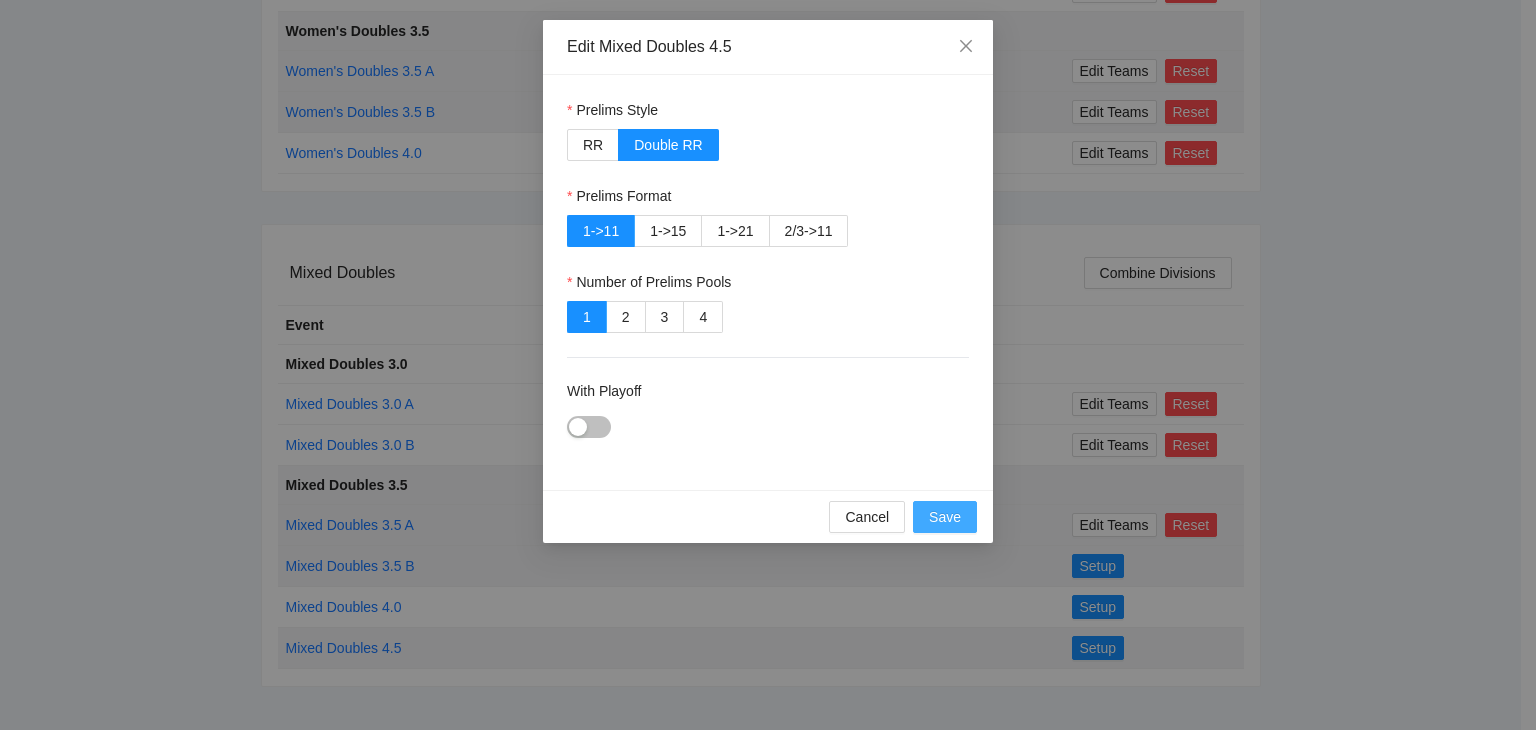click on "Save" at bounding box center [945, 517] 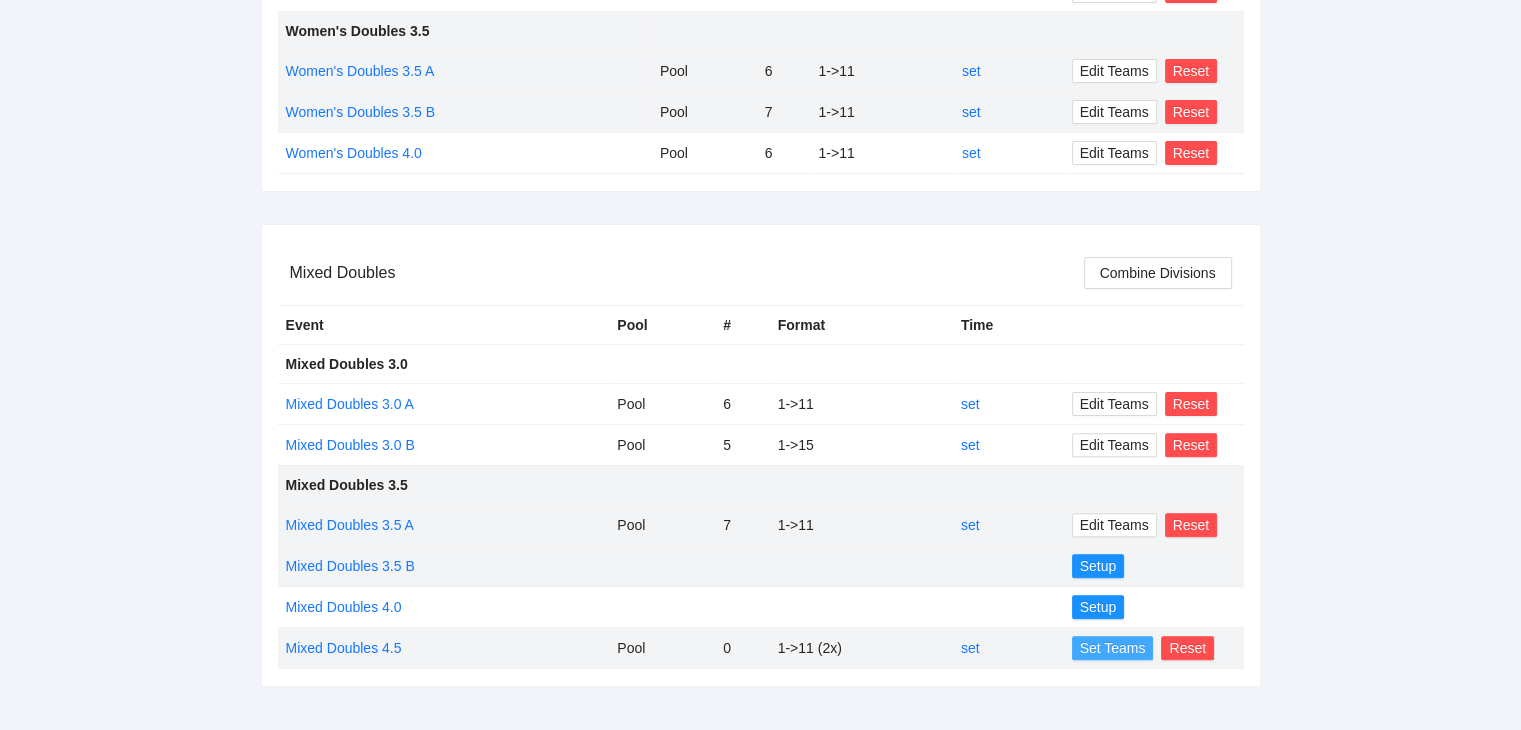 click on "Set Teams" at bounding box center (1113, 648) 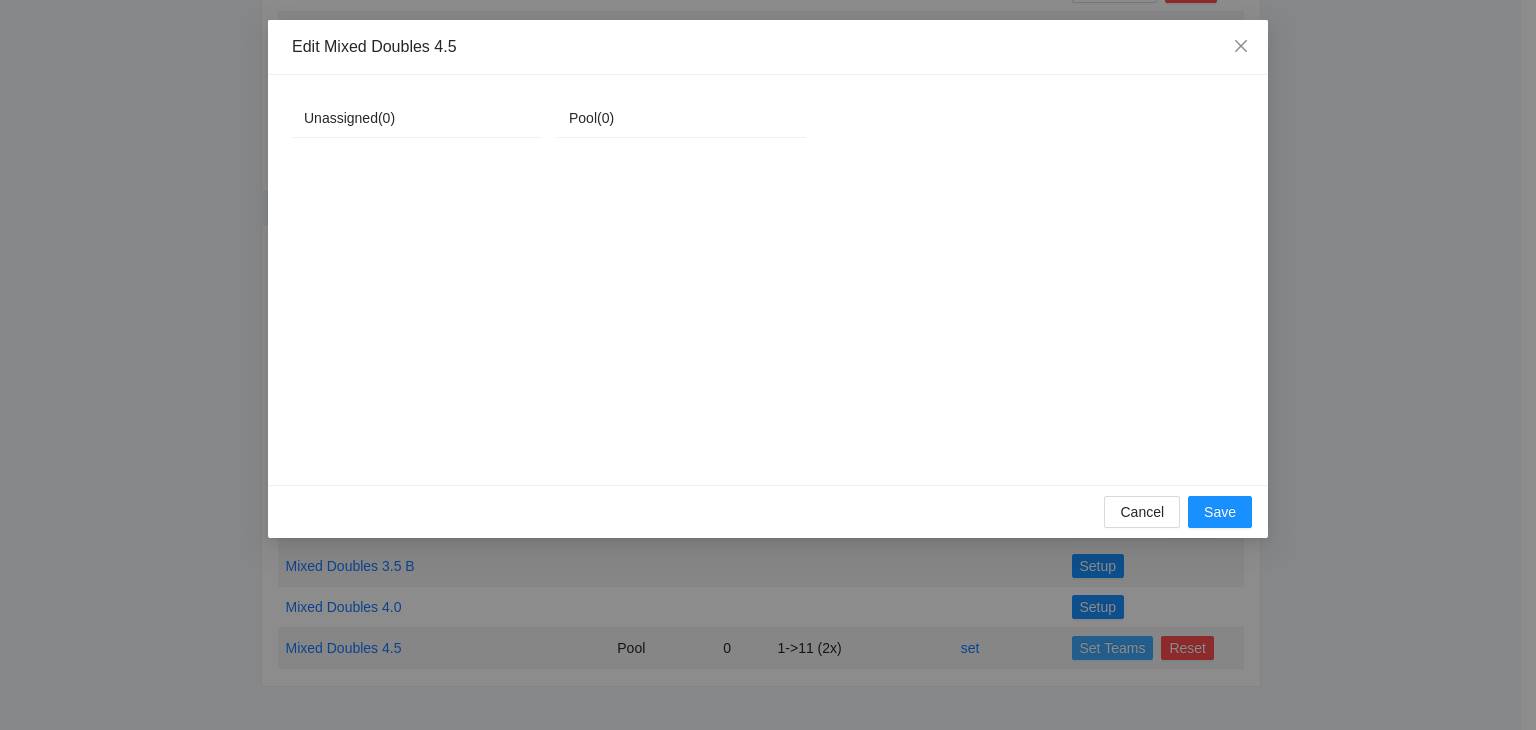 click on "Edit Mixed Doubles 4.5 Unassigned  ( 0 ) Pool  ( 0 ) Cancel Save" at bounding box center [768, 365] 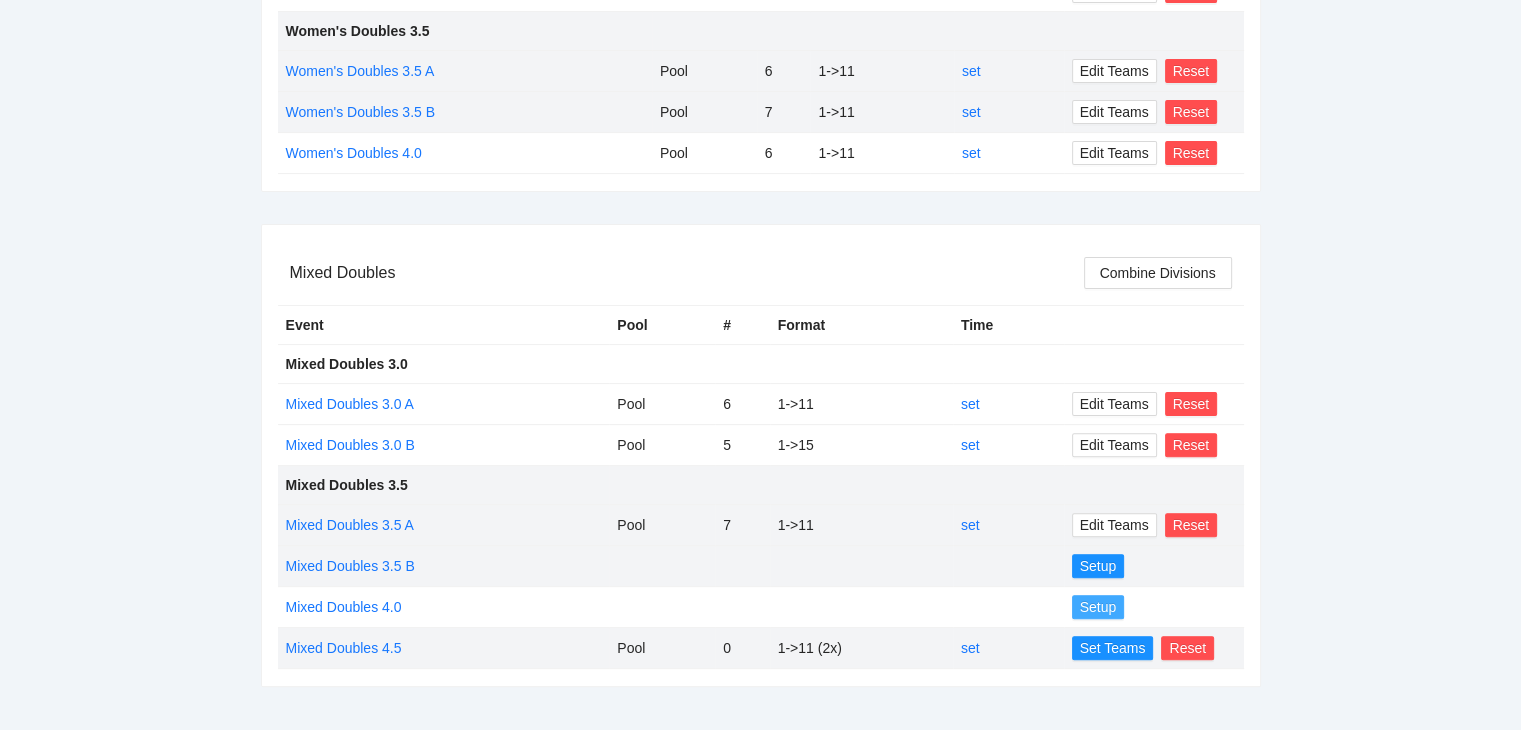 click on "Setup" at bounding box center (1098, 607) 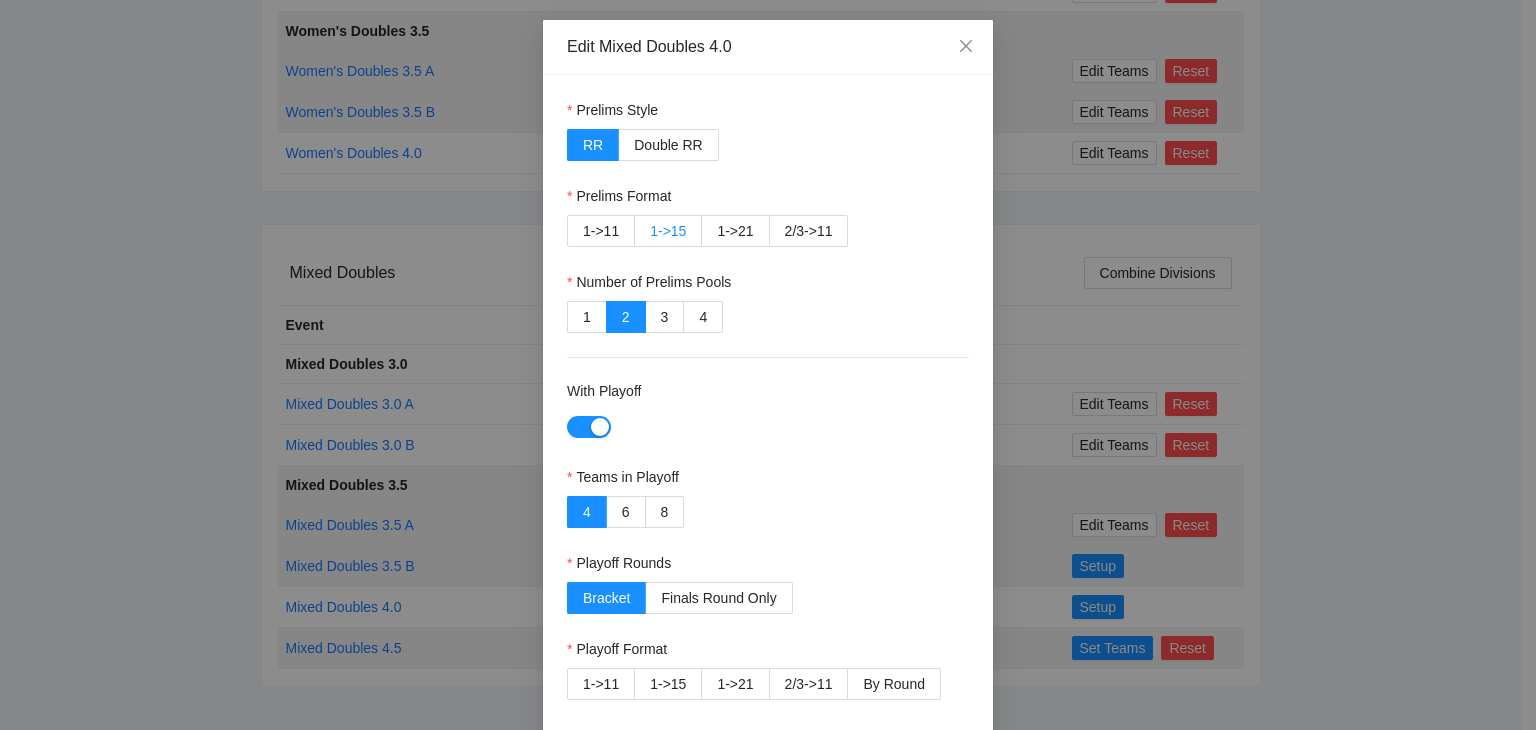 click on "1->15" at bounding box center (668, 231) 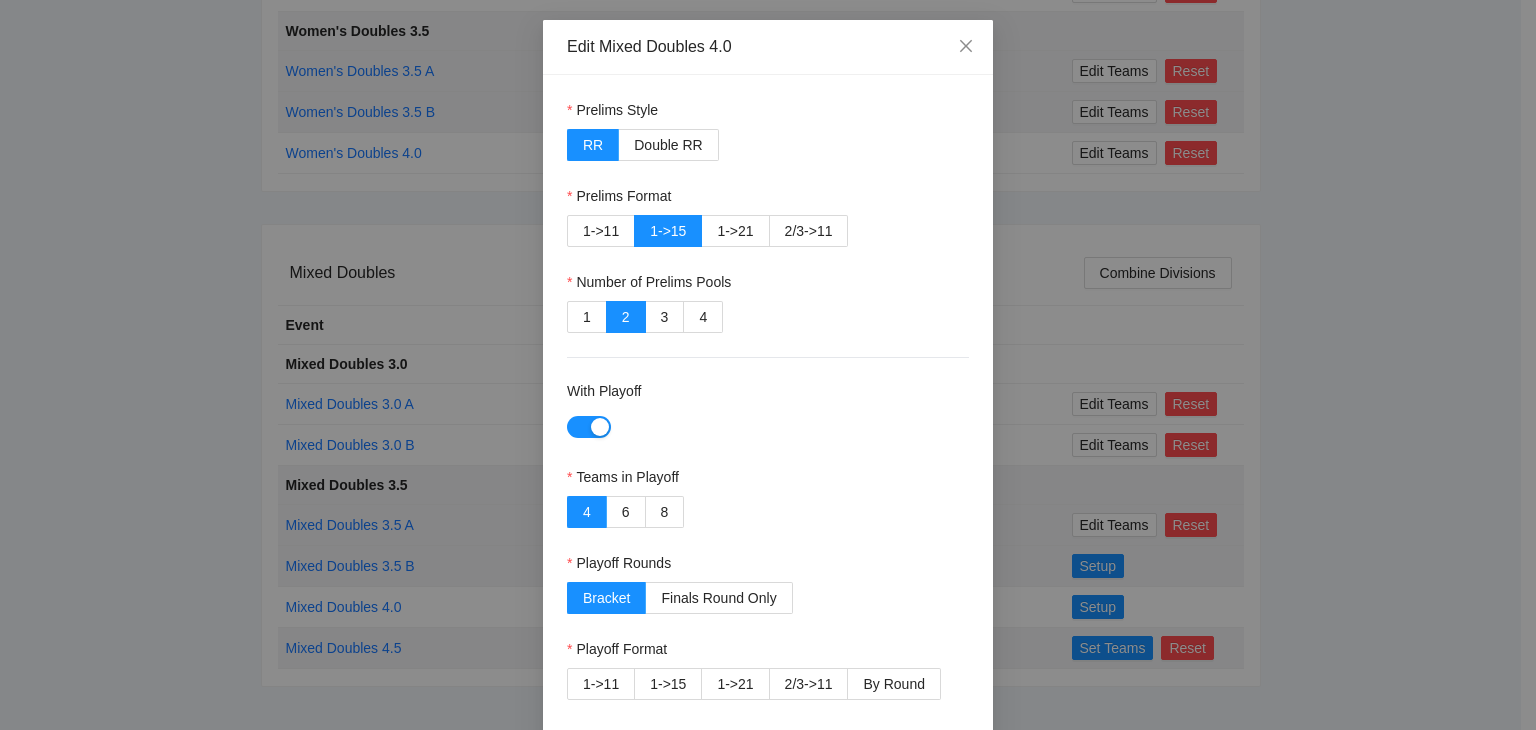 click on "1 2 3 4" at bounding box center [768, 317] 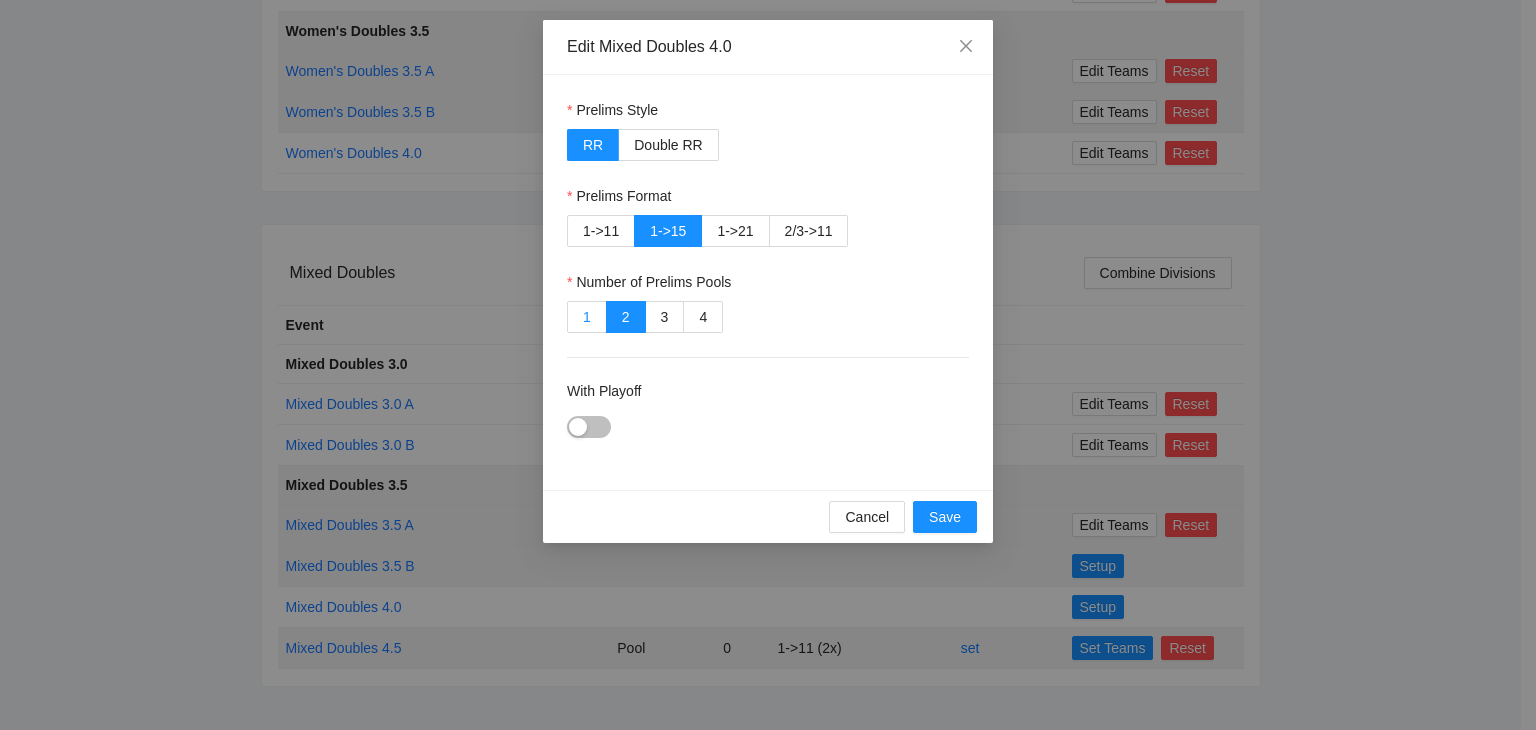 click on "1" at bounding box center [587, 317] 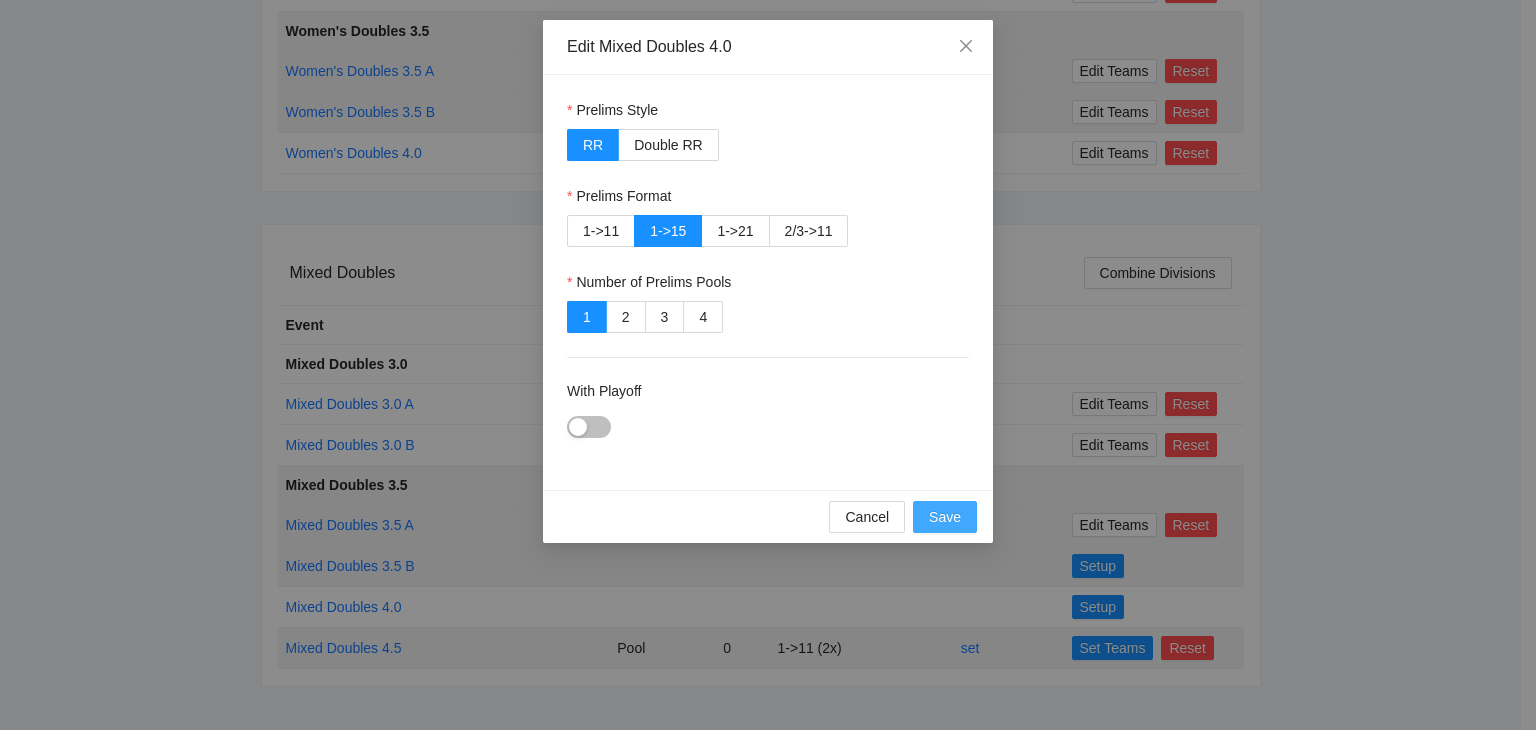 click on "Save" at bounding box center [945, 517] 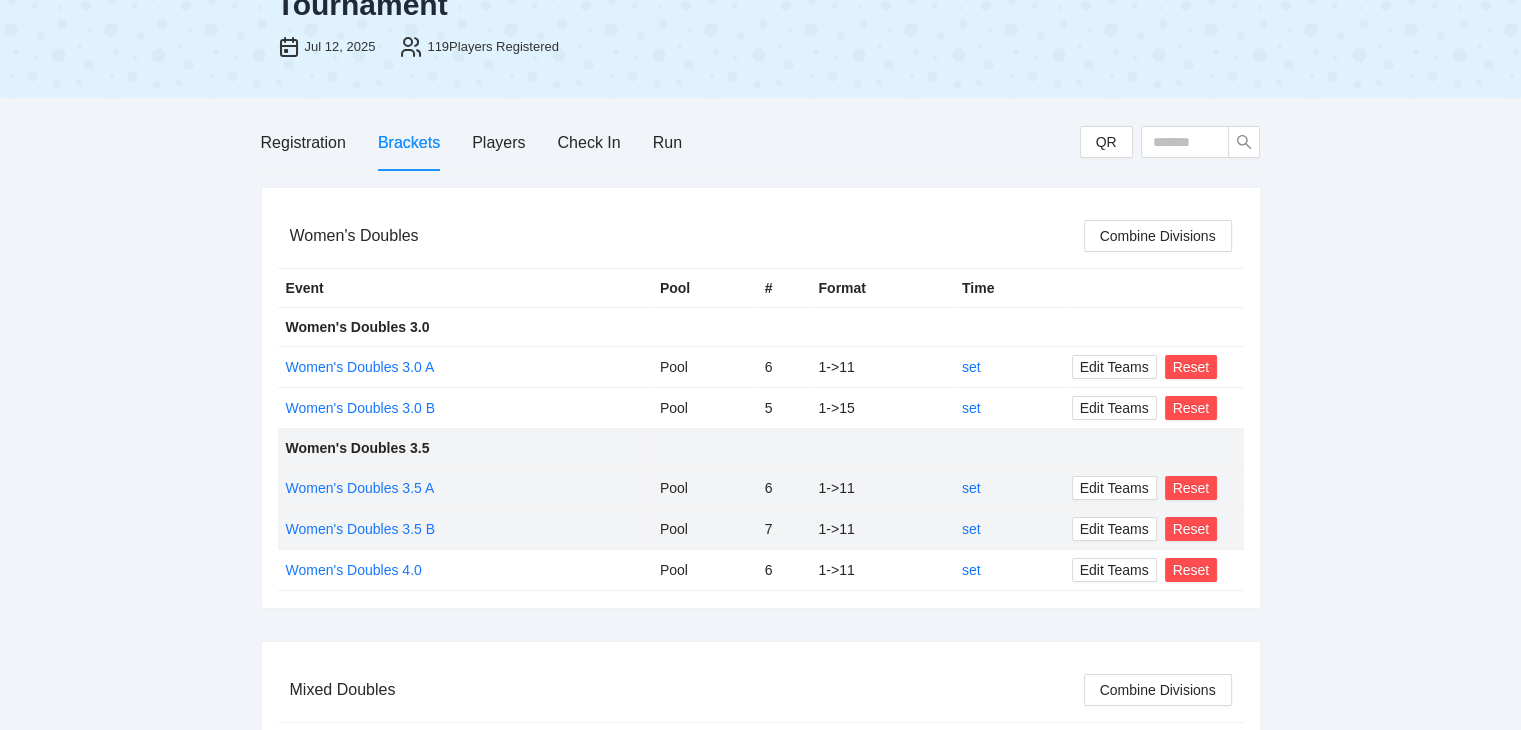 scroll, scrollTop: 110, scrollLeft: 0, axis: vertical 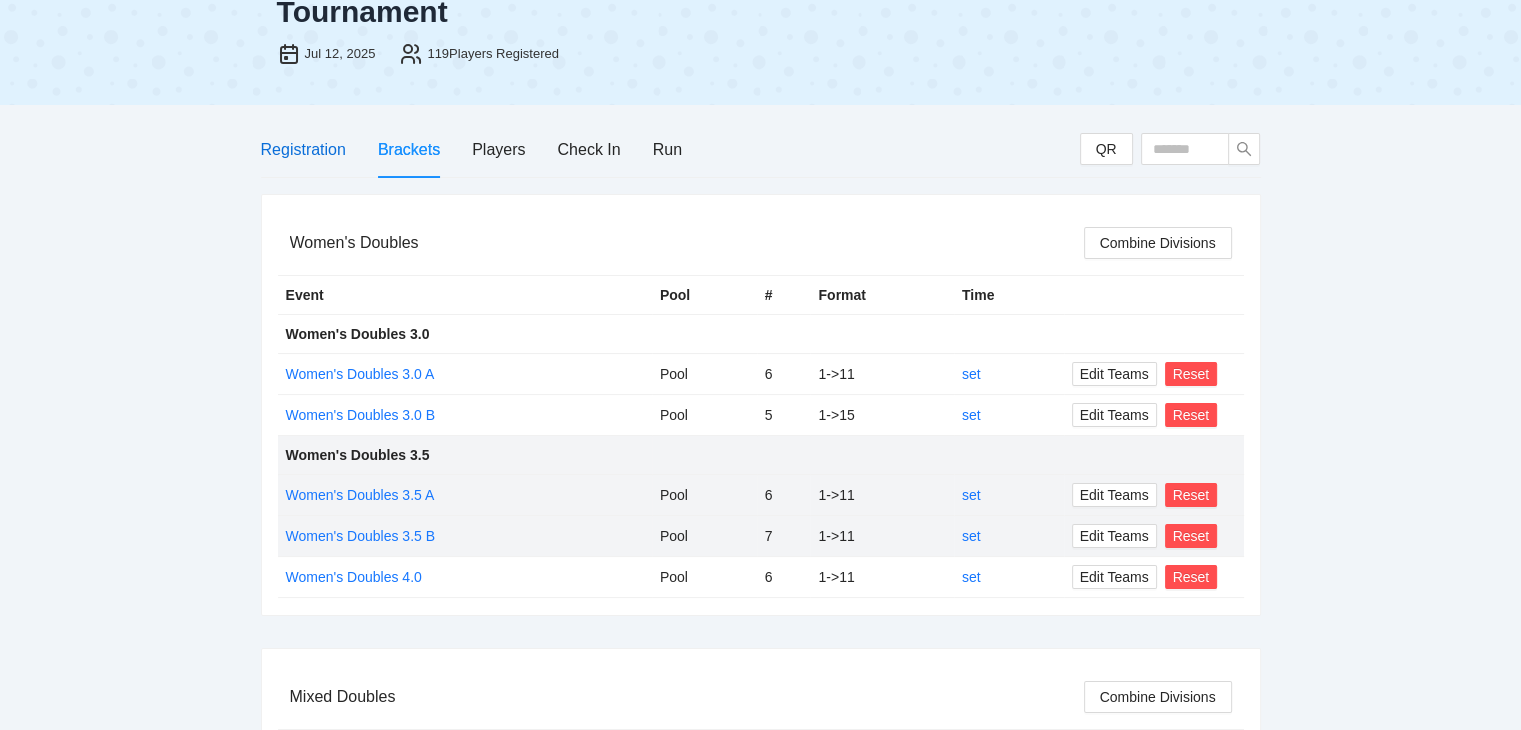 click on "Registration" at bounding box center [303, 149] 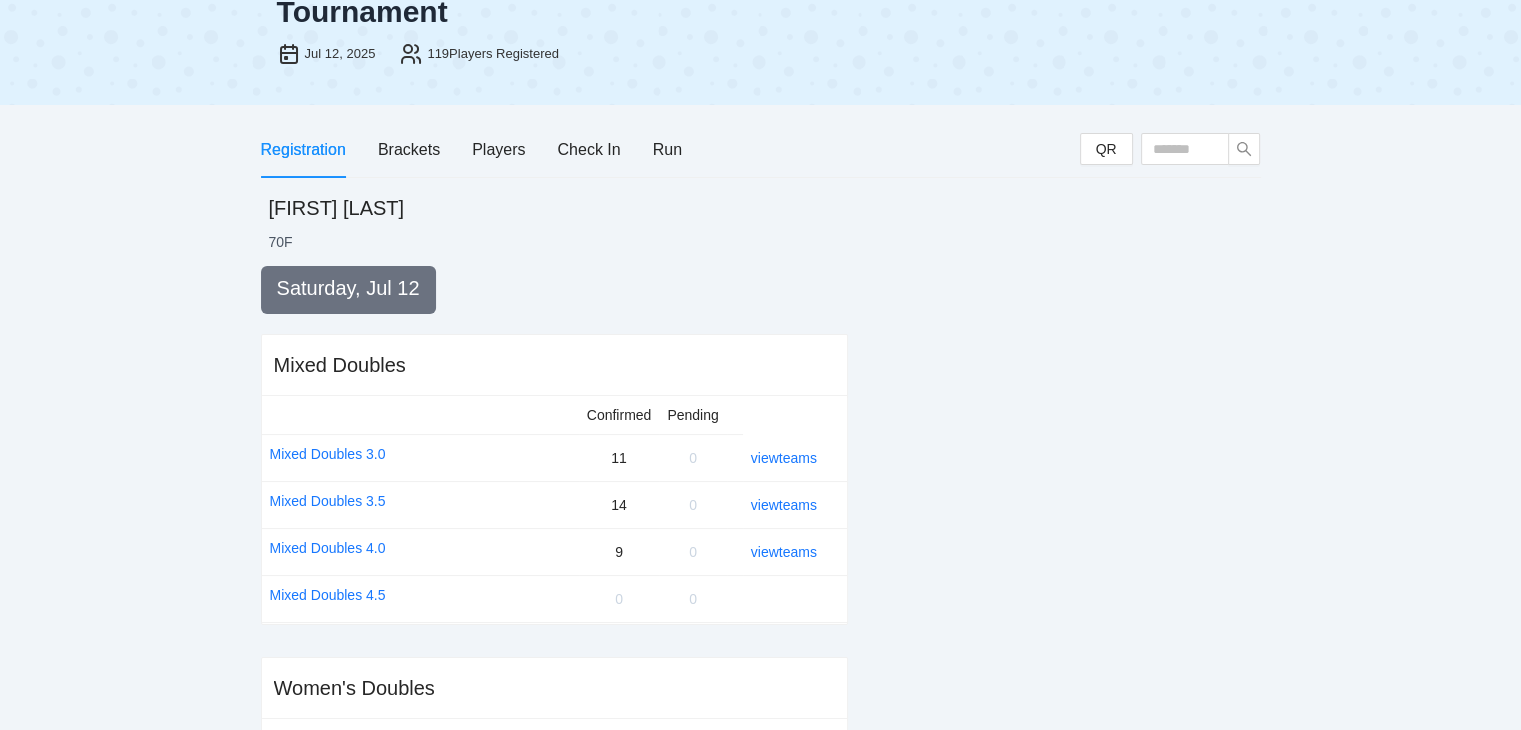 scroll, scrollTop: 309, scrollLeft: 0, axis: vertical 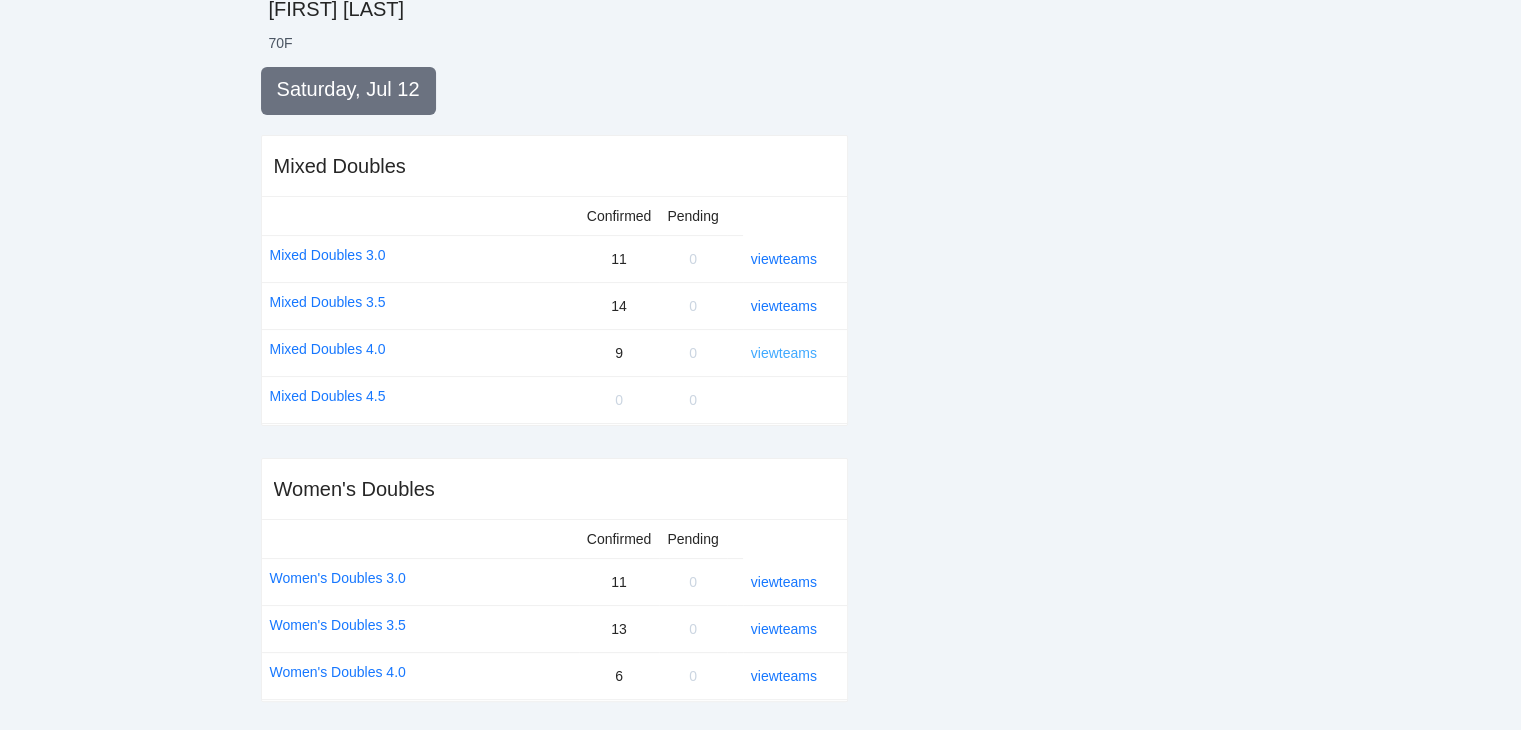 click on "view  teams" at bounding box center [784, 353] 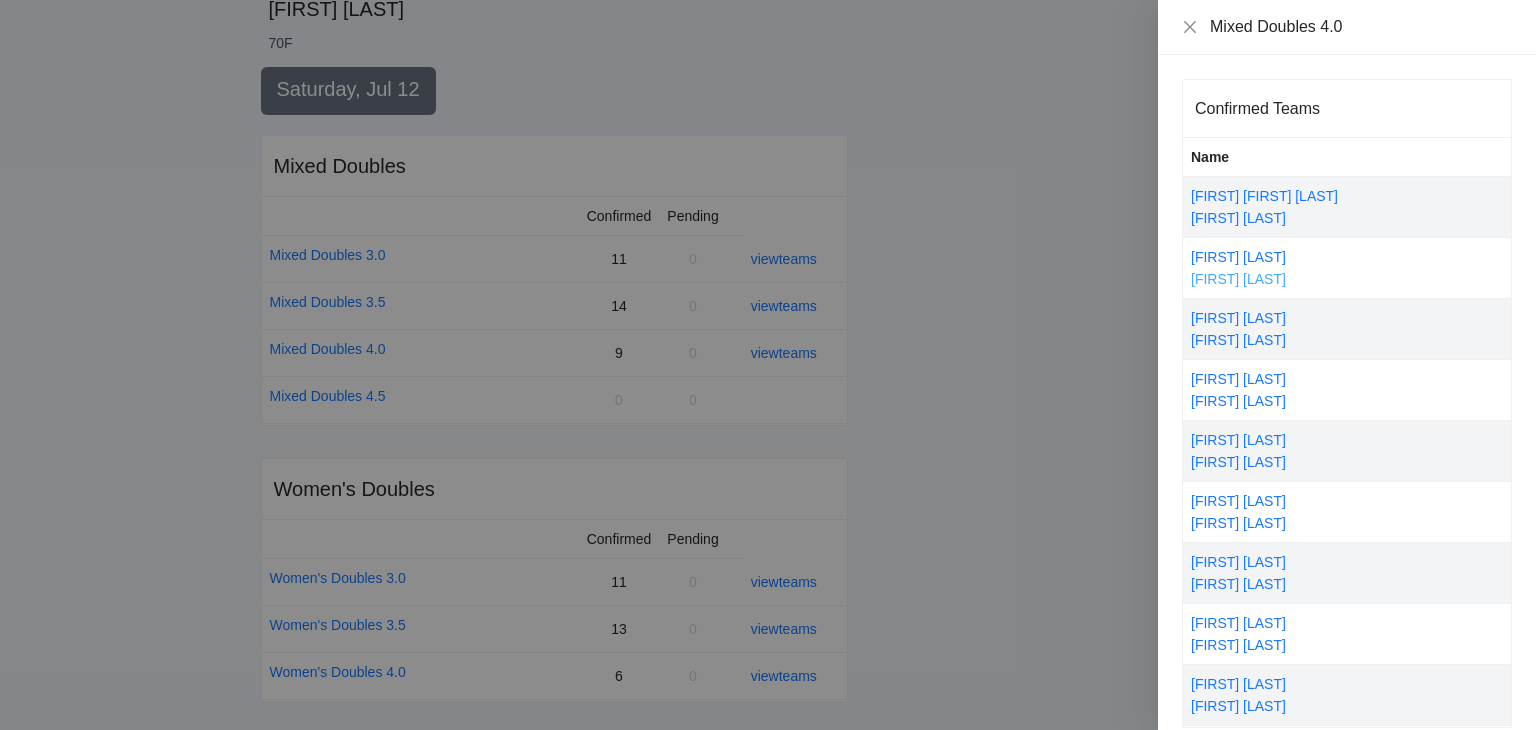 click on "[FIRST] [LAST]" at bounding box center [1238, 279] 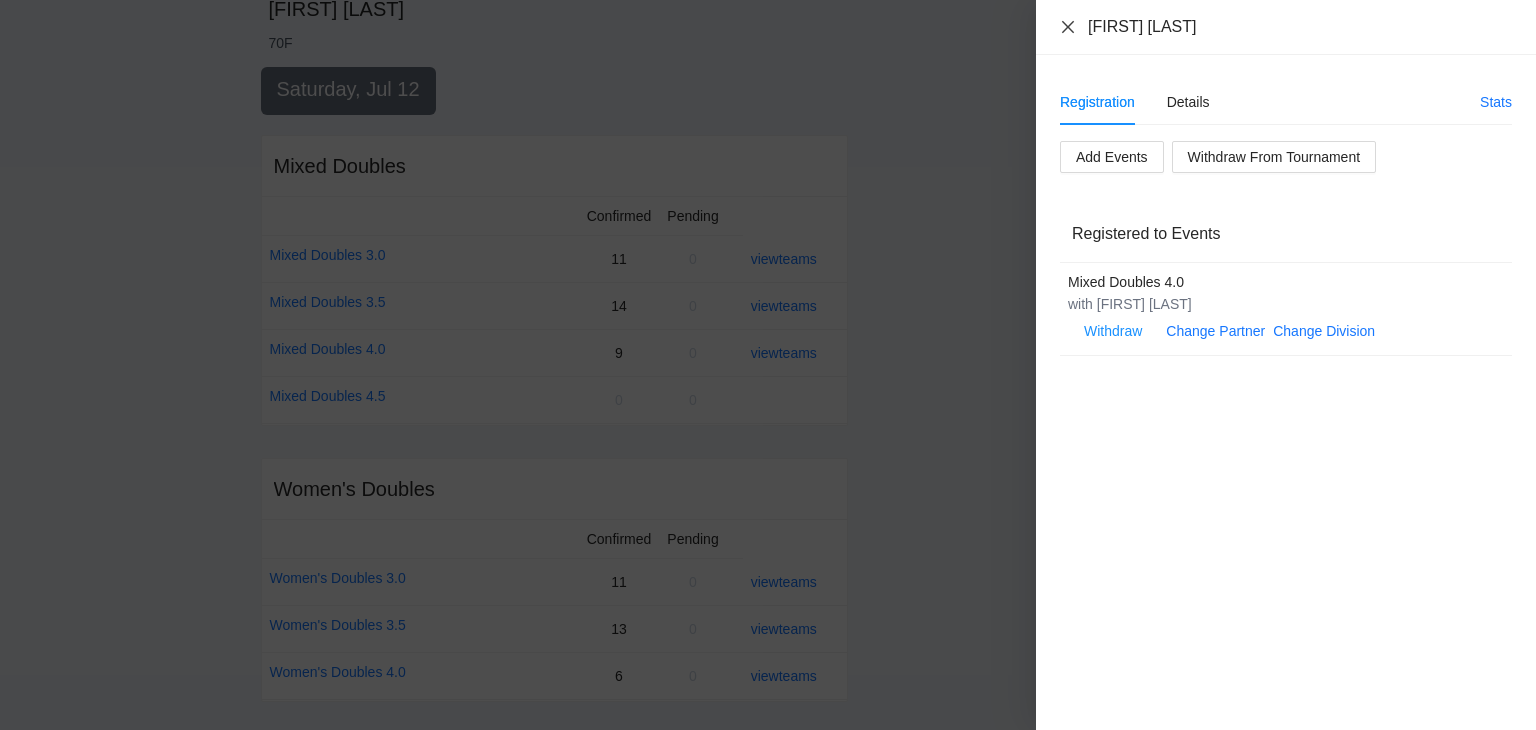 click 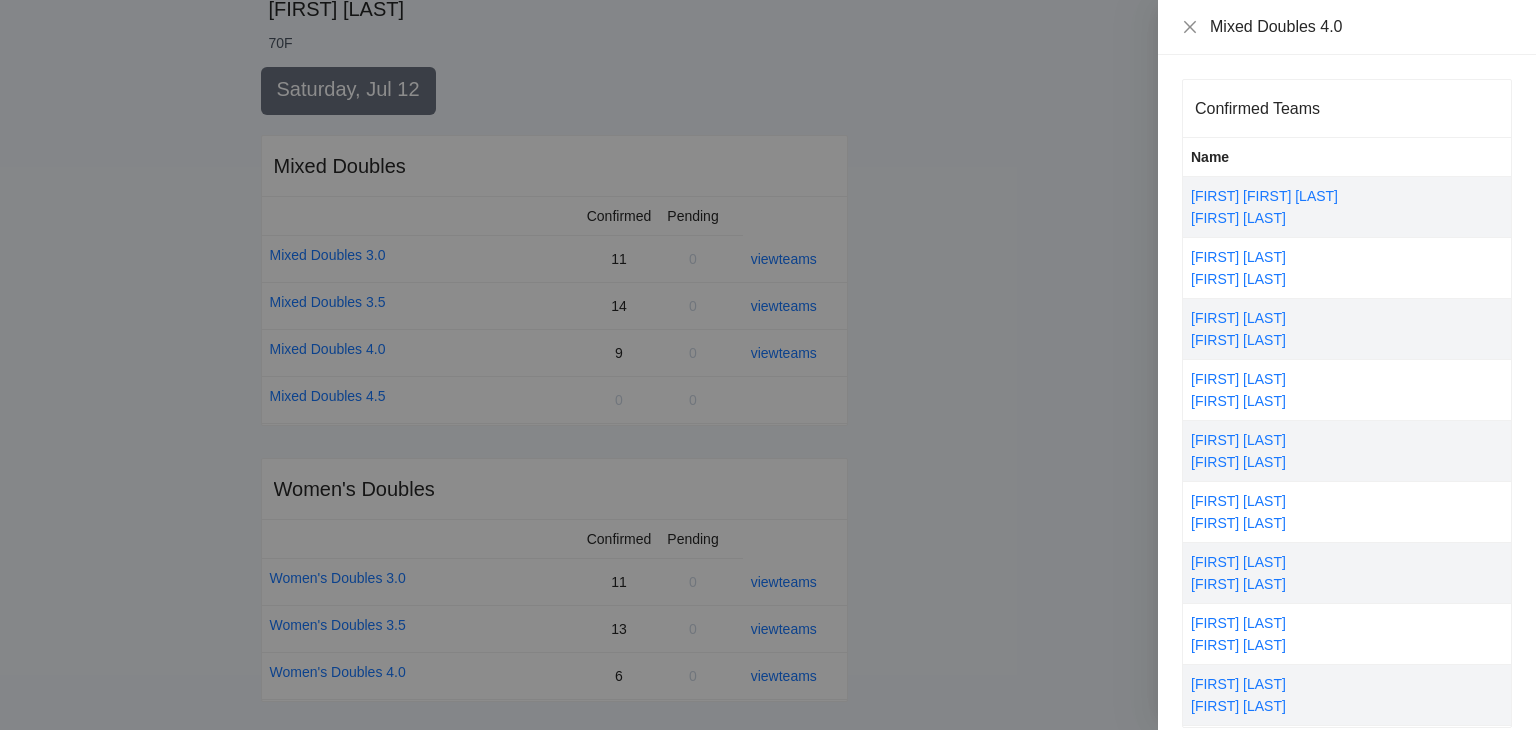 click at bounding box center (768, 365) 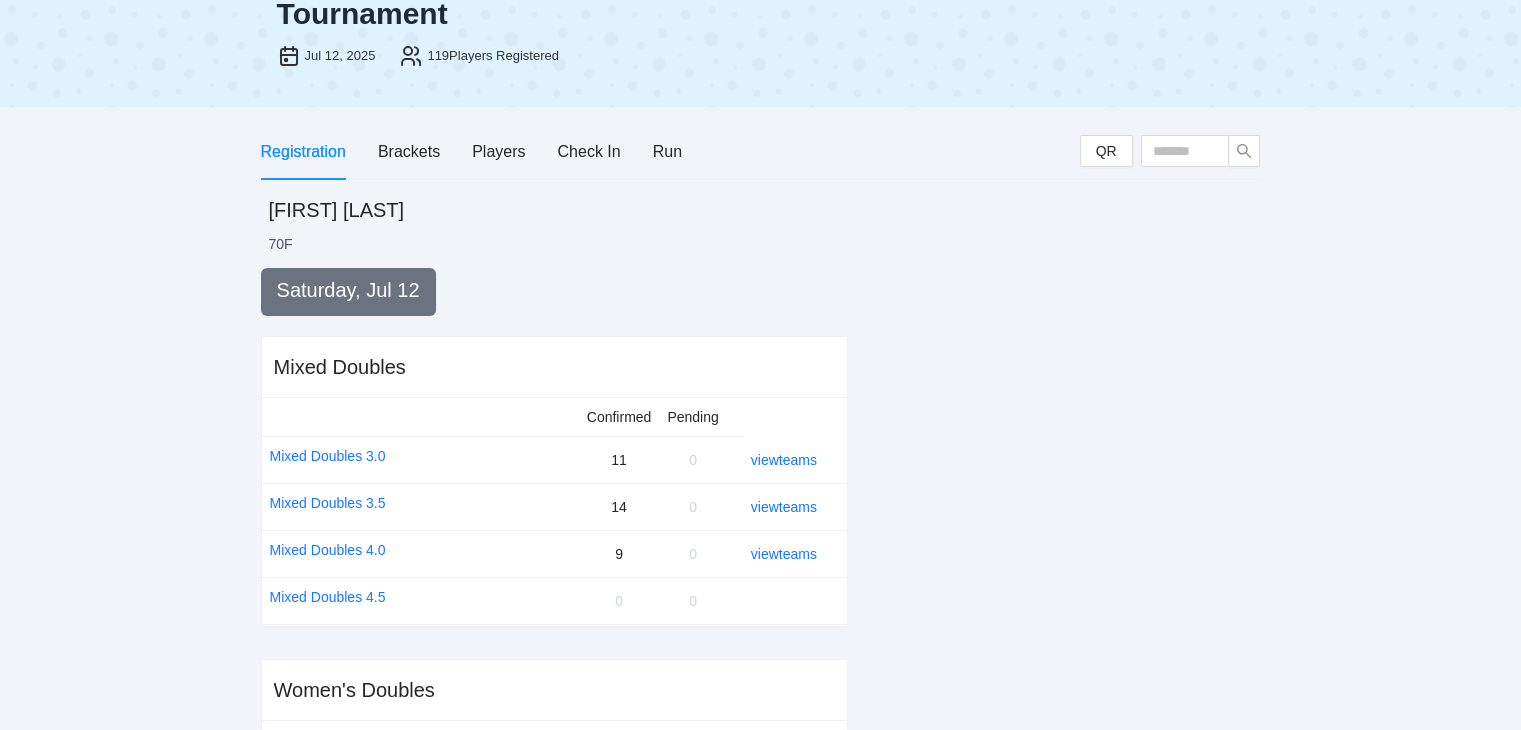 scroll, scrollTop: 106, scrollLeft: 0, axis: vertical 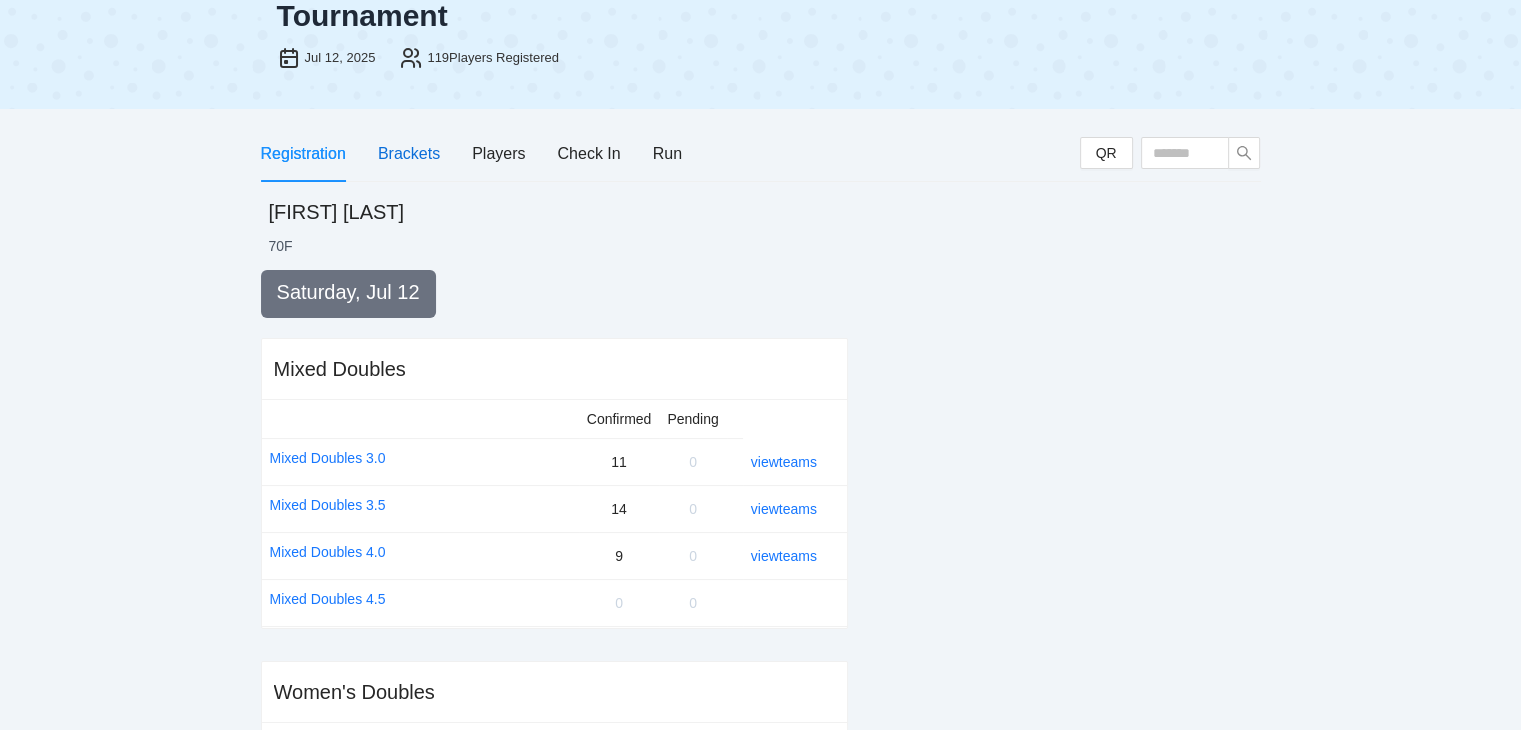 click on "Brackets" at bounding box center [409, 153] 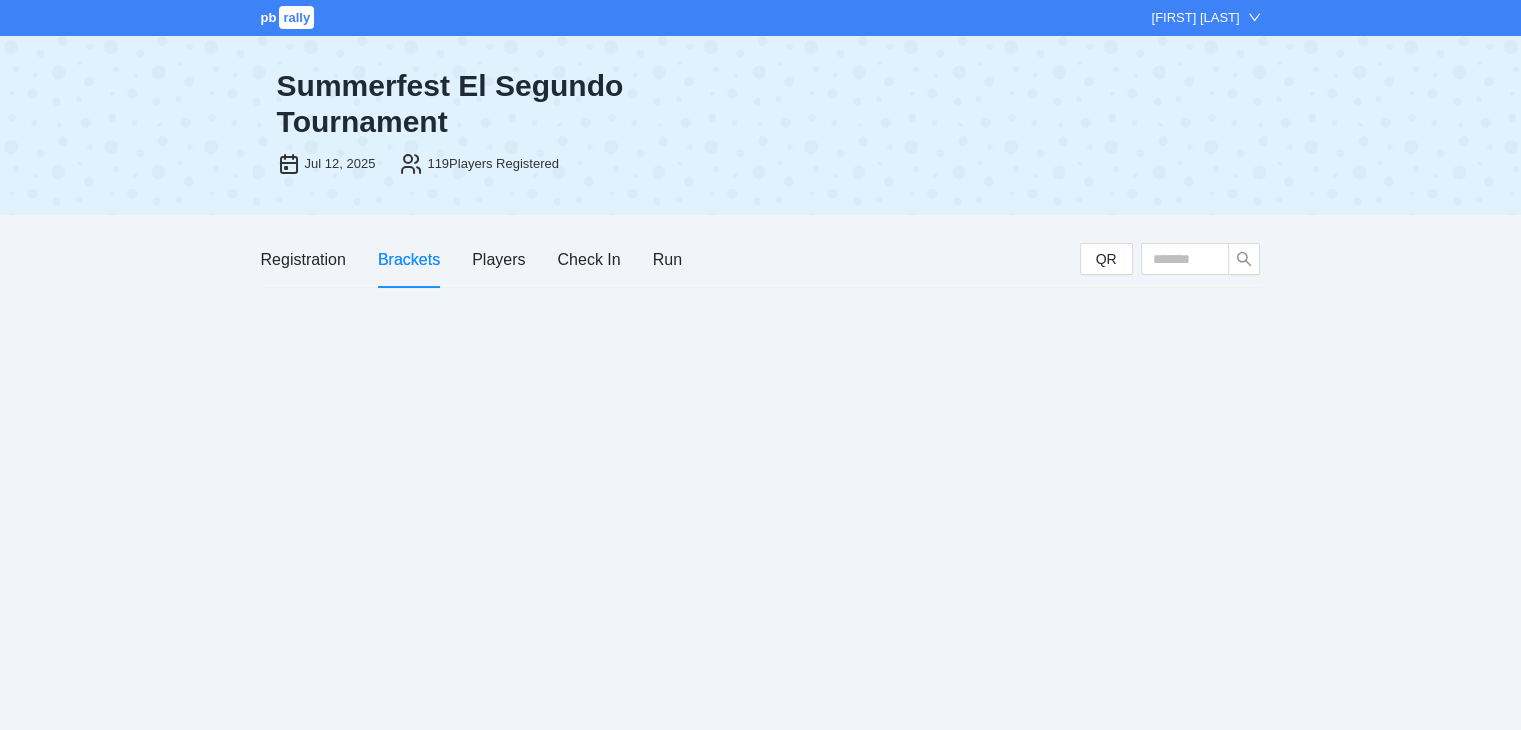 scroll, scrollTop: 0, scrollLeft: 0, axis: both 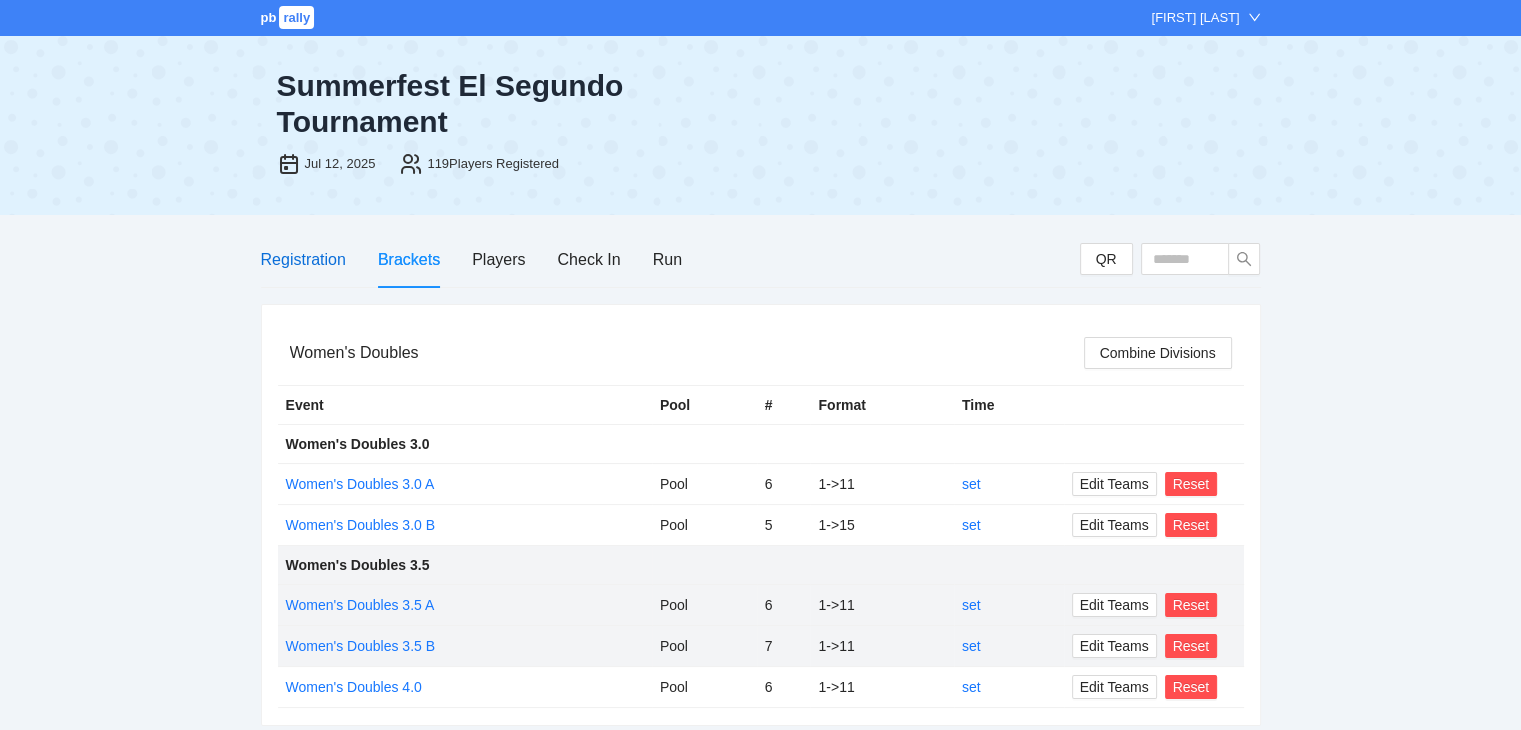 click on "Registration" at bounding box center [303, 259] 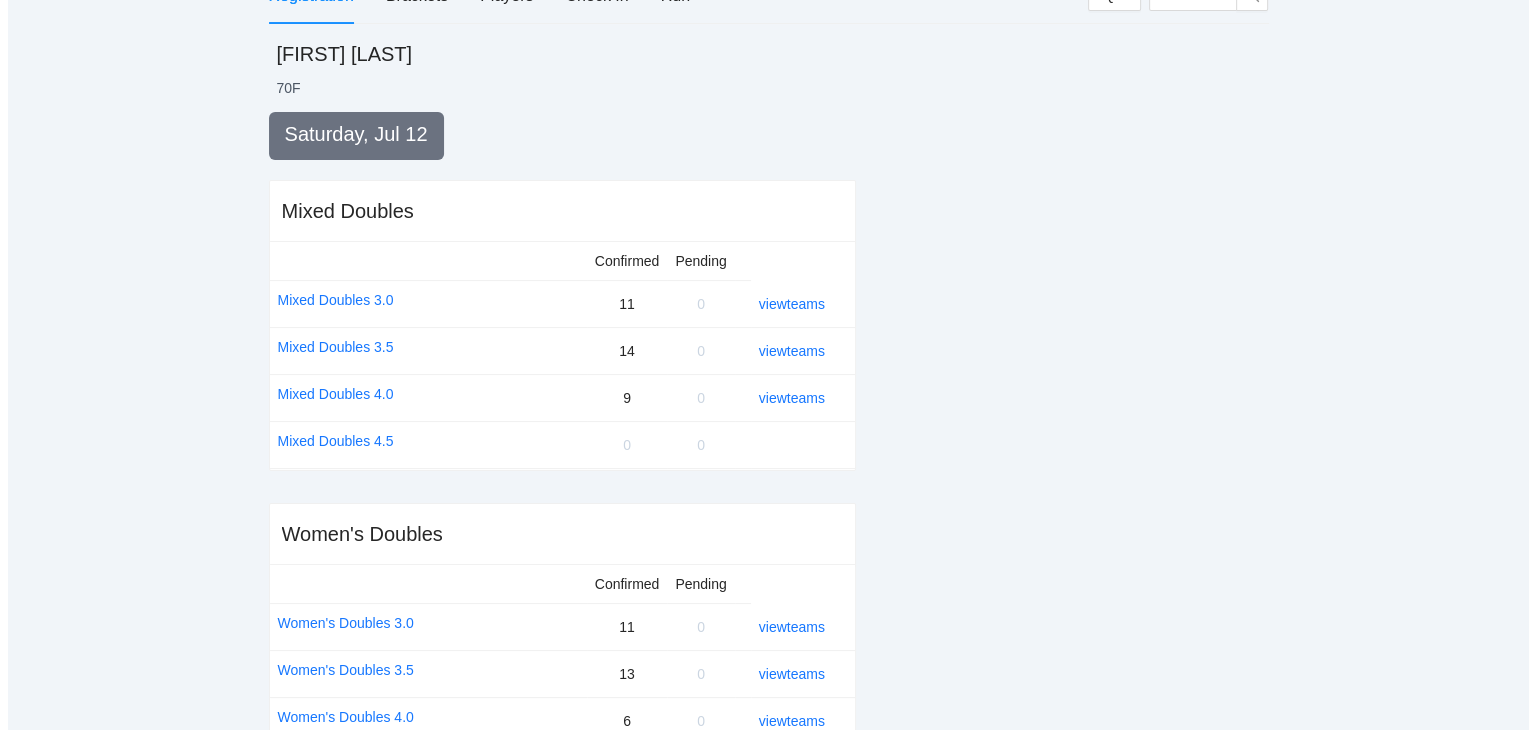 scroll, scrollTop: 309, scrollLeft: 0, axis: vertical 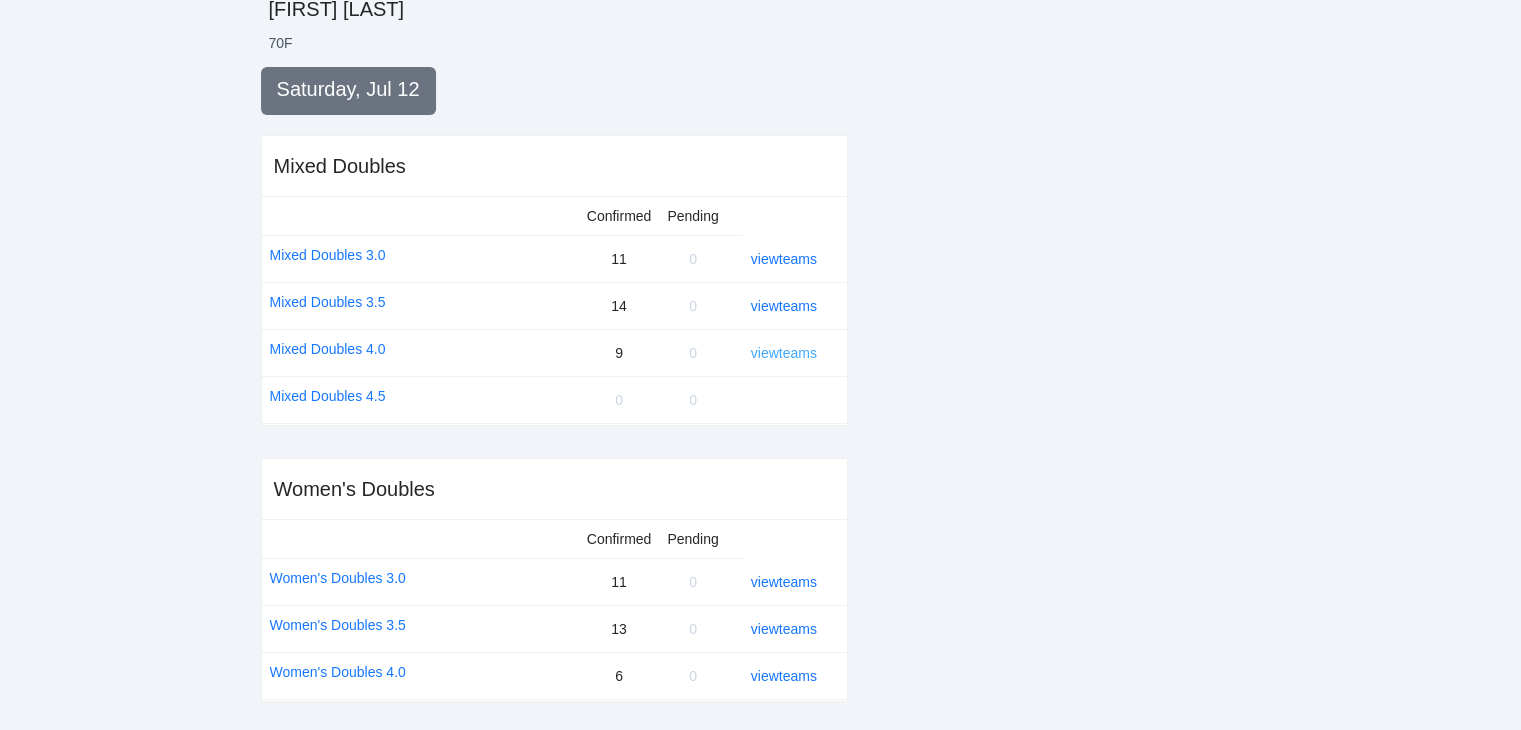 click on "view  teams" at bounding box center [784, 353] 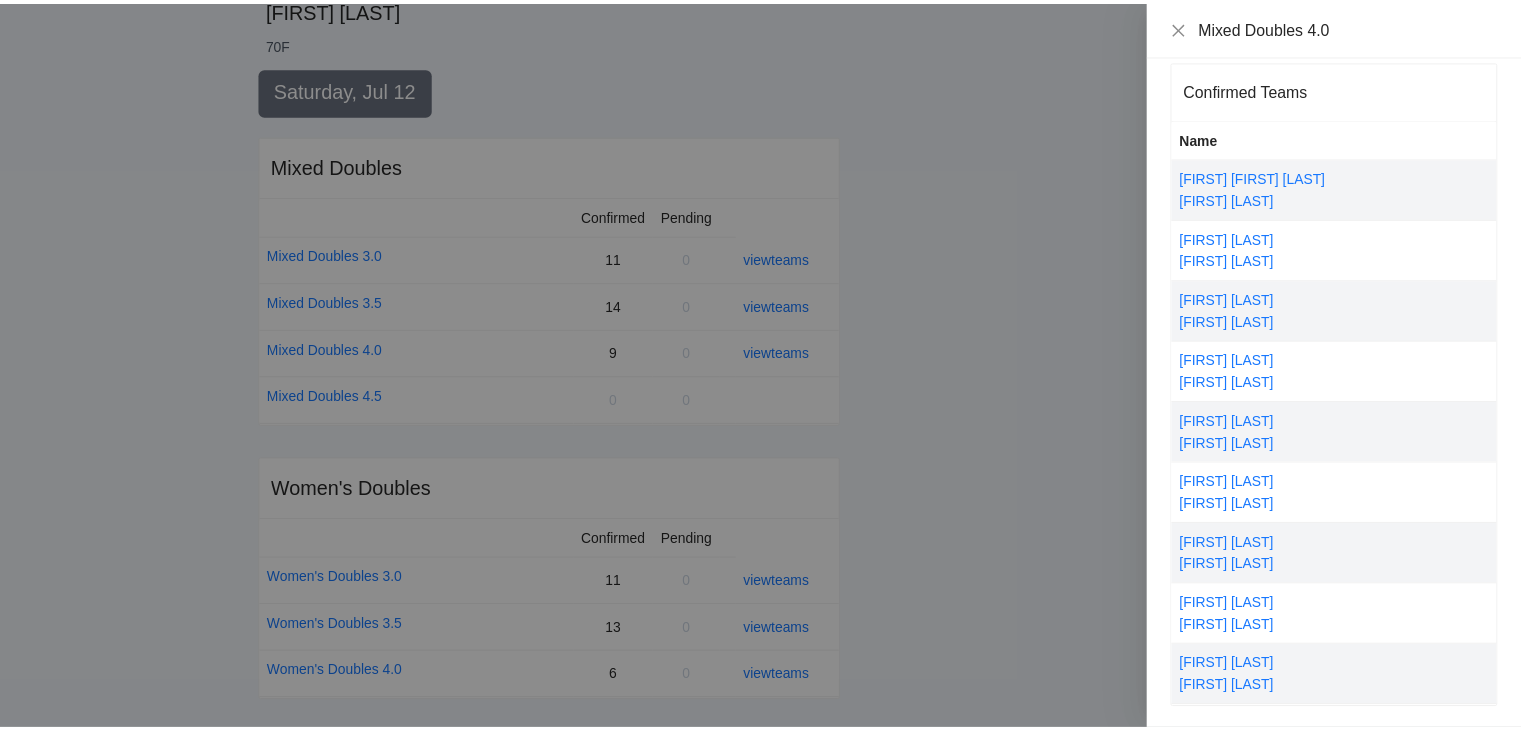 scroll, scrollTop: 0, scrollLeft: 0, axis: both 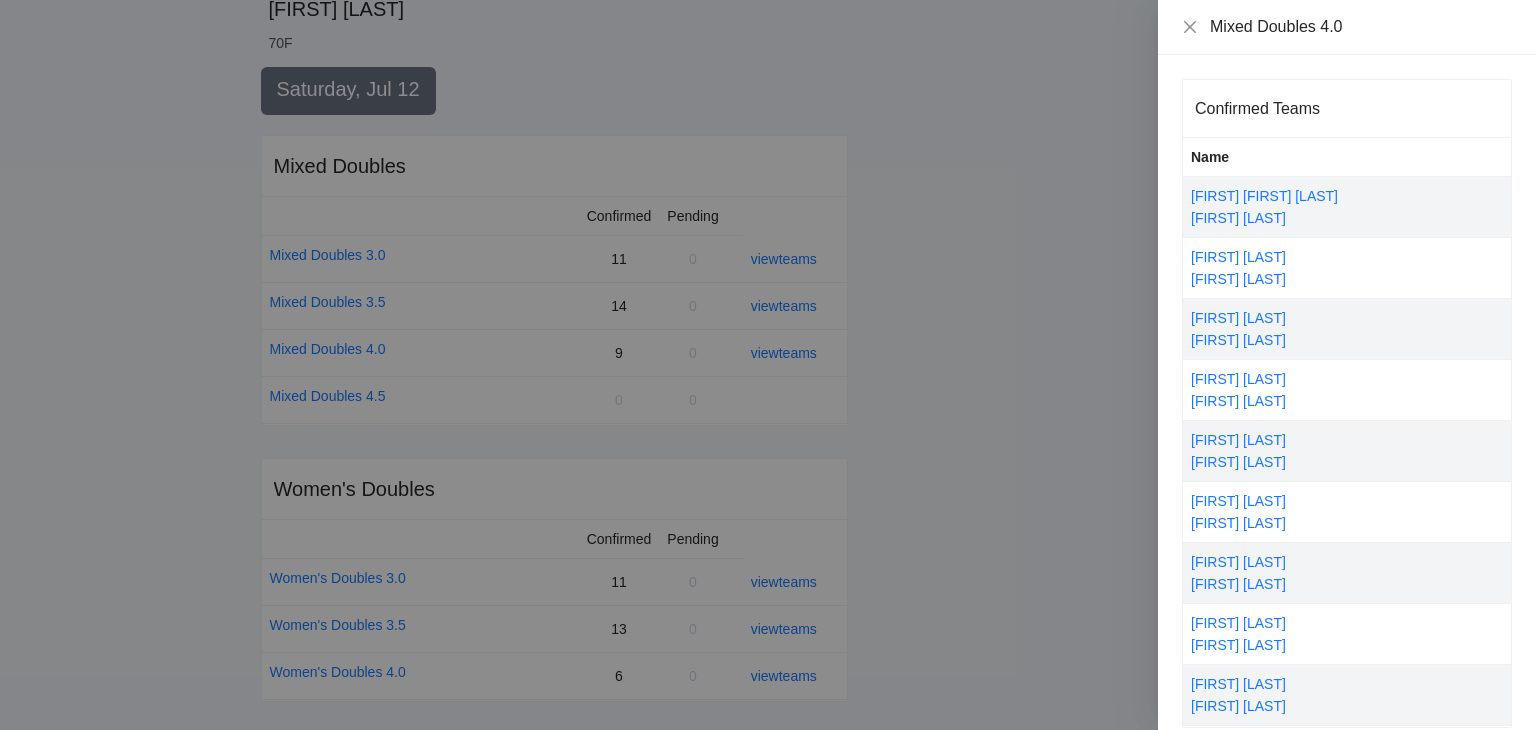 click at bounding box center (768, 365) 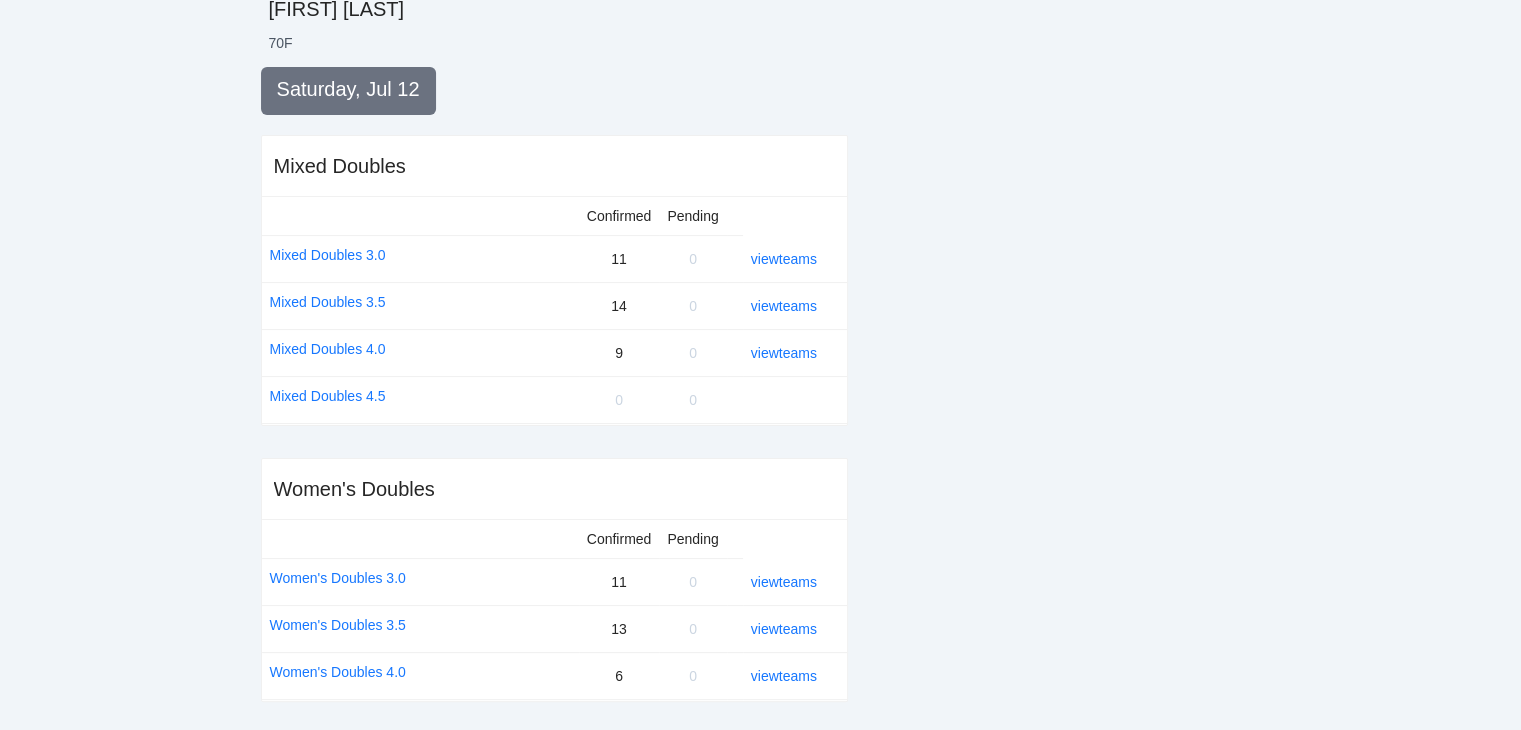 scroll, scrollTop: 0, scrollLeft: 0, axis: both 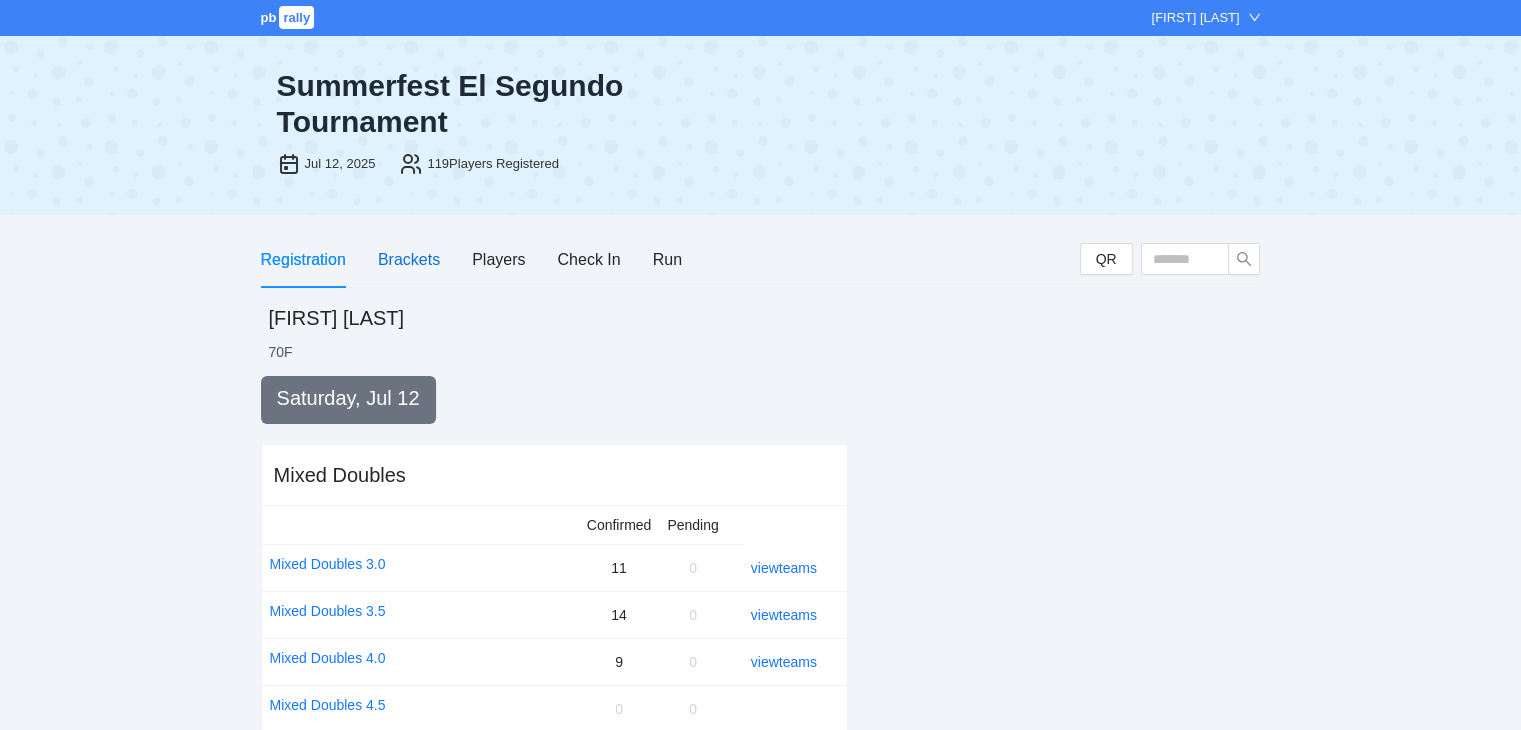 click on "Brackets" at bounding box center [409, 259] 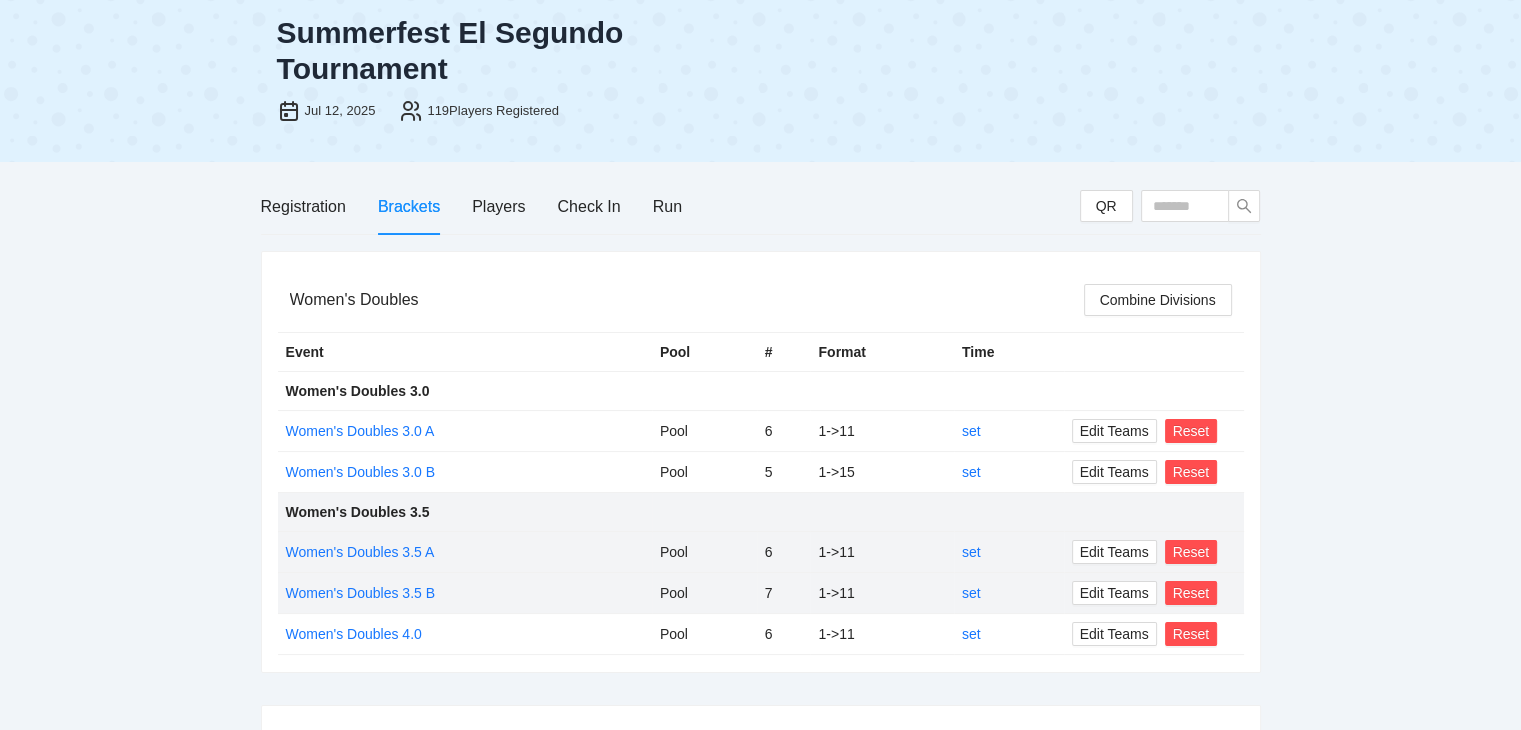 scroll, scrollTop: 0, scrollLeft: 0, axis: both 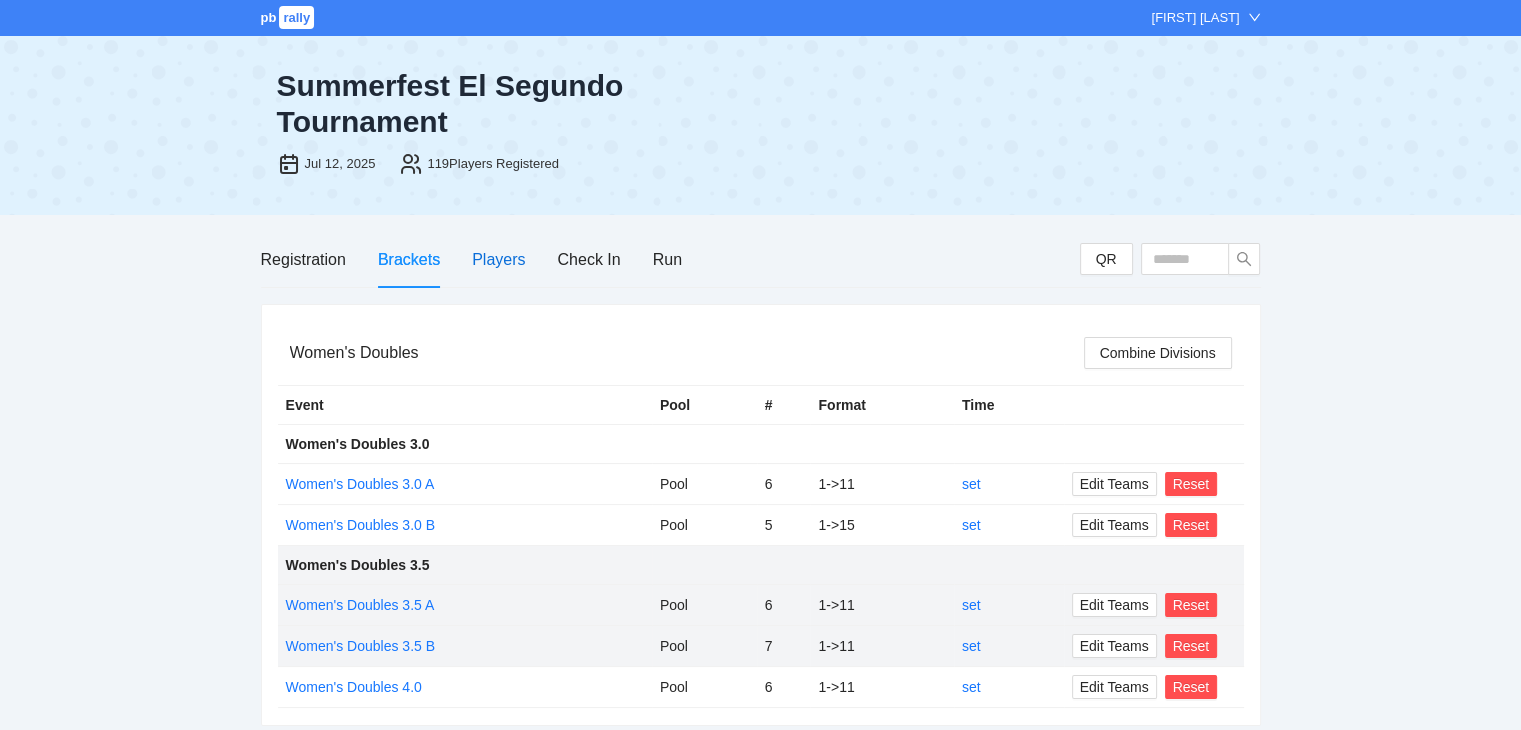 click on "Players" at bounding box center [498, 259] 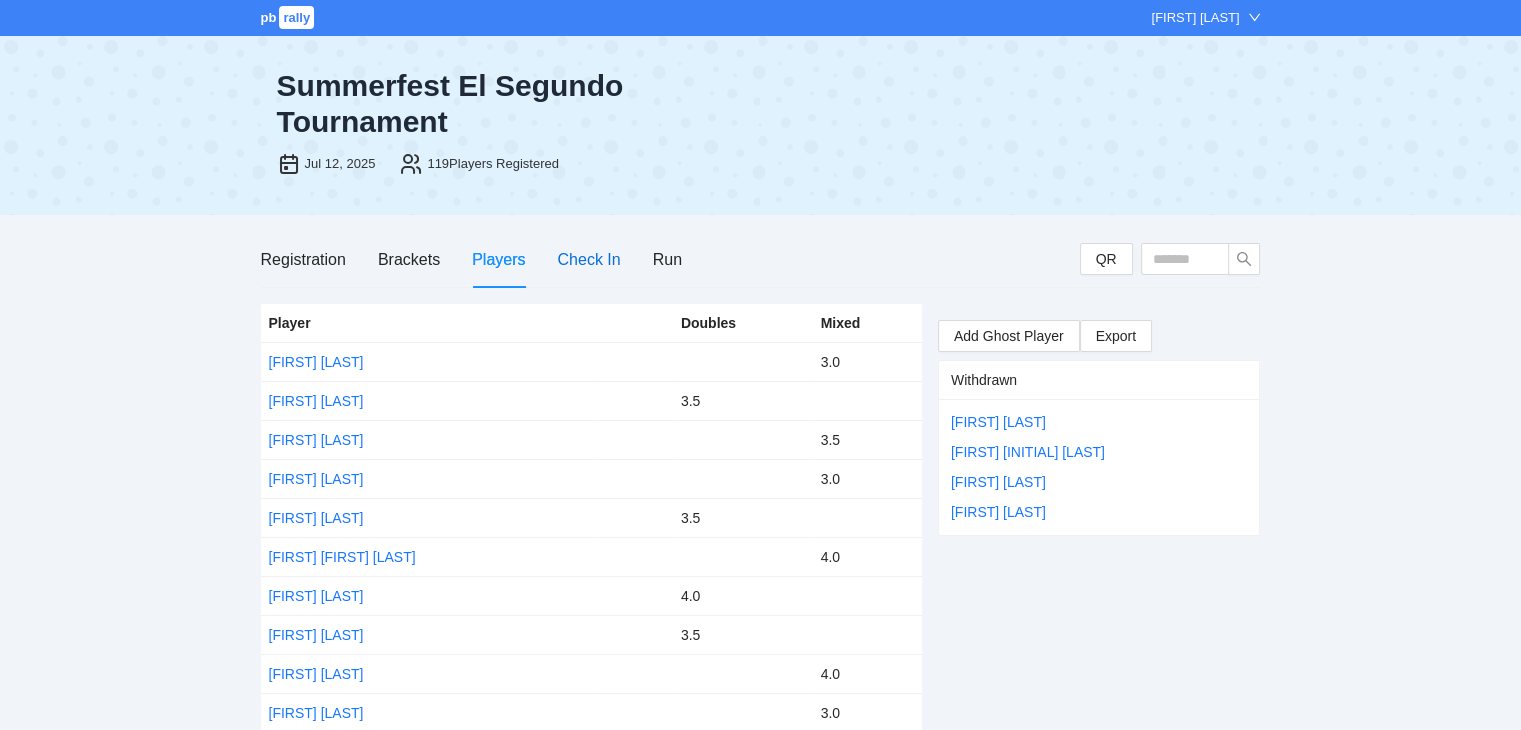 click on "Check In" at bounding box center [588, 259] 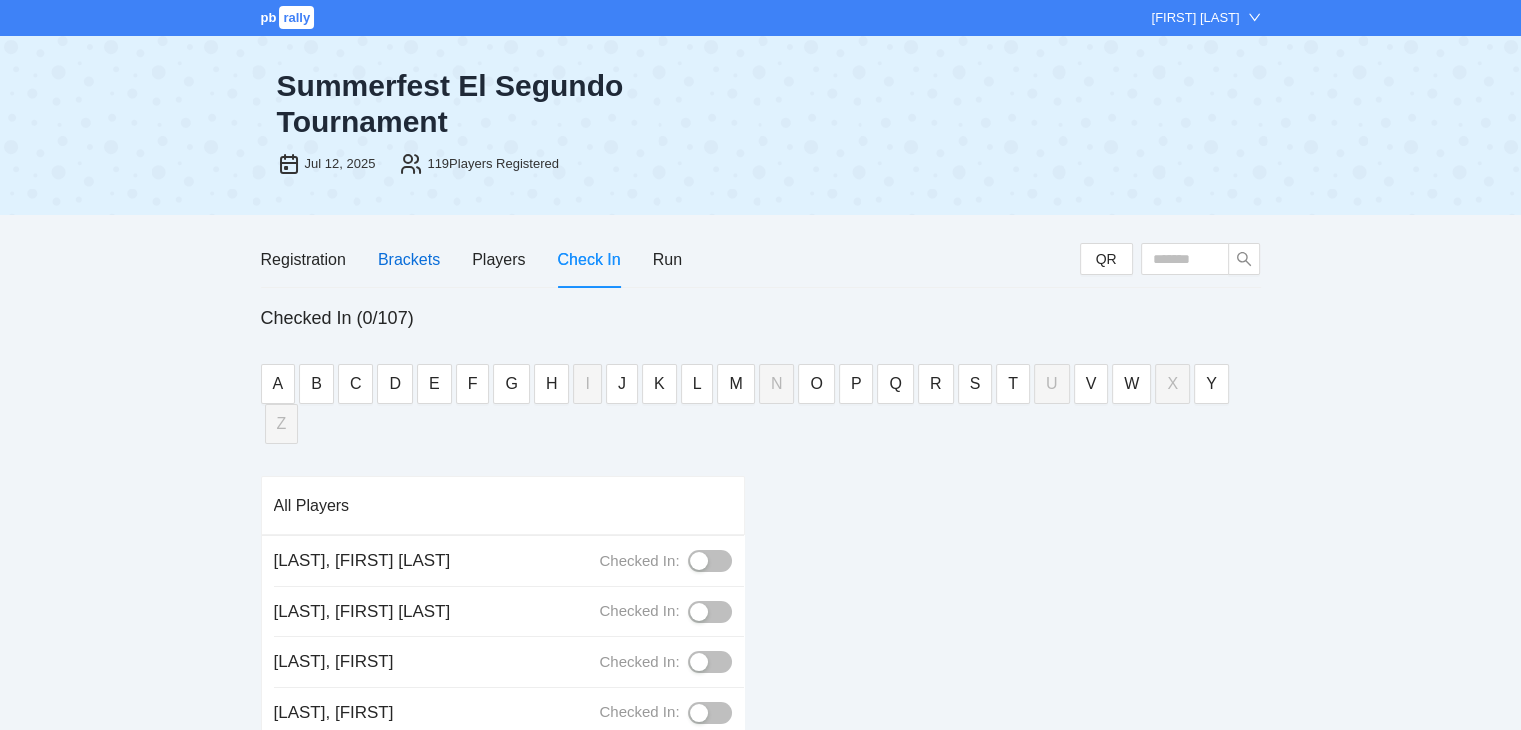 click on "Brackets" at bounding box center (409, 259) 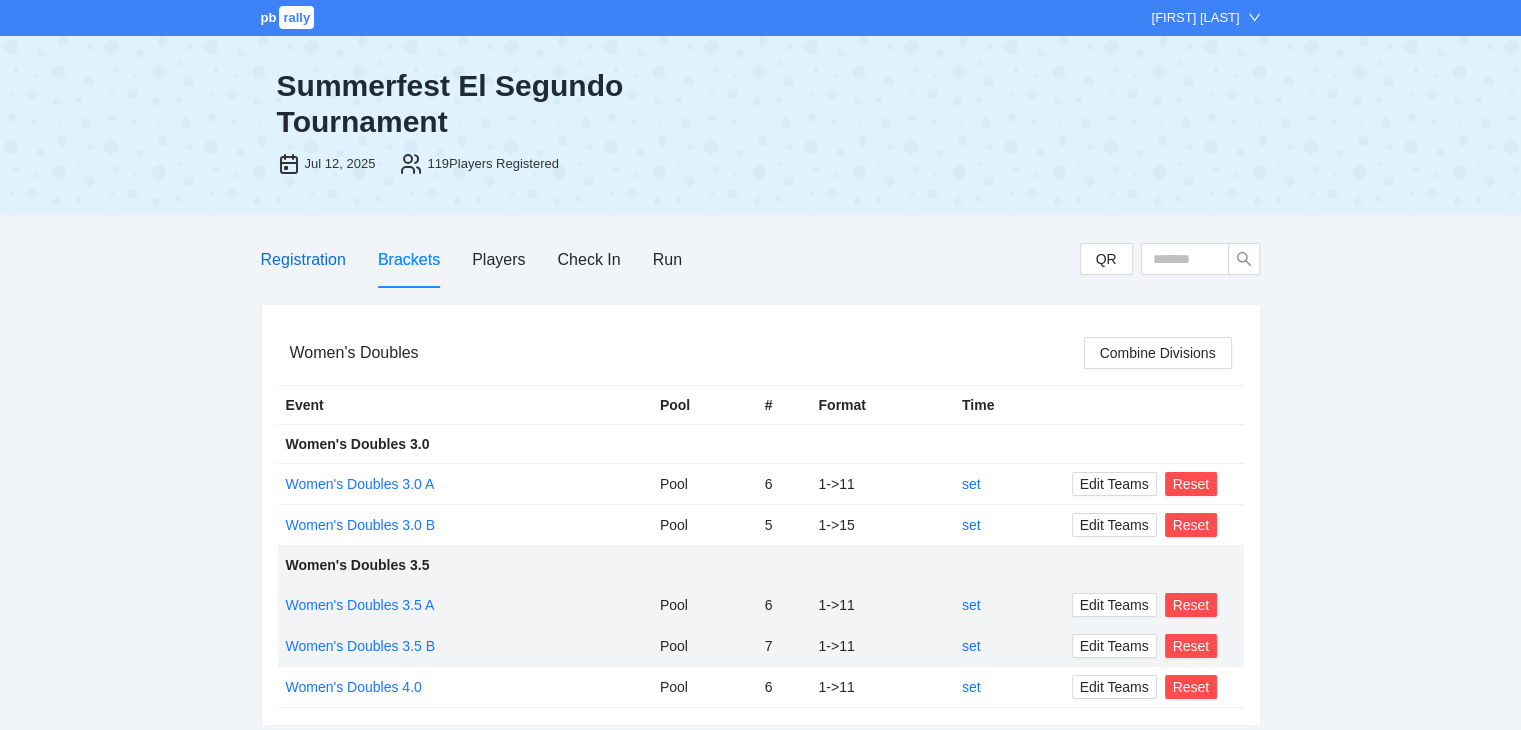 click on "Registration" at bounding box center (303, 259) 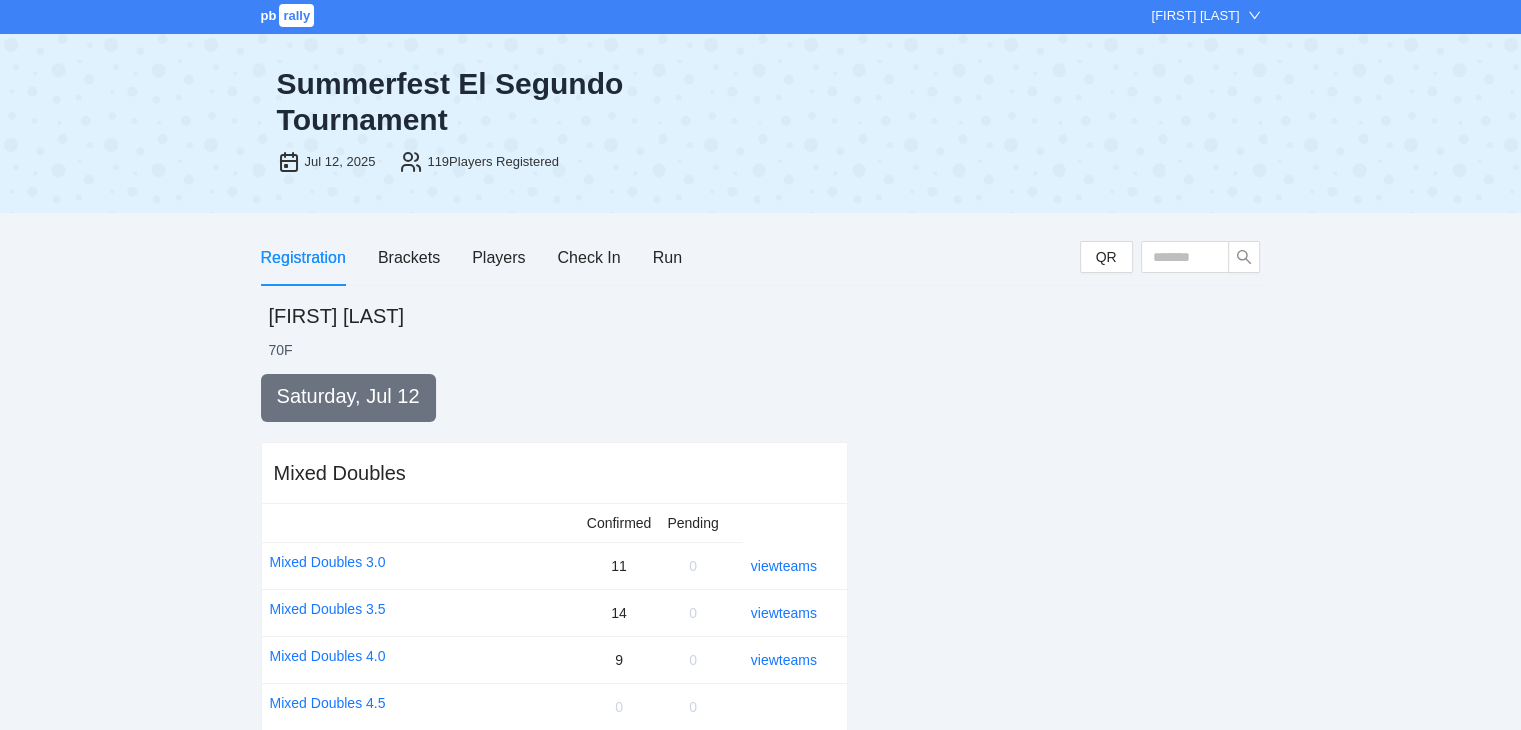scroll, scrollTop: 0, scrollLeft: 0, axis: both 